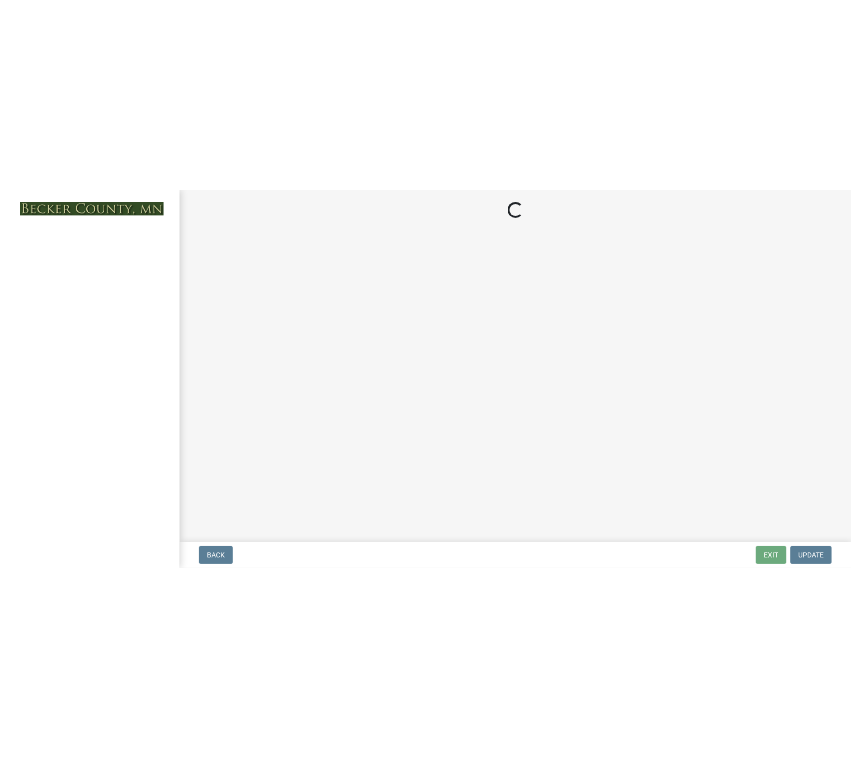 scroll, scrollTop: 0, scrollLeft: 0, axis: both 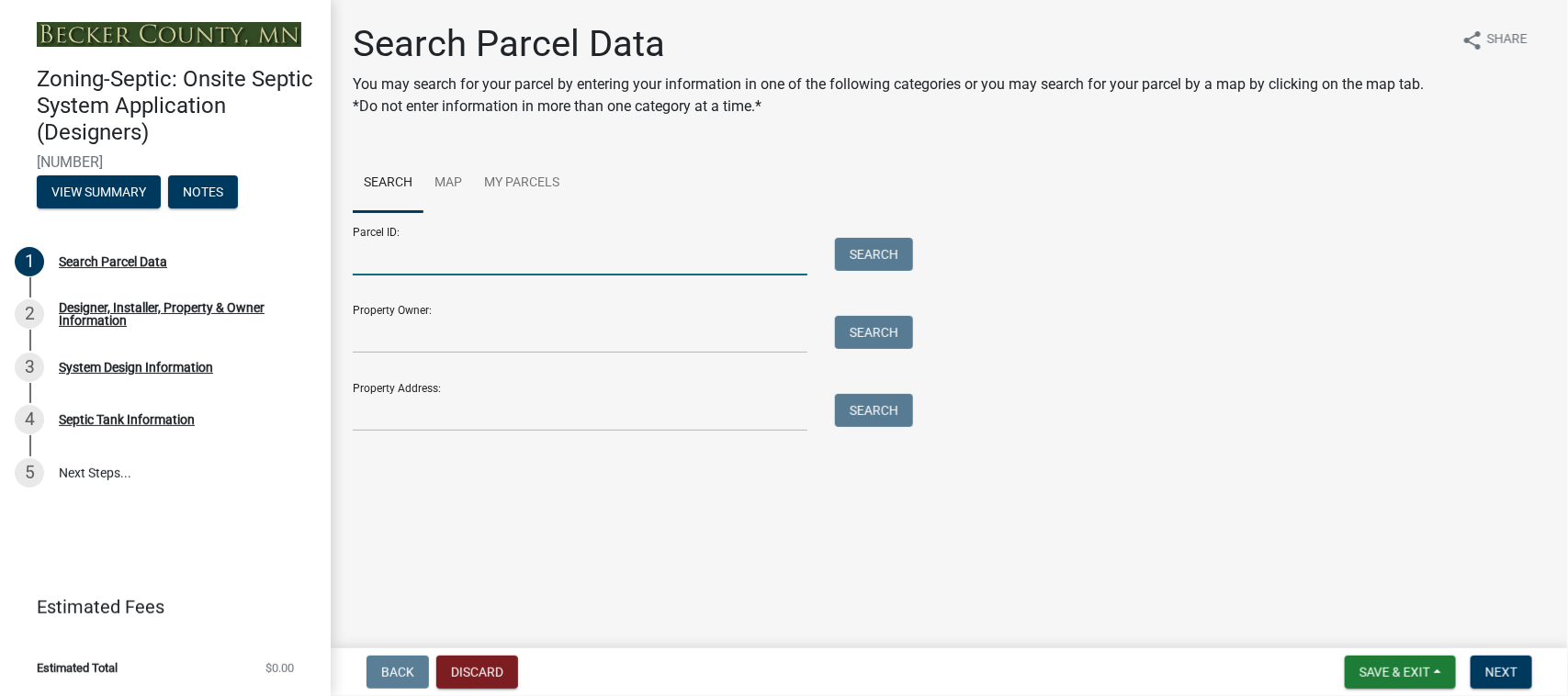 click on "Parcel ID:" at bounding box center [580, 256] 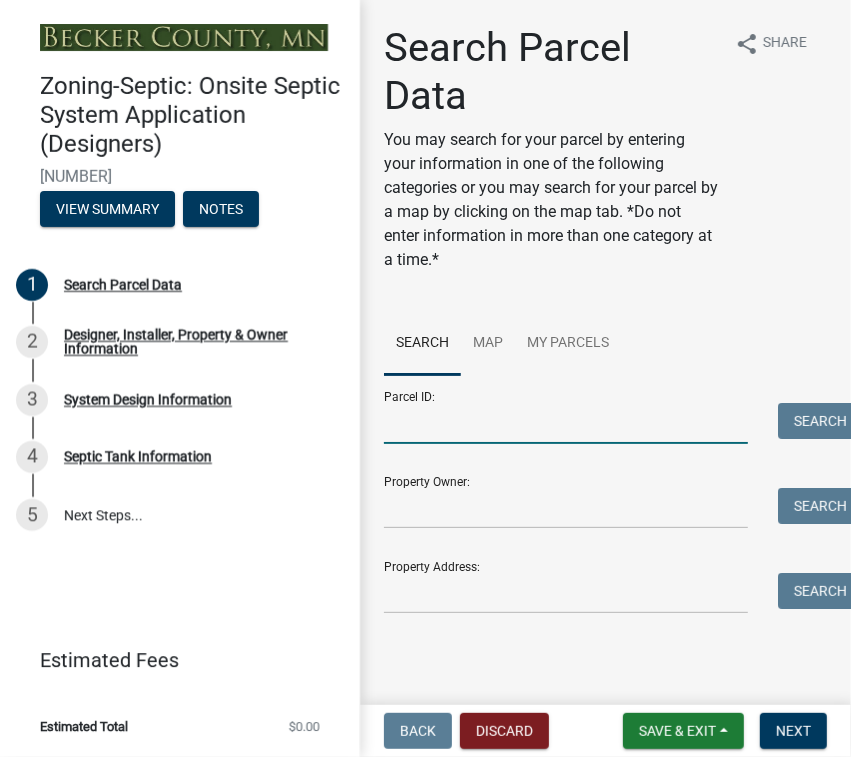 click on "Parcel ID:" at bounding box center [566, 423] 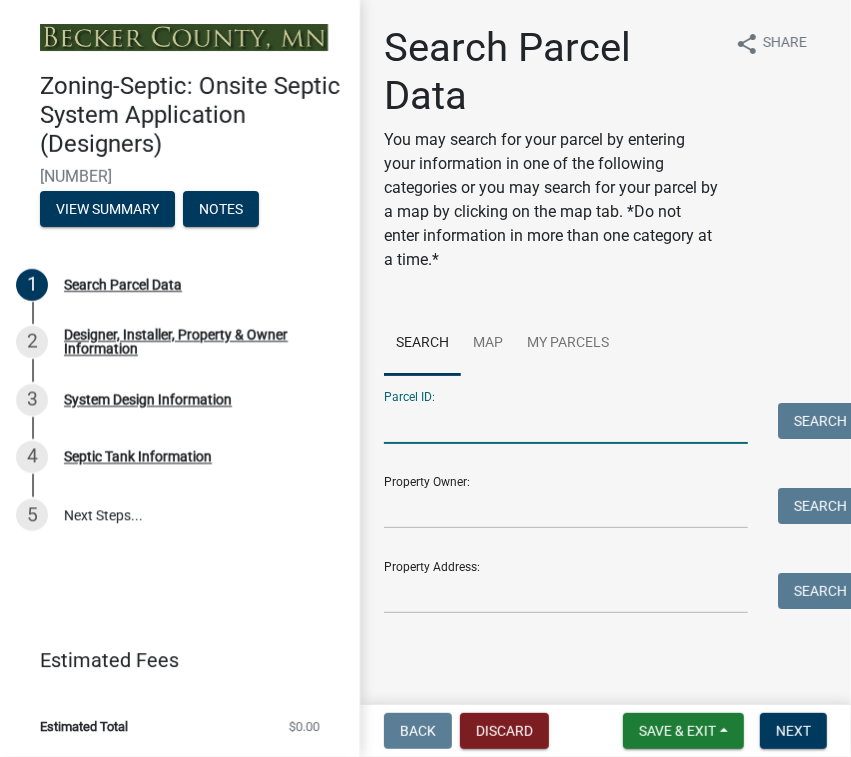 paste on "171110000" 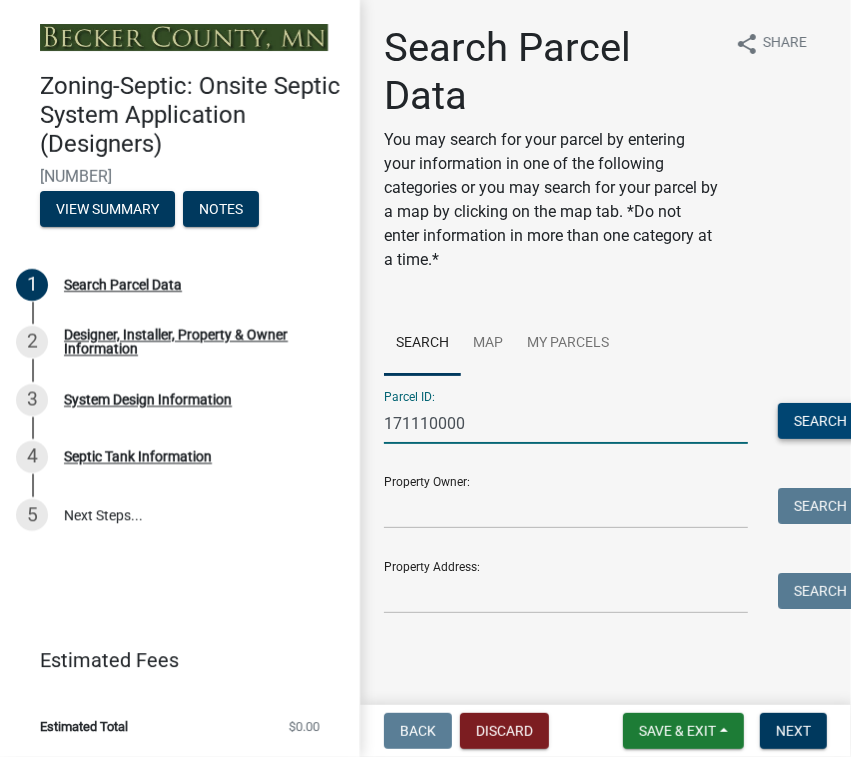 type on "171110000" 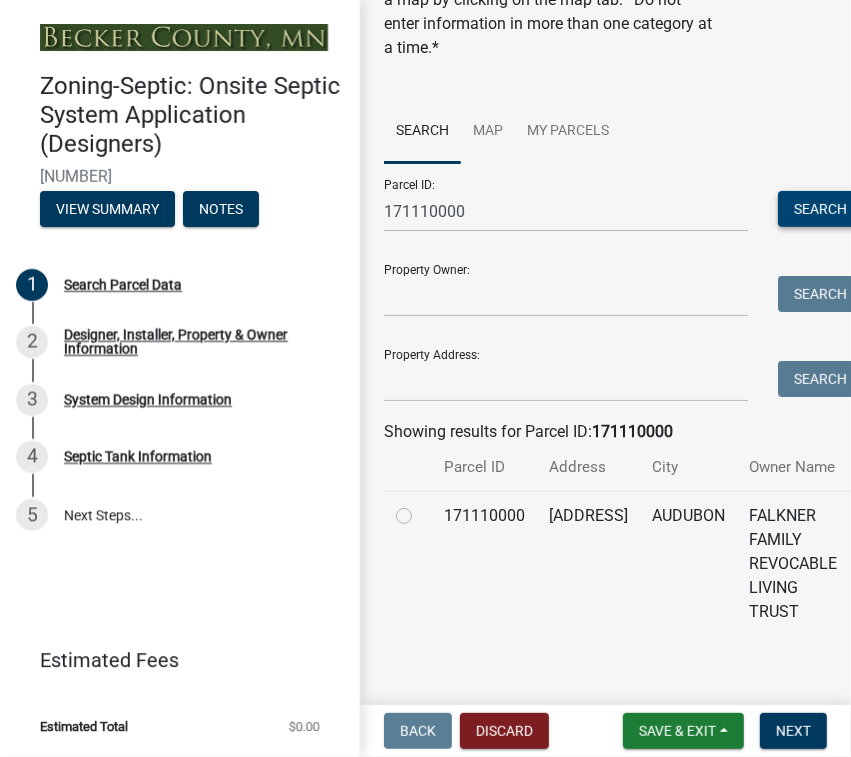 scroll, scrollTop: 227, scrollLeft: 0, axis: vertical 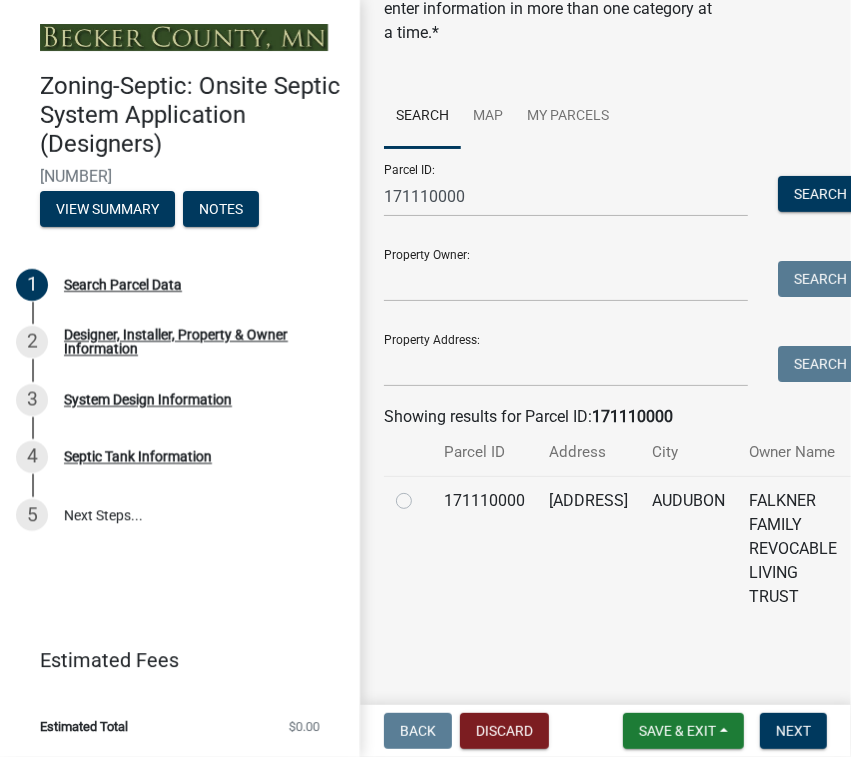 click 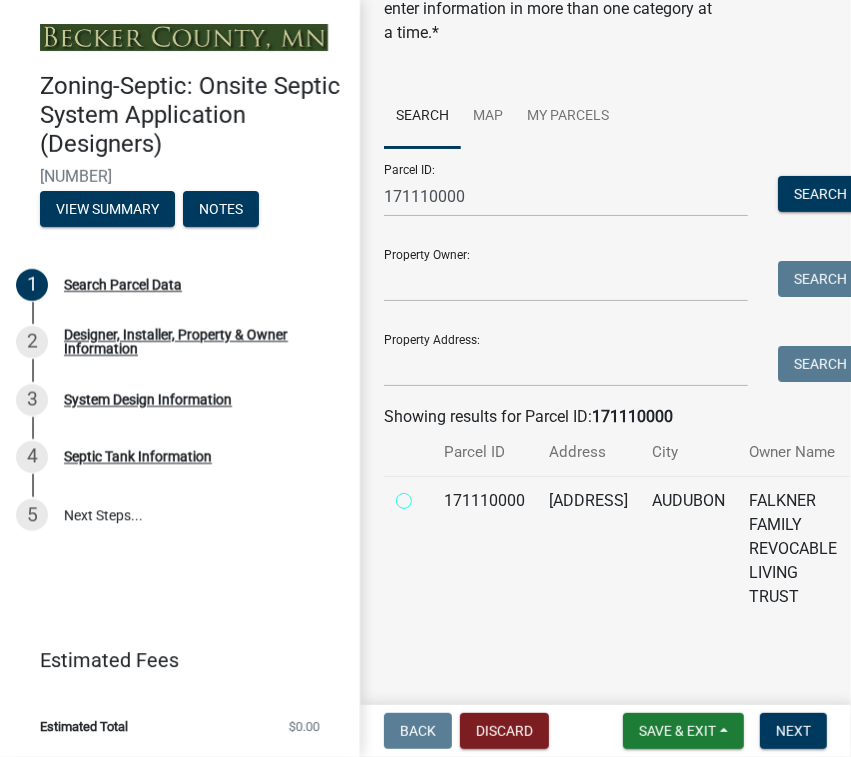click at bounding box center [426, 495] 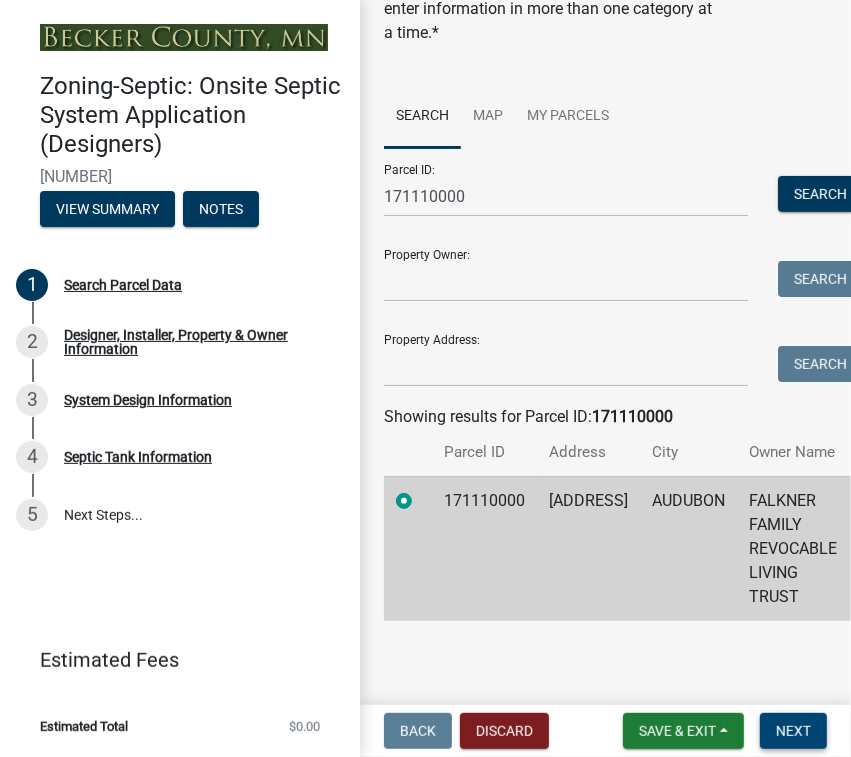 click on "Next" at bounding box center [793, 731] 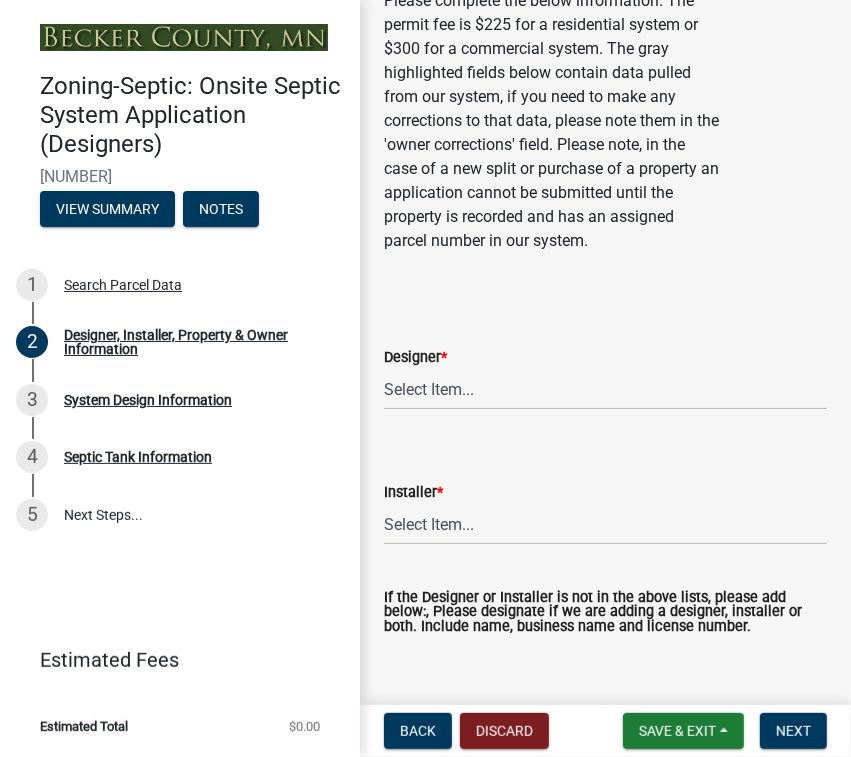 scroll, scrollTop: 250, scrollLeft: 0, axis: vertical 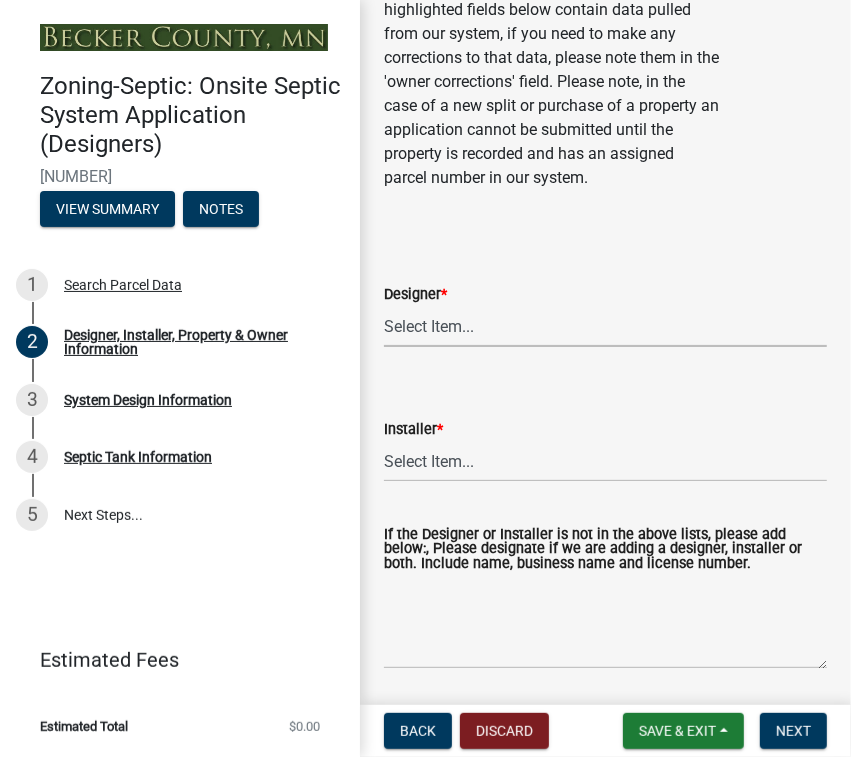 click on "Select Item... OTHER – Not listed (please add in next field and we will add to our list) [COMPANY] LLC, [NUMBER] ([NAME]) [COMPANY], [NUMBER] ([NAME]) [COMPANY], [NUMBER] ([NAME]) [COMPANY], [NUMBER] ([NAME]) [COMPANY], [NUMBER] ([NAME]) [COMPANY], [NUMBER] ([NAME]) [COMPANY], [NUMBER] ([NAME]) [COMPANY] LLC, [NUMBER] ([NAME]) [COMPANY] LLC, [NUMBER] ([NAME]) [COMPANY] LLC, [NUMBER] ([NAME]) [COMPANY] LLC, [NUMBER] ([NAME]) [COMPANY] LLC, [NUMBER] ([NAME]) [COMPANY] LLC, [NUMBER] ([NAME]) [COMPANY] LLC, [NUMBER] ([NAME]) [COMPANY] LLC, [NUMBER] ([NAME]) [COMPANY] LLC, [NUMBER] ([NAME]) [COMPANY] LLC, [NUMBER] ([NAME])" at bounding box center (605, 326) 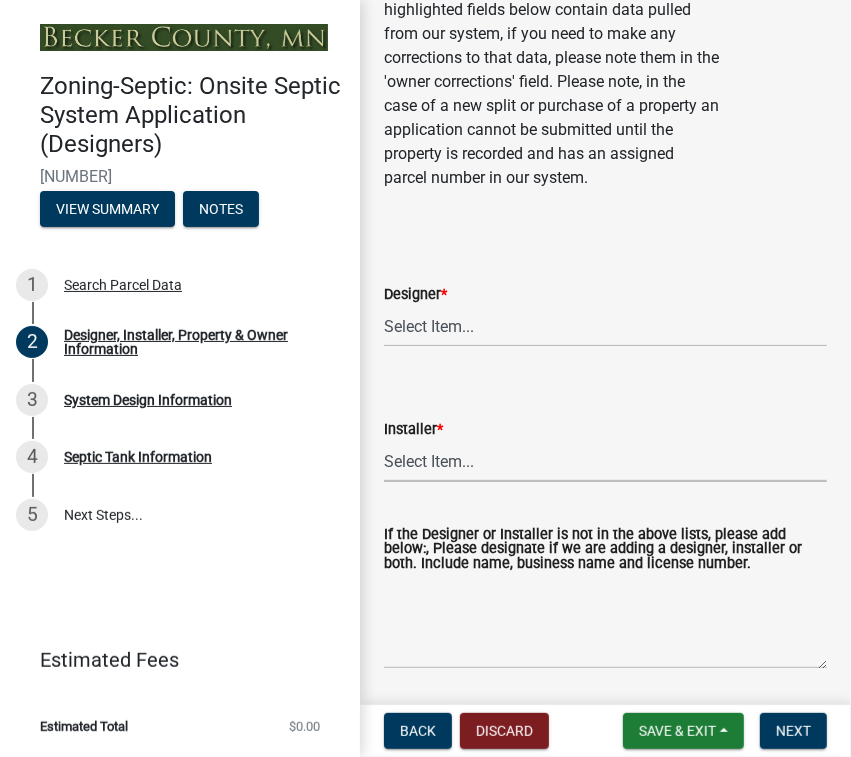 select on "[UUID]" 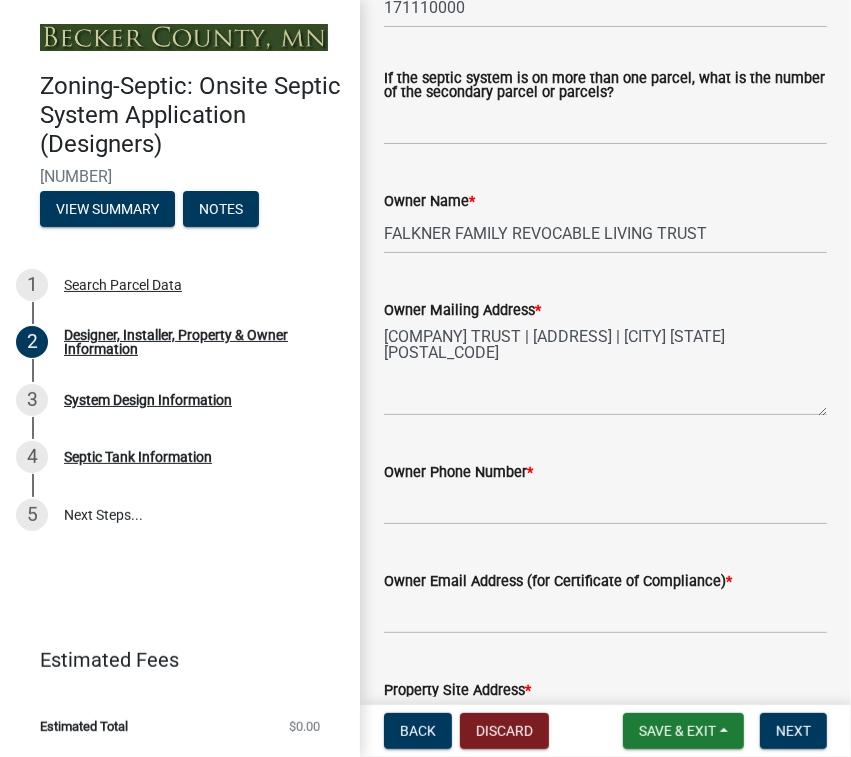 scroll, scrollTop: 1125, scrollLeft: 0, axis: vertical 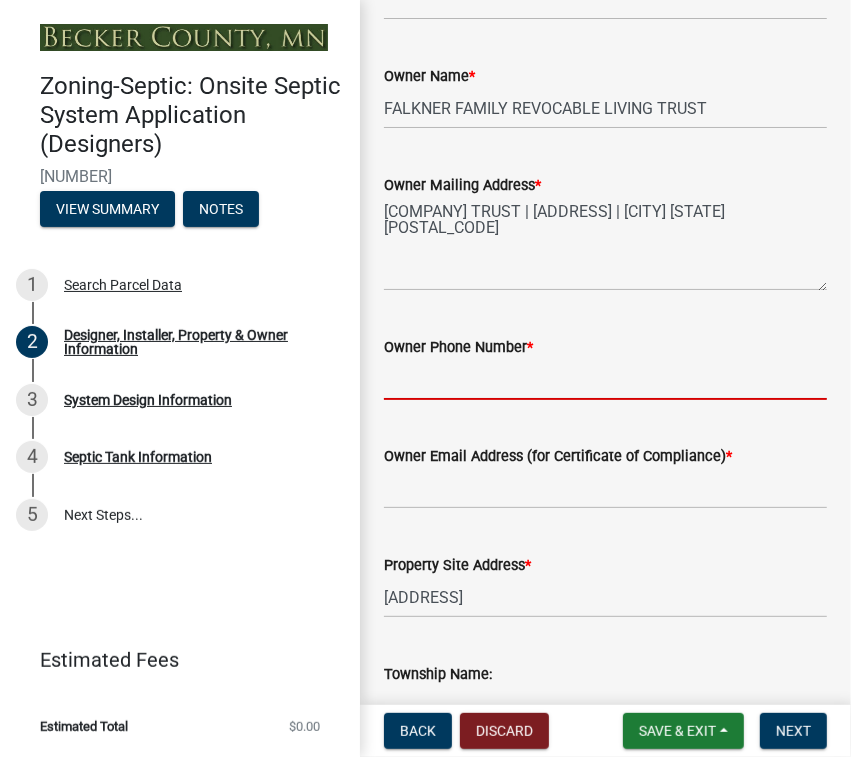 click on "Owner Phone Number  *" at bounding box center (605, 379) 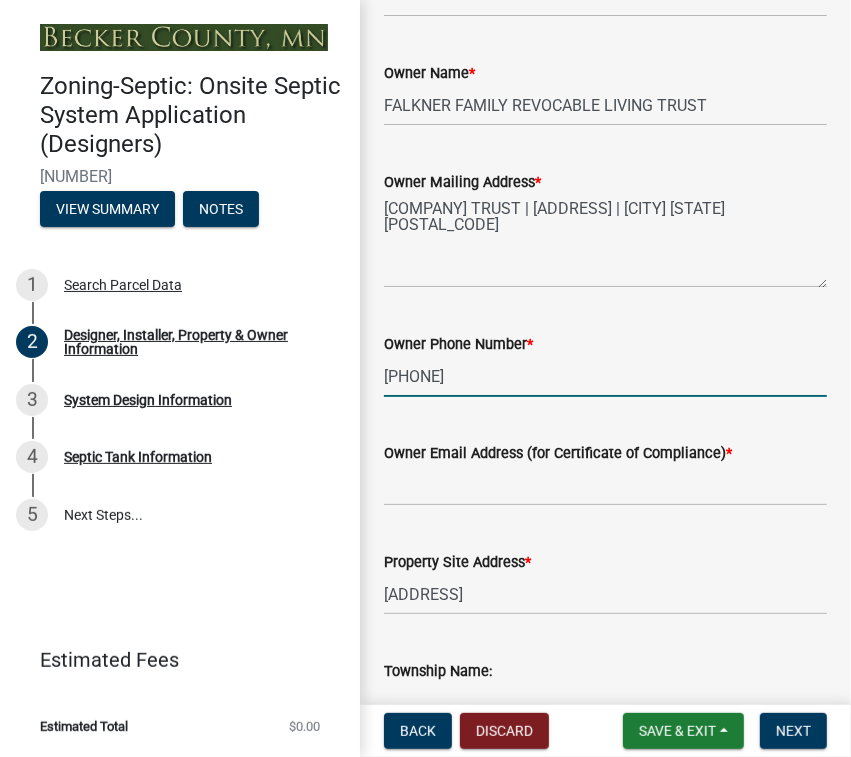 scroll, scrollTop: 1130, scrollLeft: 0, axis: vertical 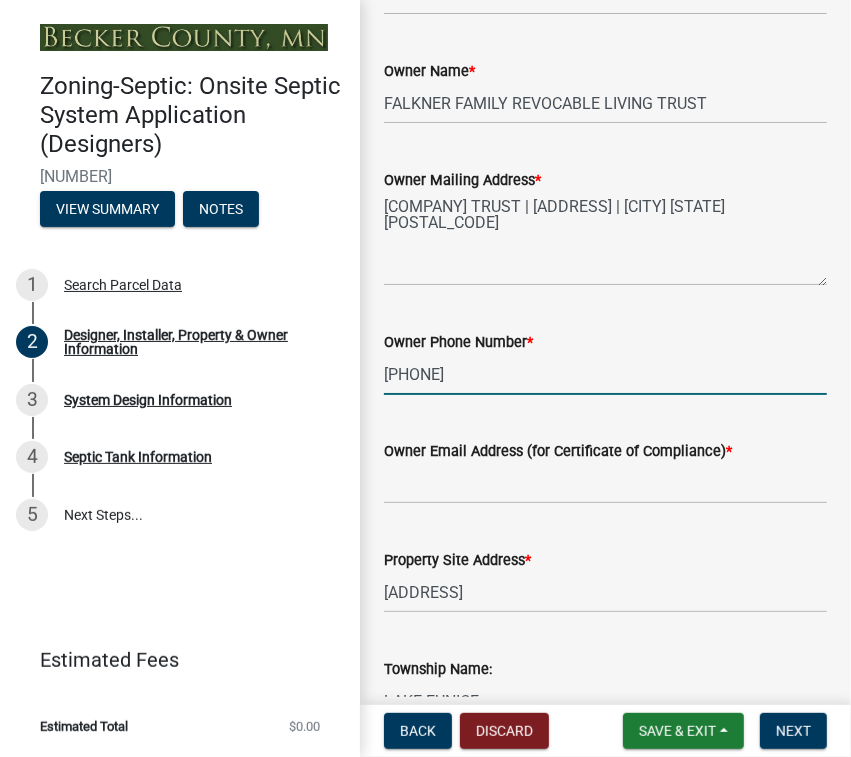 type on "[PHONE]" 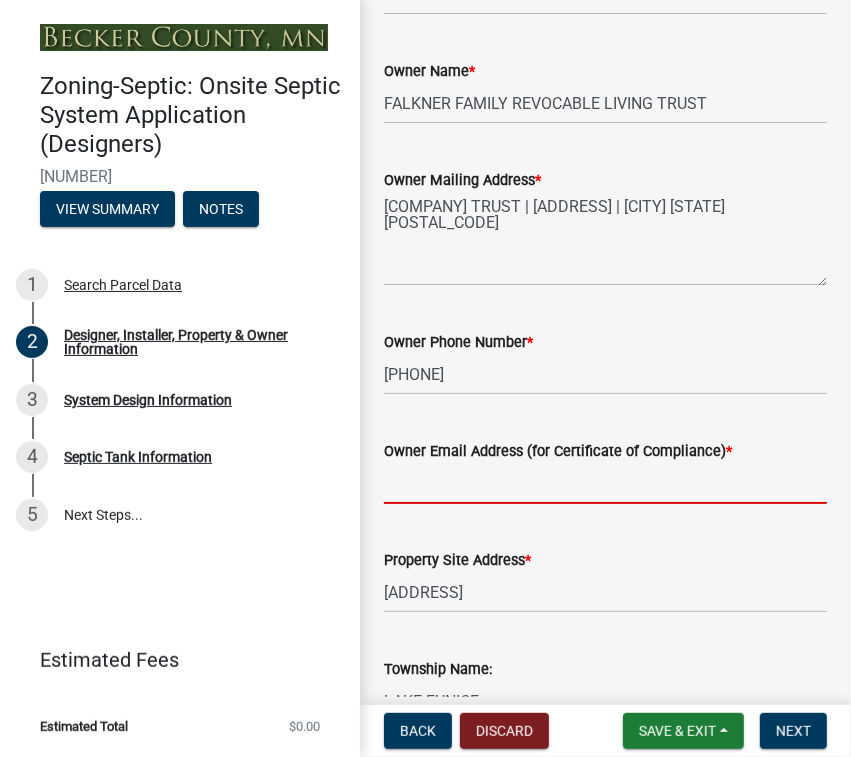click on "Owner Email Address (for Certificate of Compliance)  *" at bounding box center [605, 483] 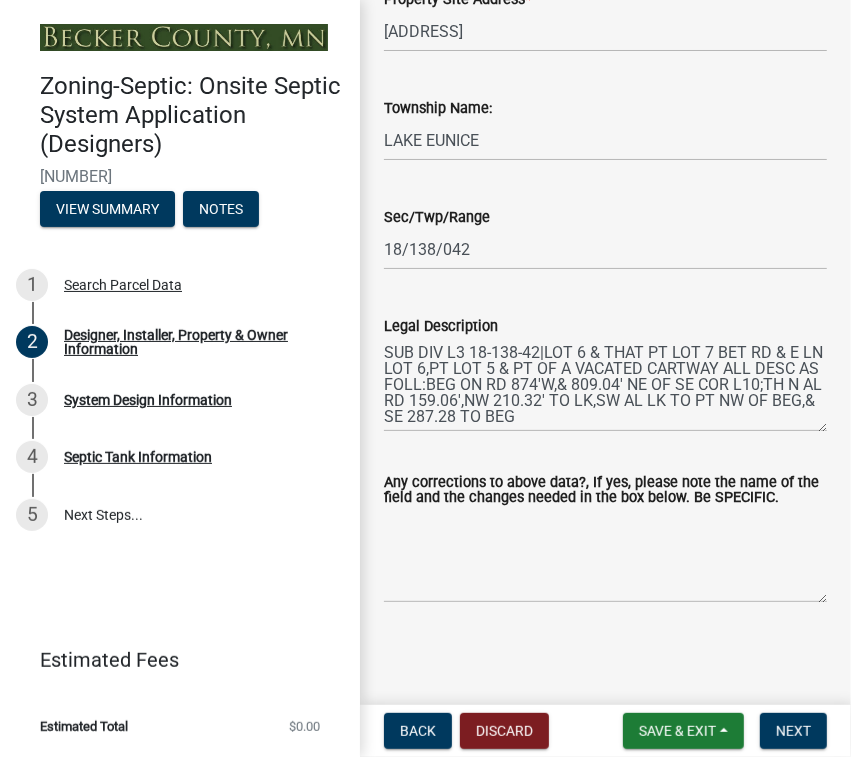 scroll, scrollTop: 1730, scrollLeft: 0, axis: vertical 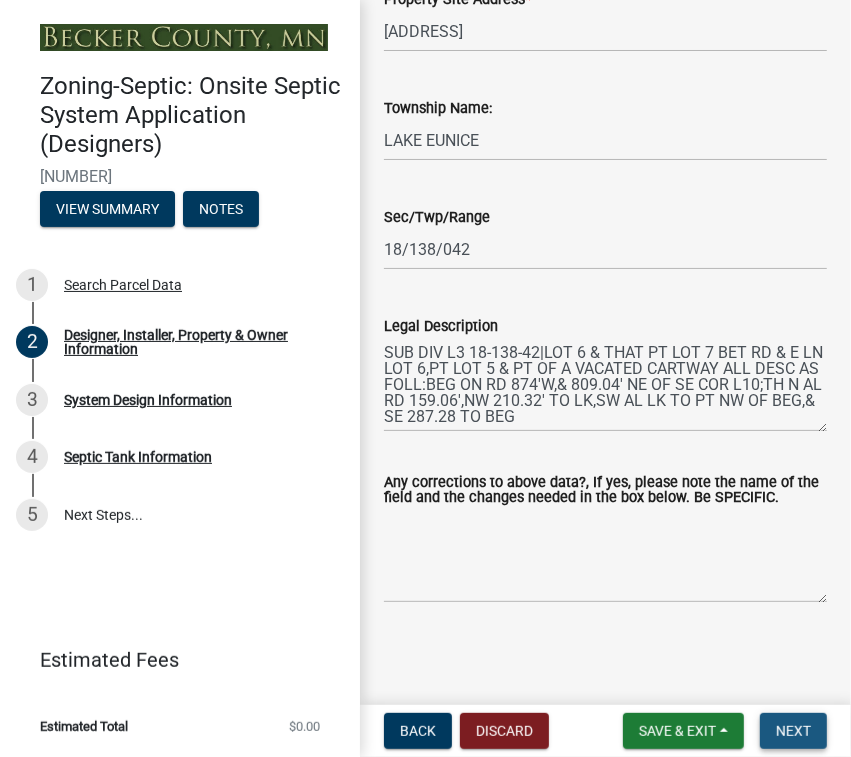 click on "Next" at bounding box center (793, 731) 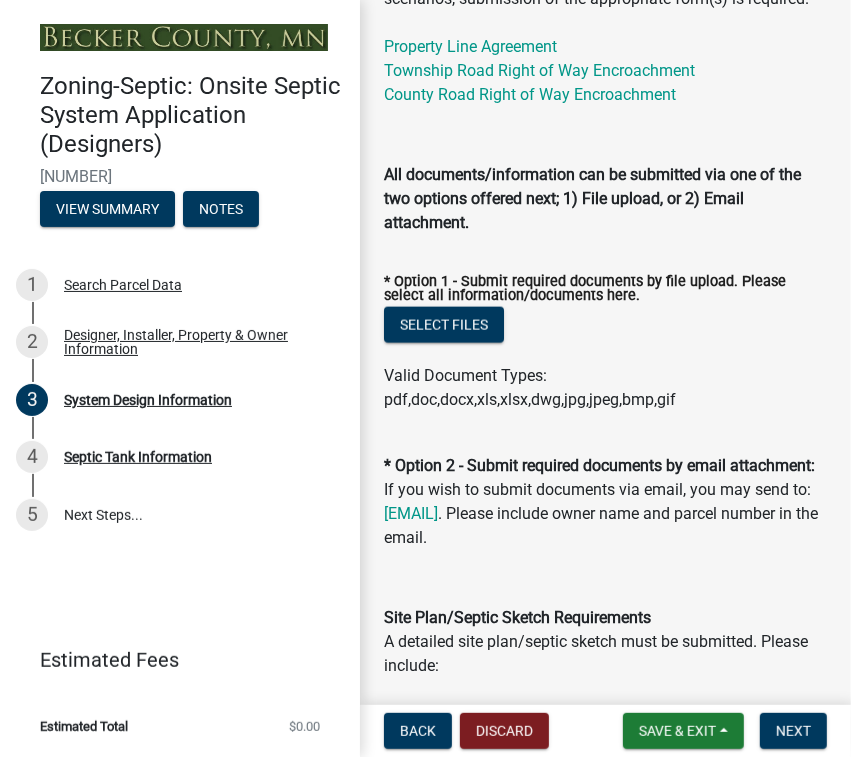 scroll, scrollTop: 1038, scrollLeft: 0, axis: vertical 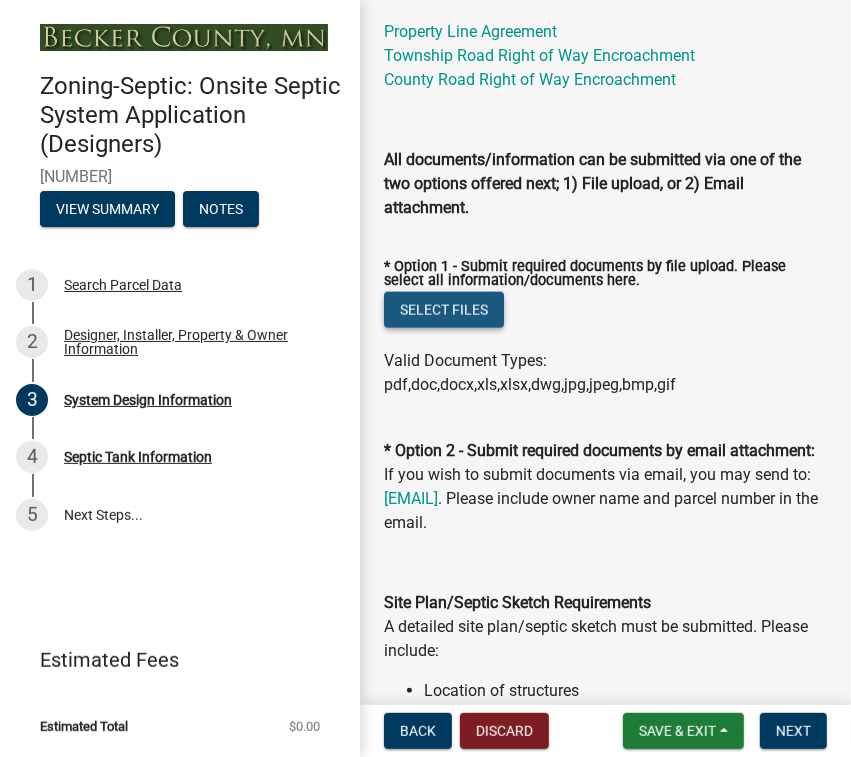 click on "Select files" 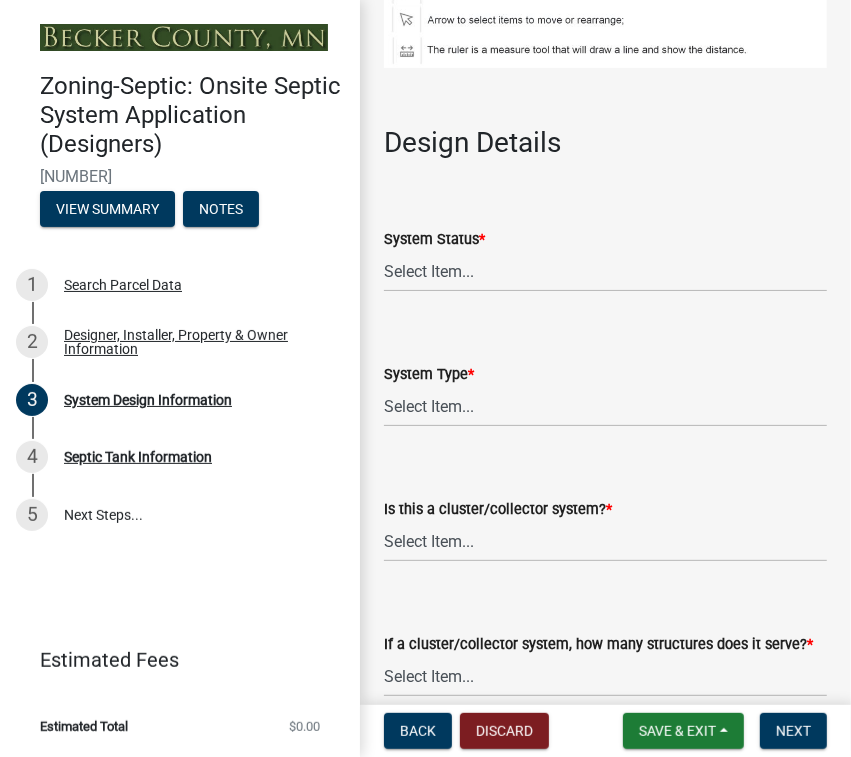 scroll, scrollTop: 2787, scrollLeft: 0, axis: vertical 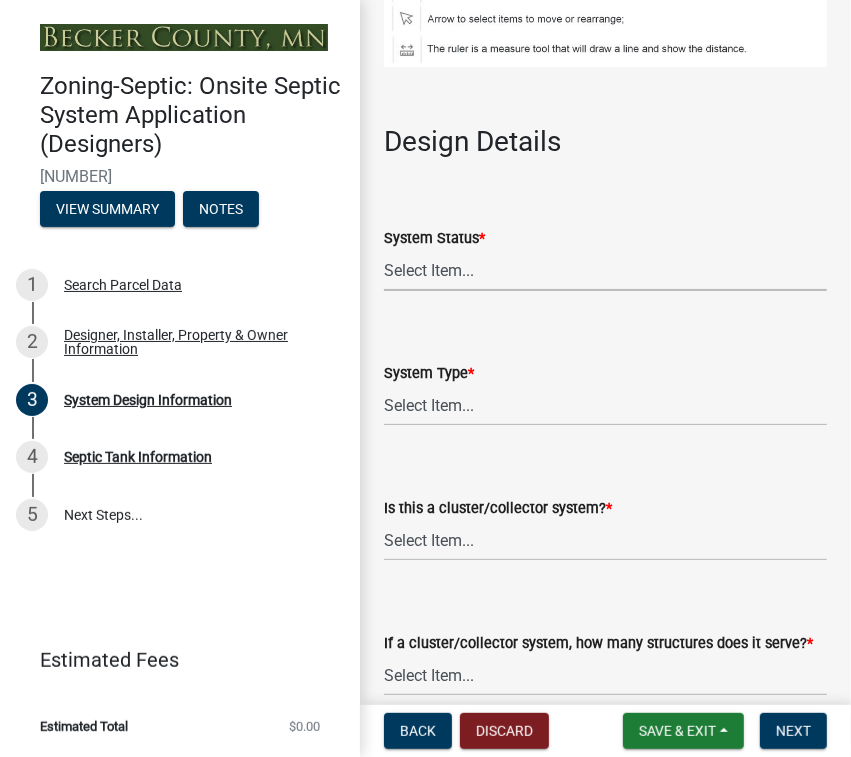 click on "Select Item...   No Existing System   Replacement System   Failing System (Cesspool, Seepage Pit, other)   Undersized System (proposed enlargement)   Repairs Needed to Existing   Additional system for property" at bounding box center [605, 270] 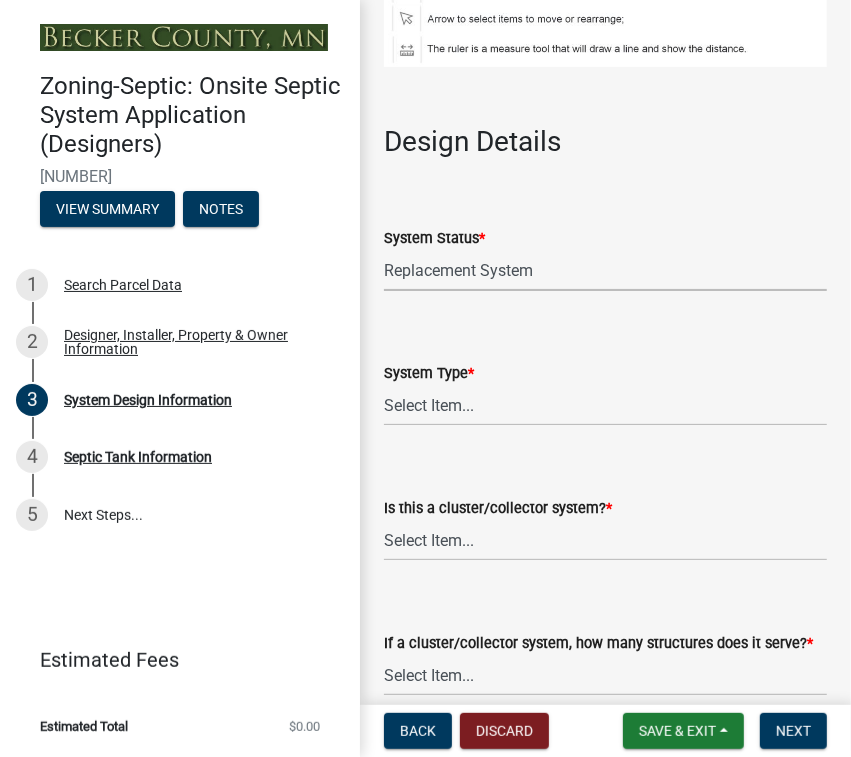 click on "Select Item...   No Existing System   Replacement System   Failing System (Cesspool, Seepage Pit, other)   Undersized System (proposed enlargement)   Repairs Needed to Existing   Additional system for property" at bounding box center [605, 270] 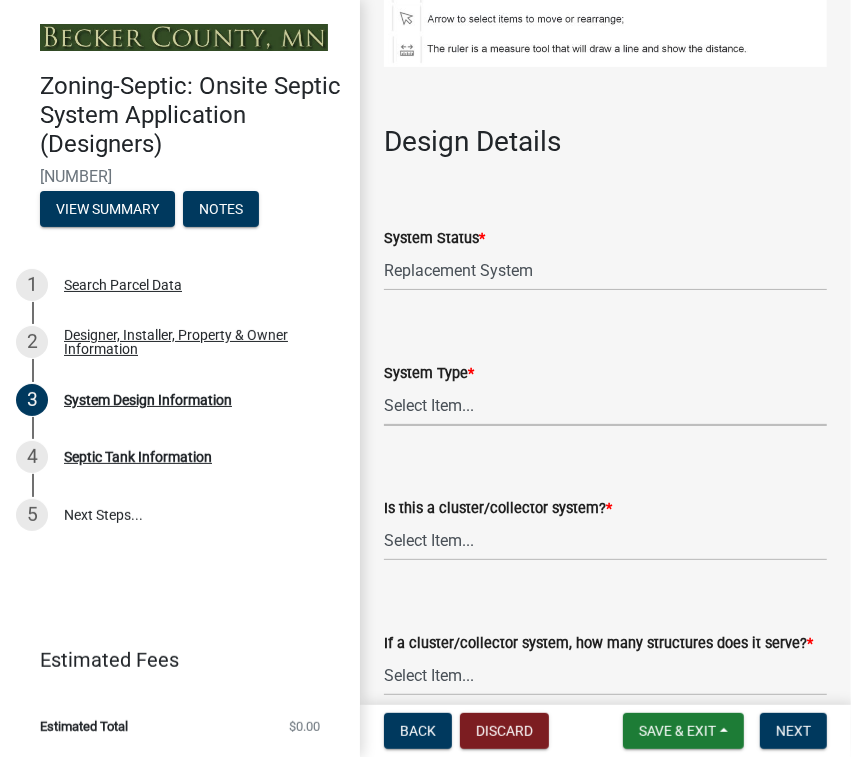 click on "Select Item...   Type I   Type II   Type III   Type IV   Type V" at bounding box center [605, 405] 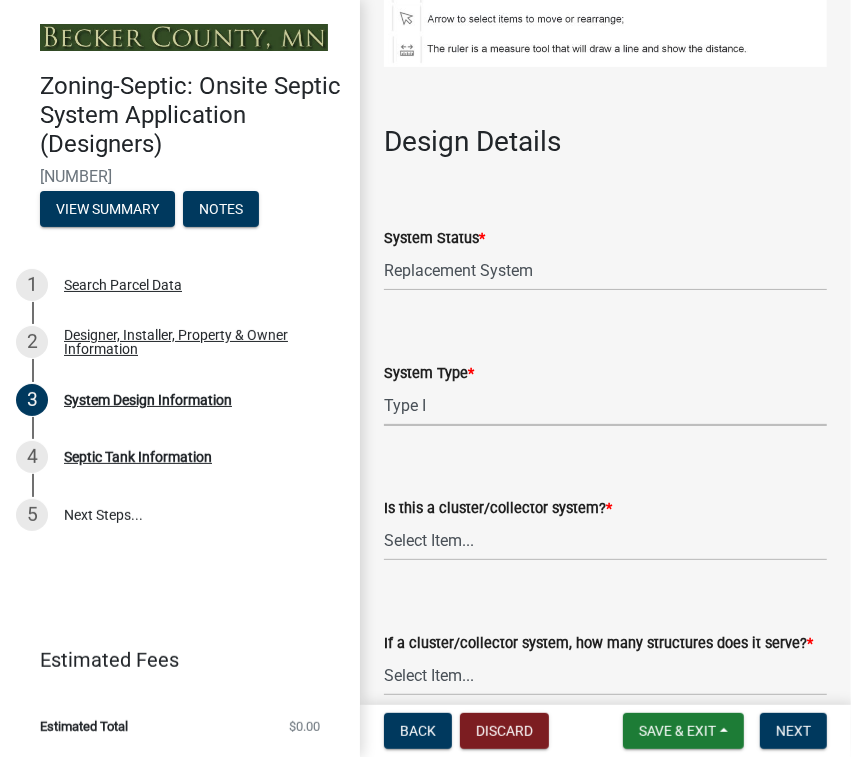 click on "Select Item...   Type I   Type II   Type III   Type IV   Type V" at bounding box center [605, 405] 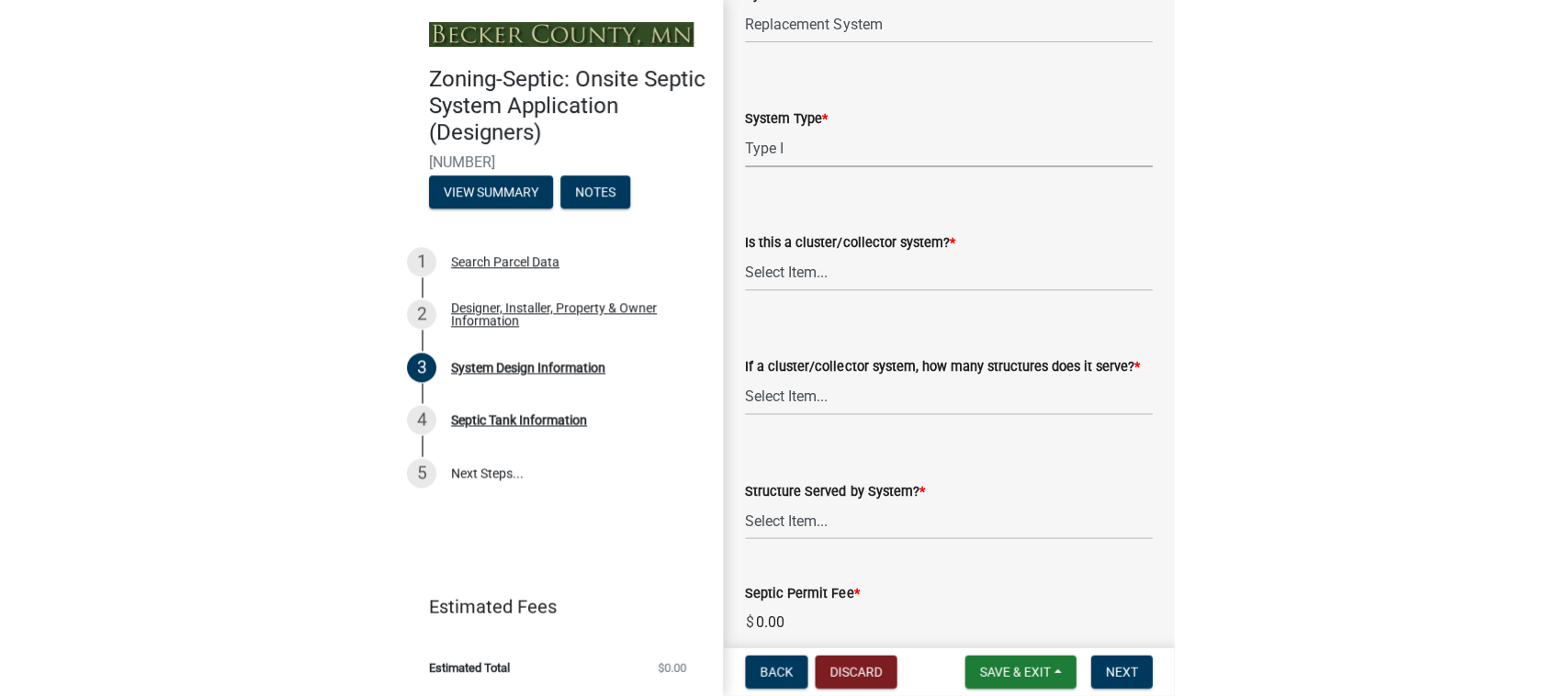scroll, scrollTop: 2784, scrollLeft: 0, axis: vertical 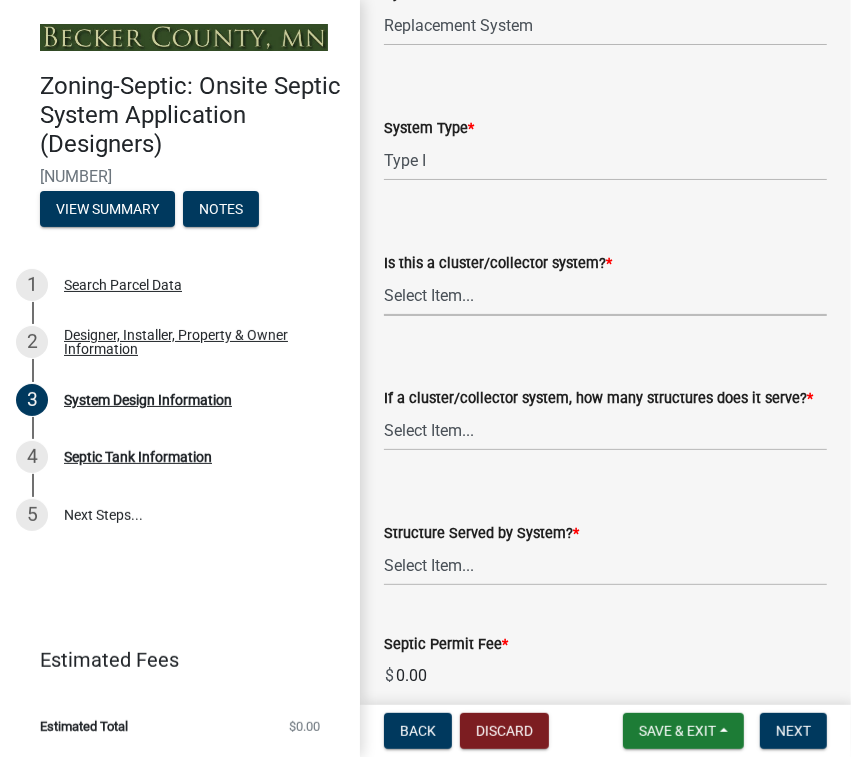 click on "Select Item...   Yes   No" at bounding box center (605, 295) 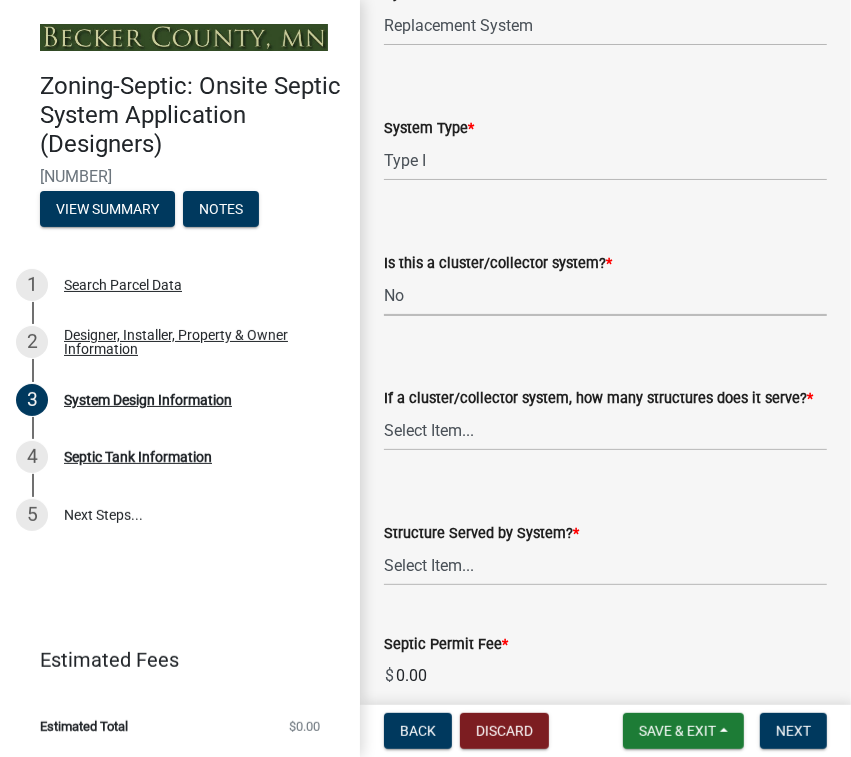 click on "Select Item...   Yes   No" at bounding box center (605, 295) 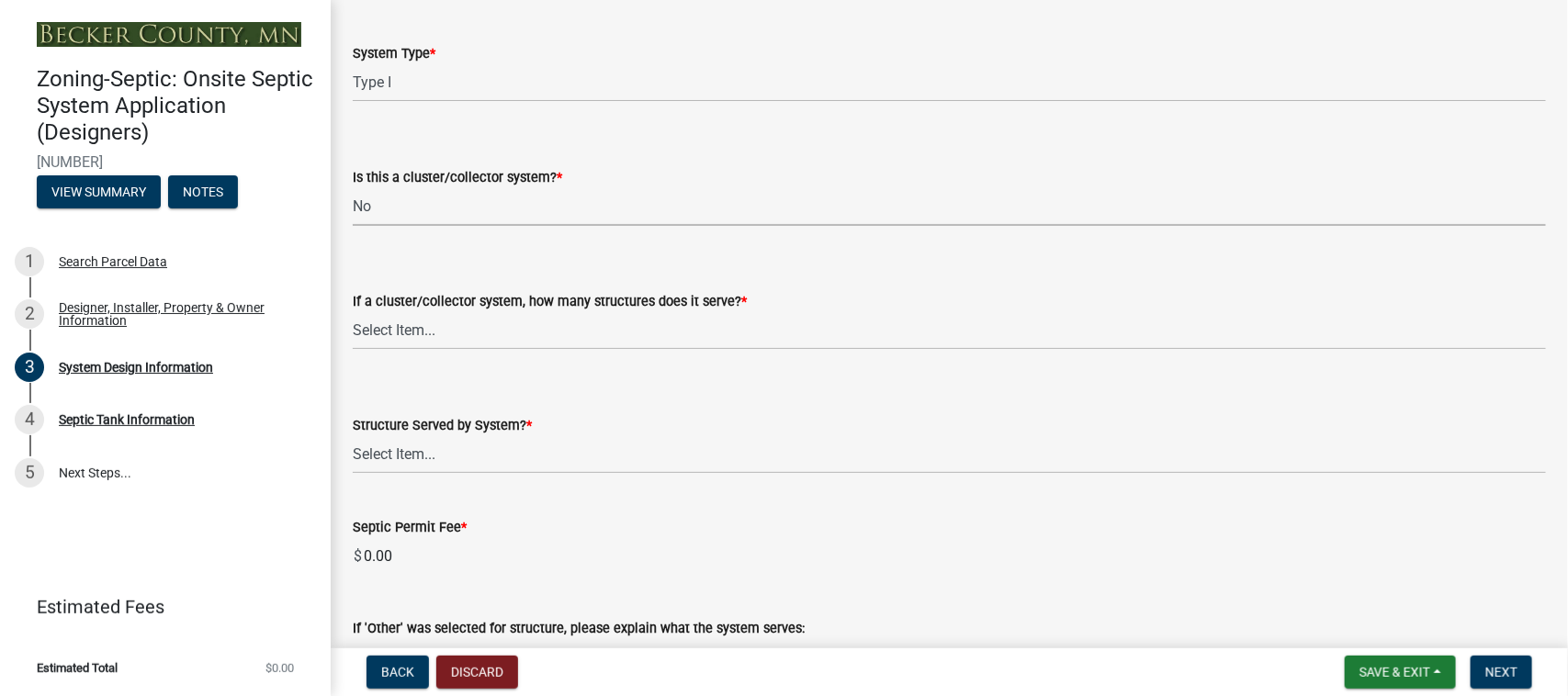 scroll, scrollTop: 2683, scrollLeft: 0, axis: vertical 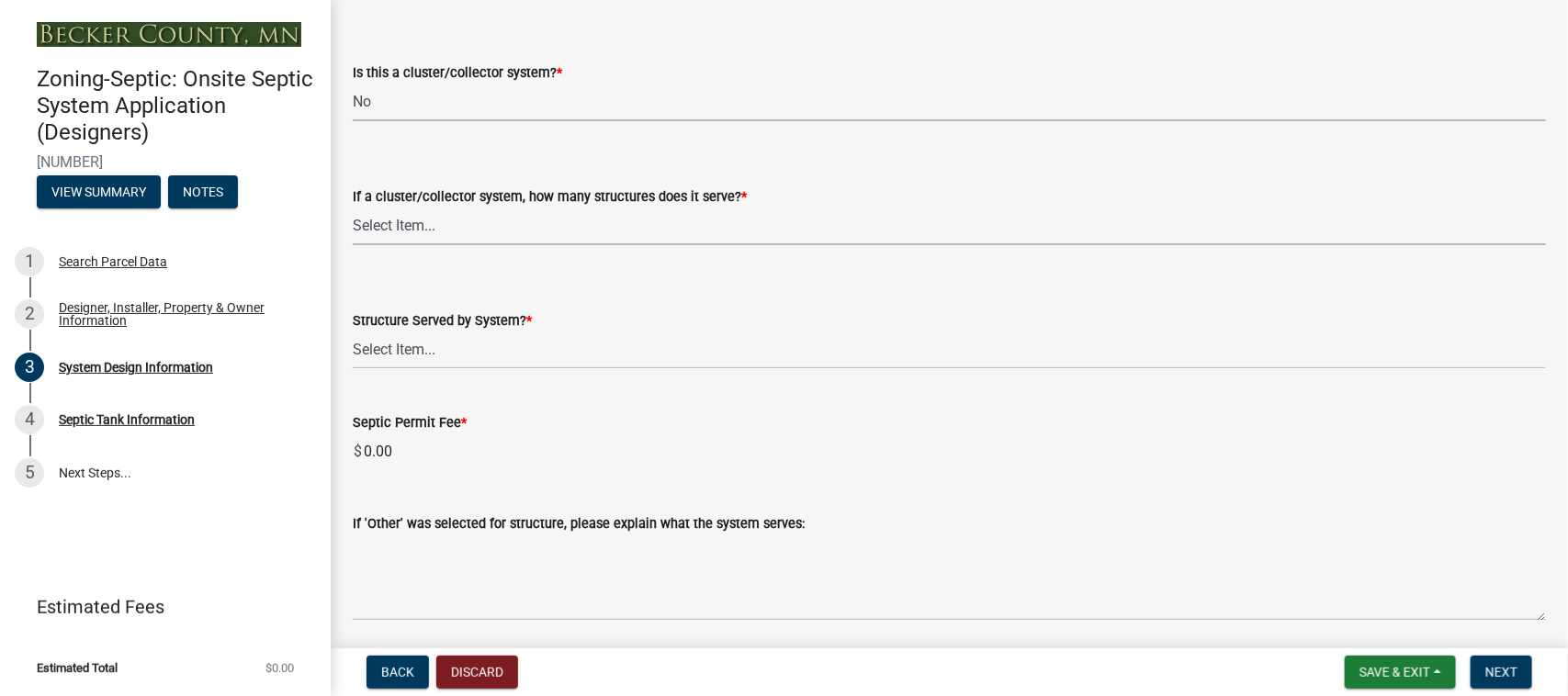 click on "Select Item...   Not a cluster/collector system   1   2   3   4   5   6   7   8   9   10" at bounding box center [949, 226] 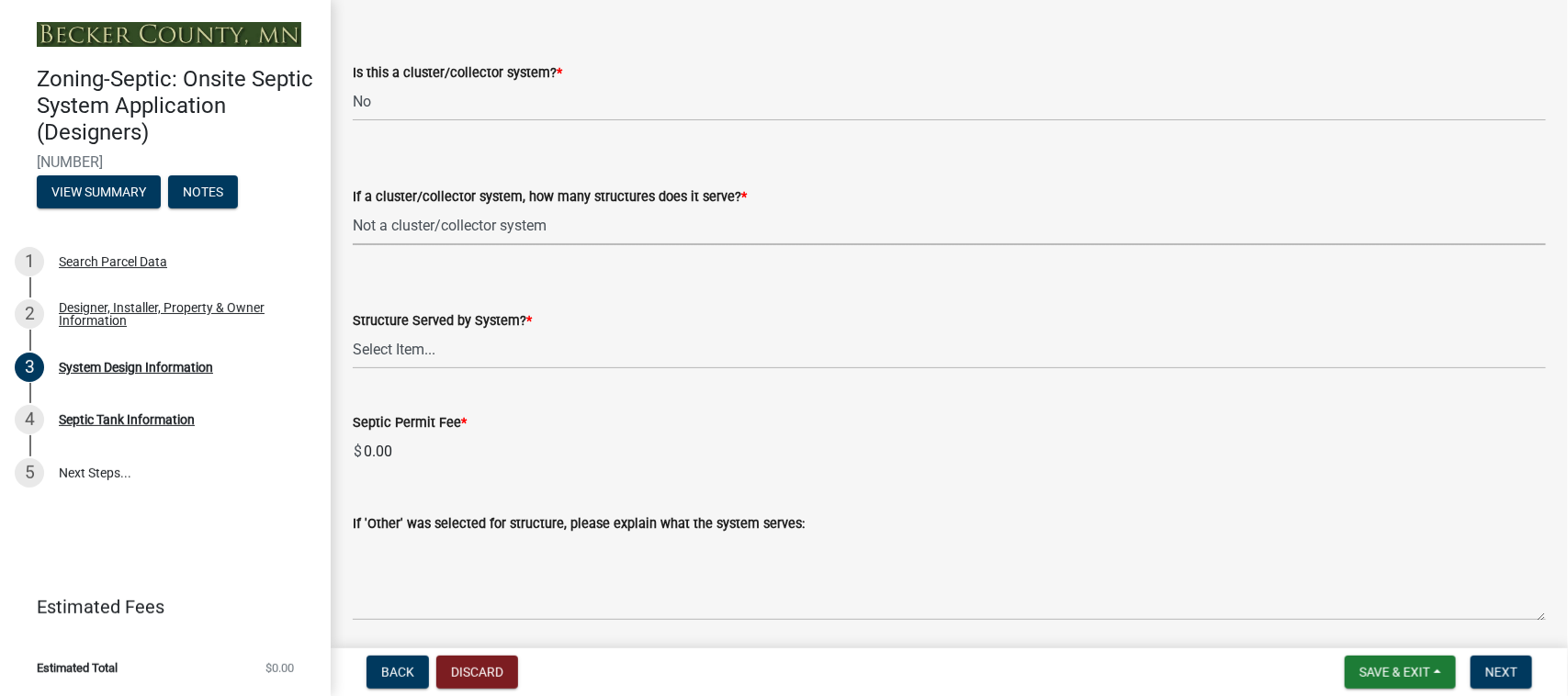 click on "Select Item...   Not a cluster/collector system   1   2   3   4   5   6   7   8   9   10" at bounding box center (949, 226) 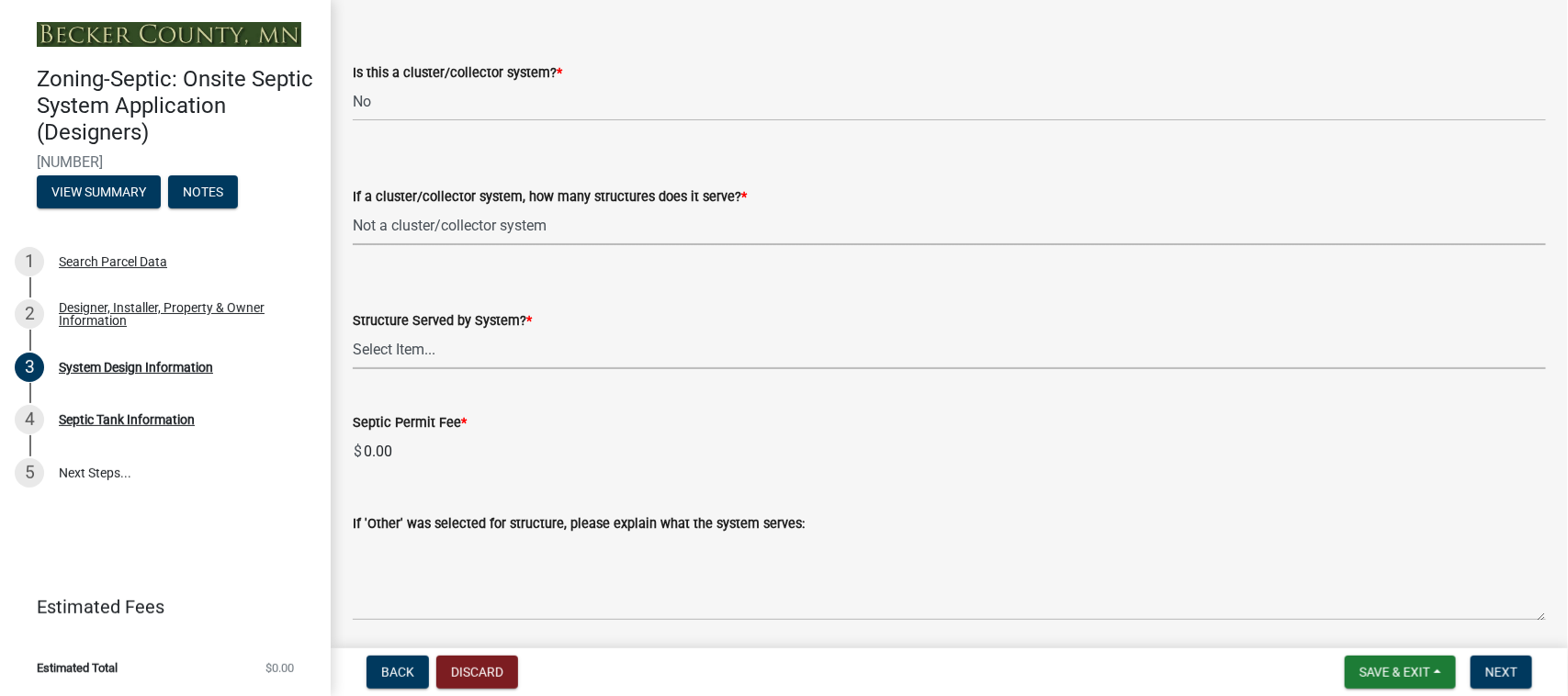 click on "Select Item...   Commercial Resort   Commercial - Non Resort   Other   Full-Time Dwelling   Seasonal Dwelling   Utility Structure   Cluster/Collector System   Other Establishment (commercial)" at bounding box center [949, 350] 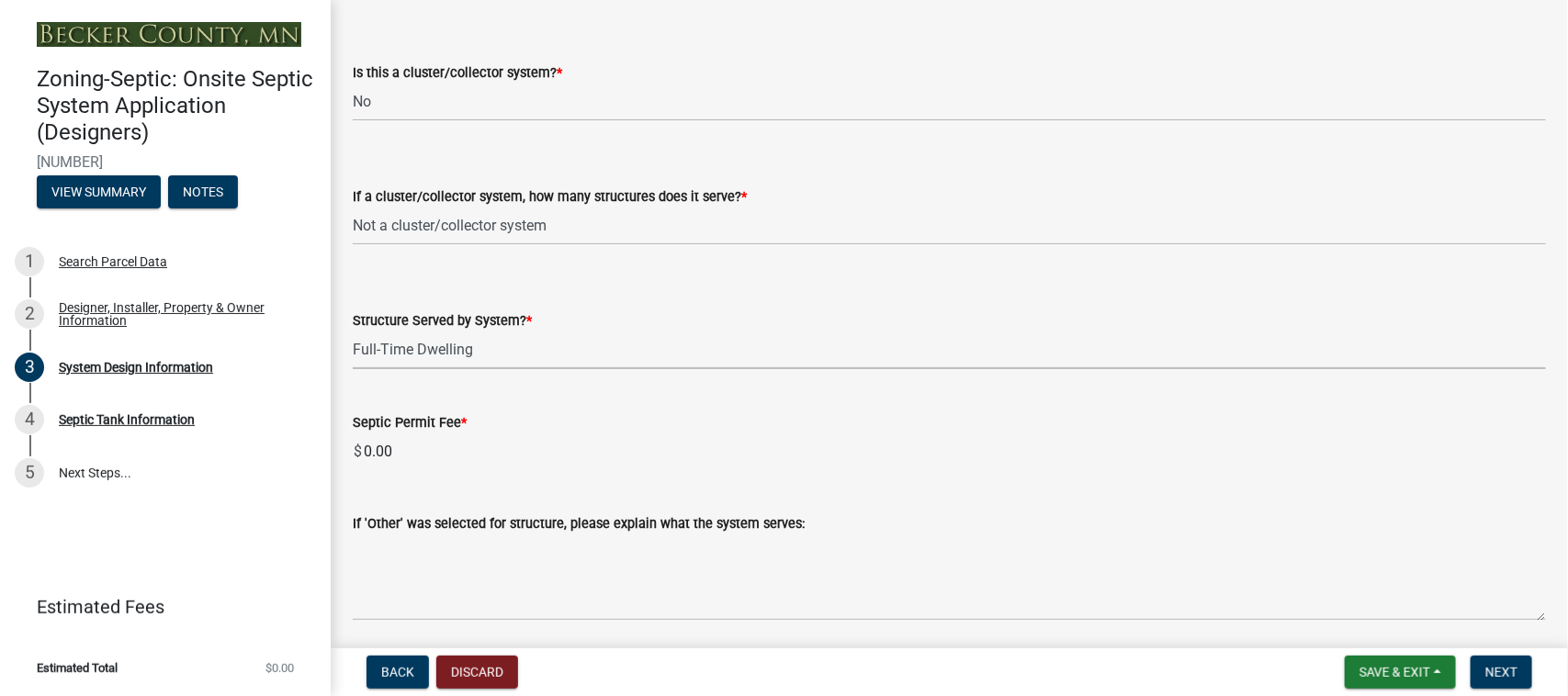 click on "Select Item...   Commercial Resort   Commercial - Non Resort   Other   Full-Time Dwelling   Seasonal Dwelling   Utility Structure   Cluster/Collector System   Other Establishment (commercial)" at bounding box center (949, 350) 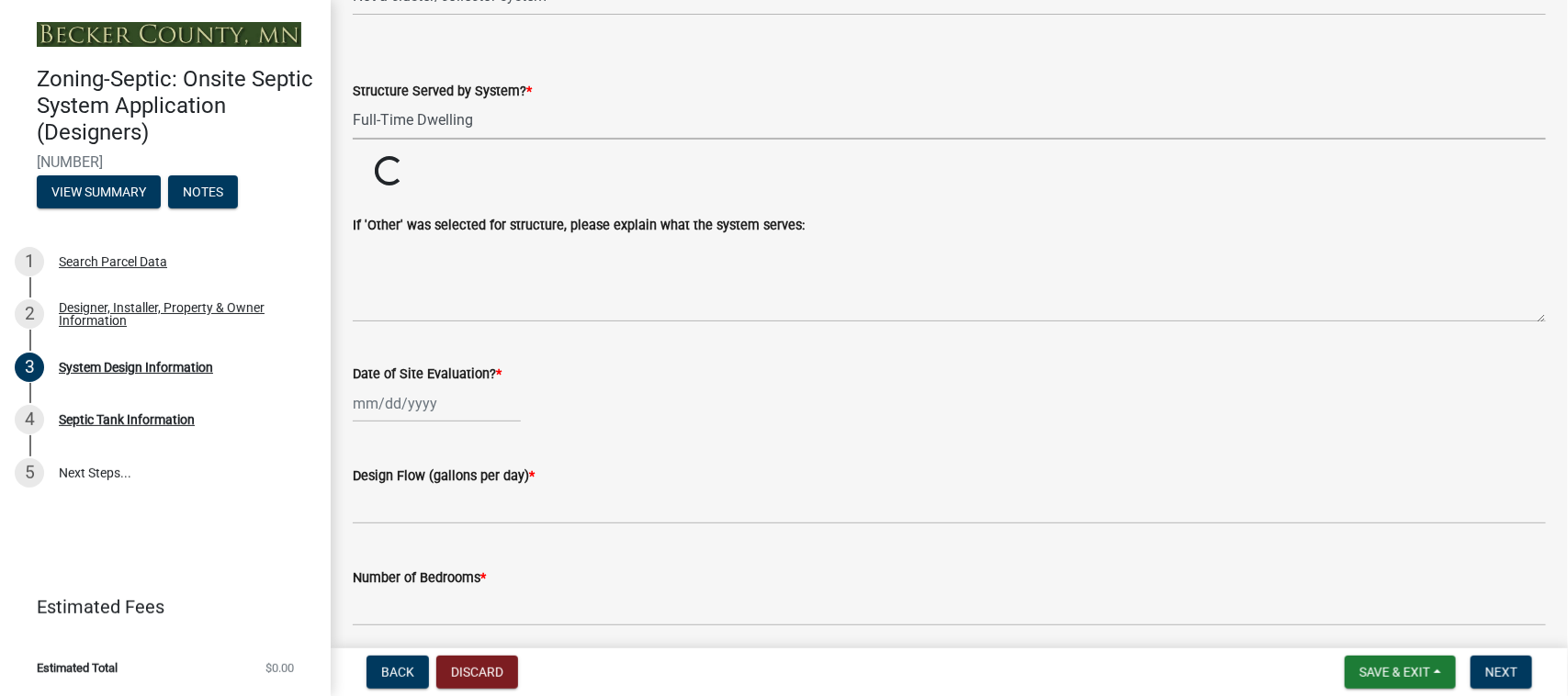 scroll, scrollTop: 3027, scrollLeft: 0, axis: vertical 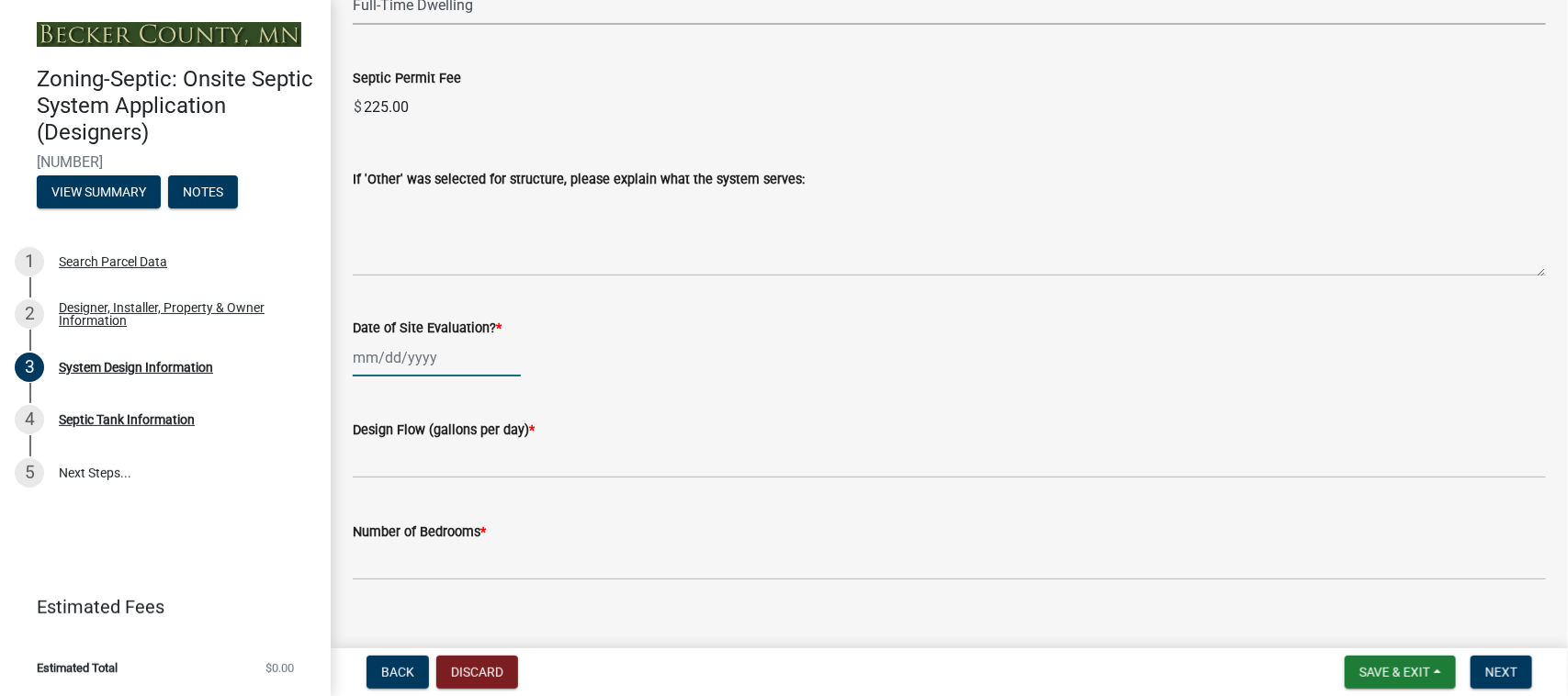 click 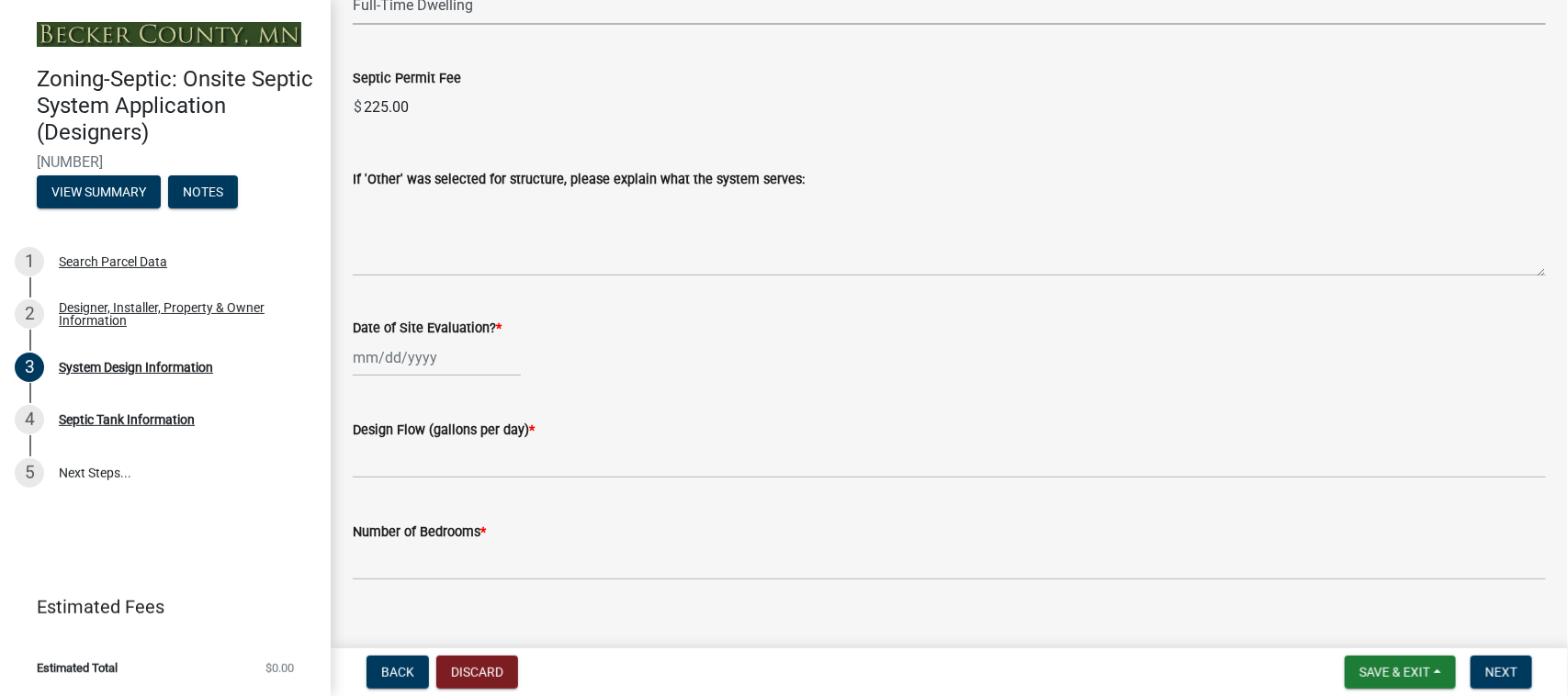 select on "8" 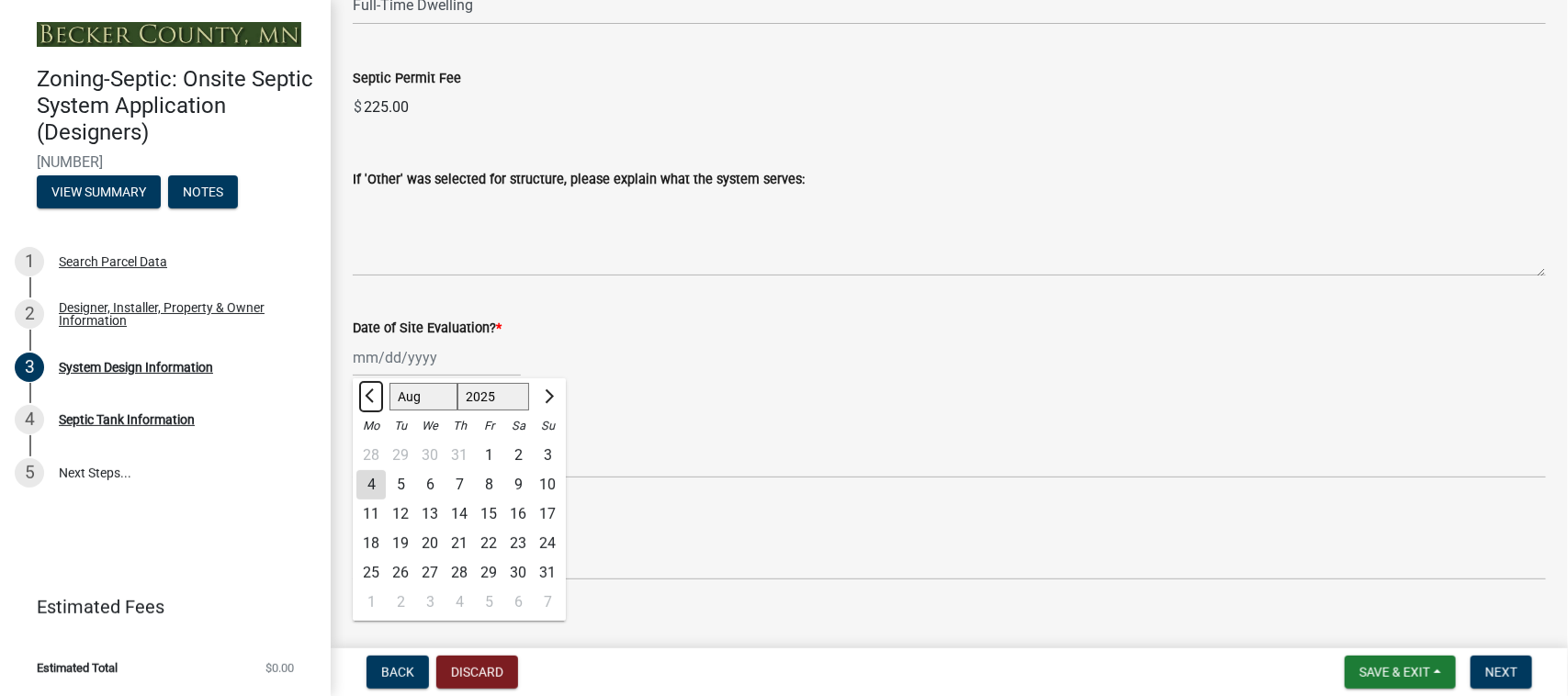 click 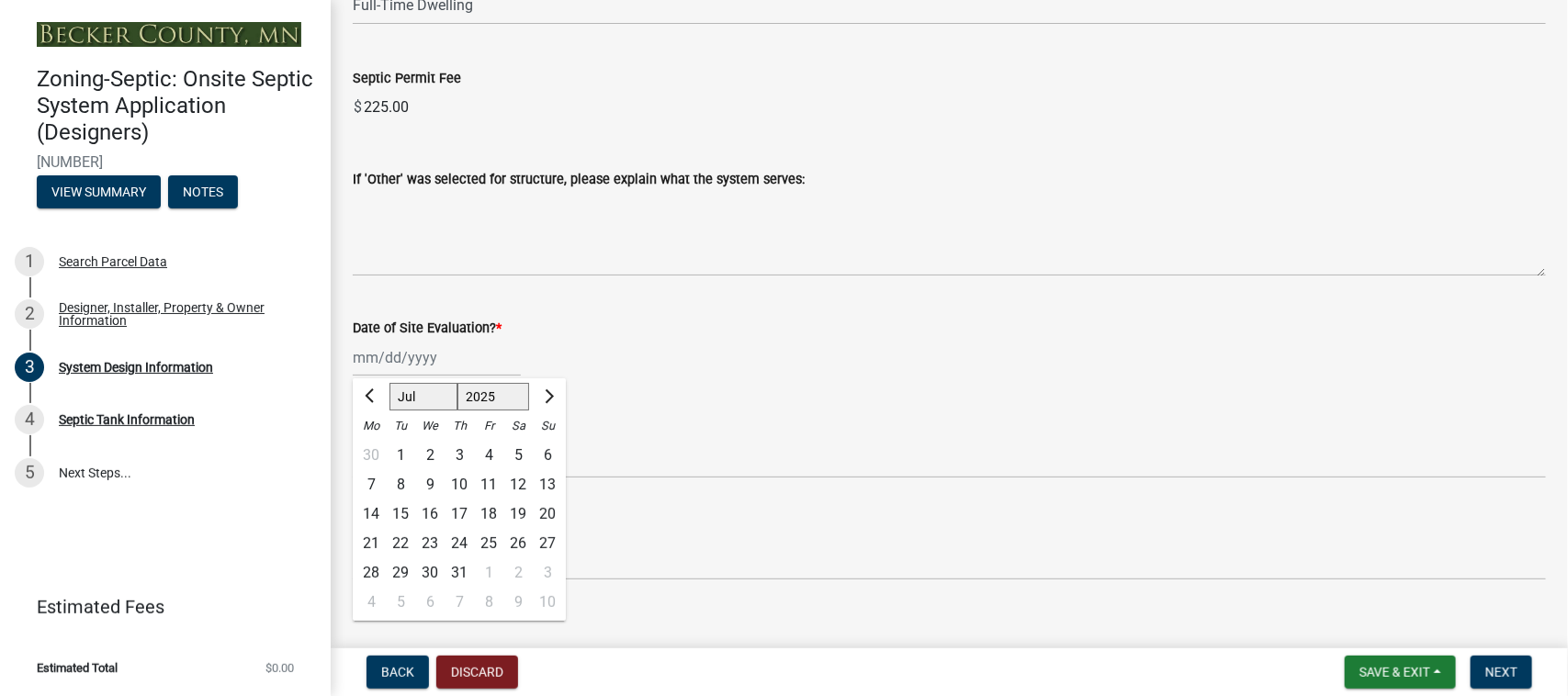 click on "3" 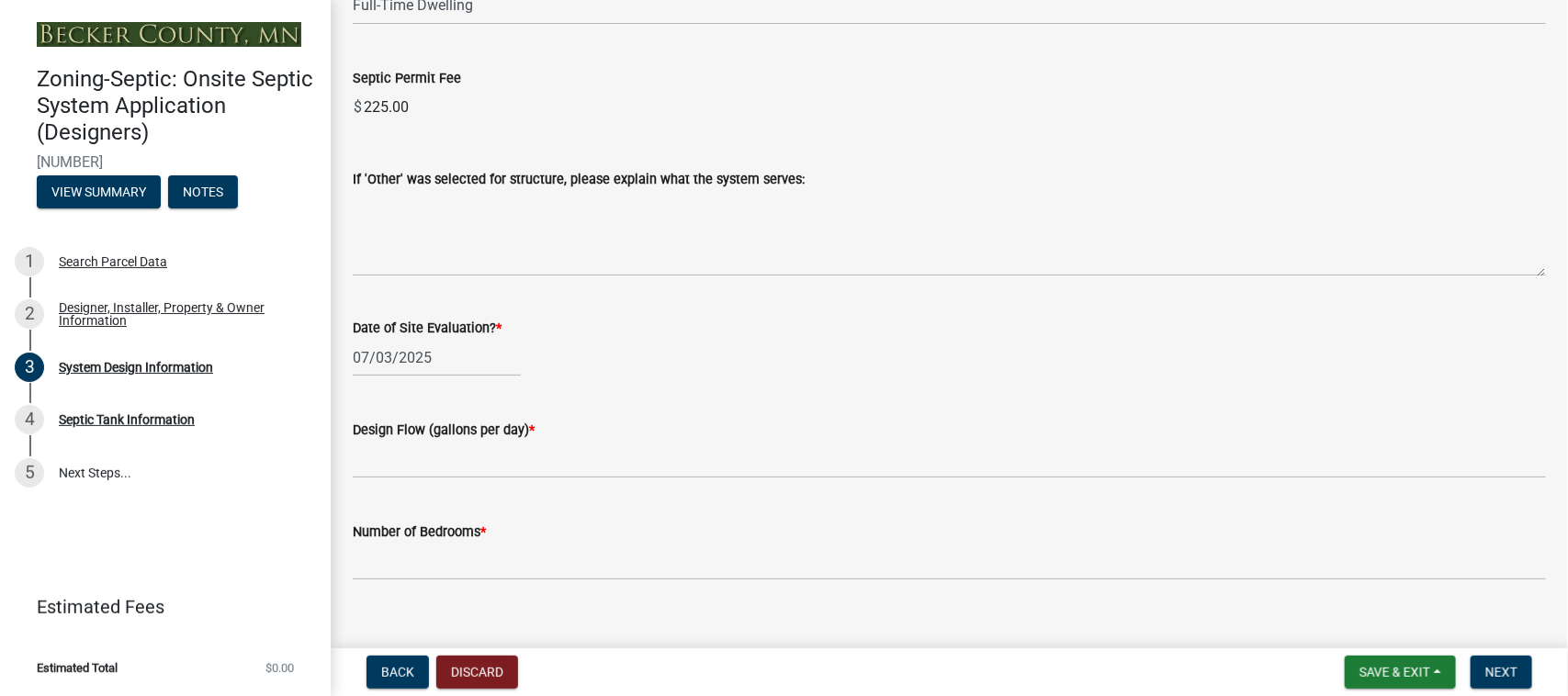 scroll, scrollTop: 3142, scrollLeft: 0, axis: vertical 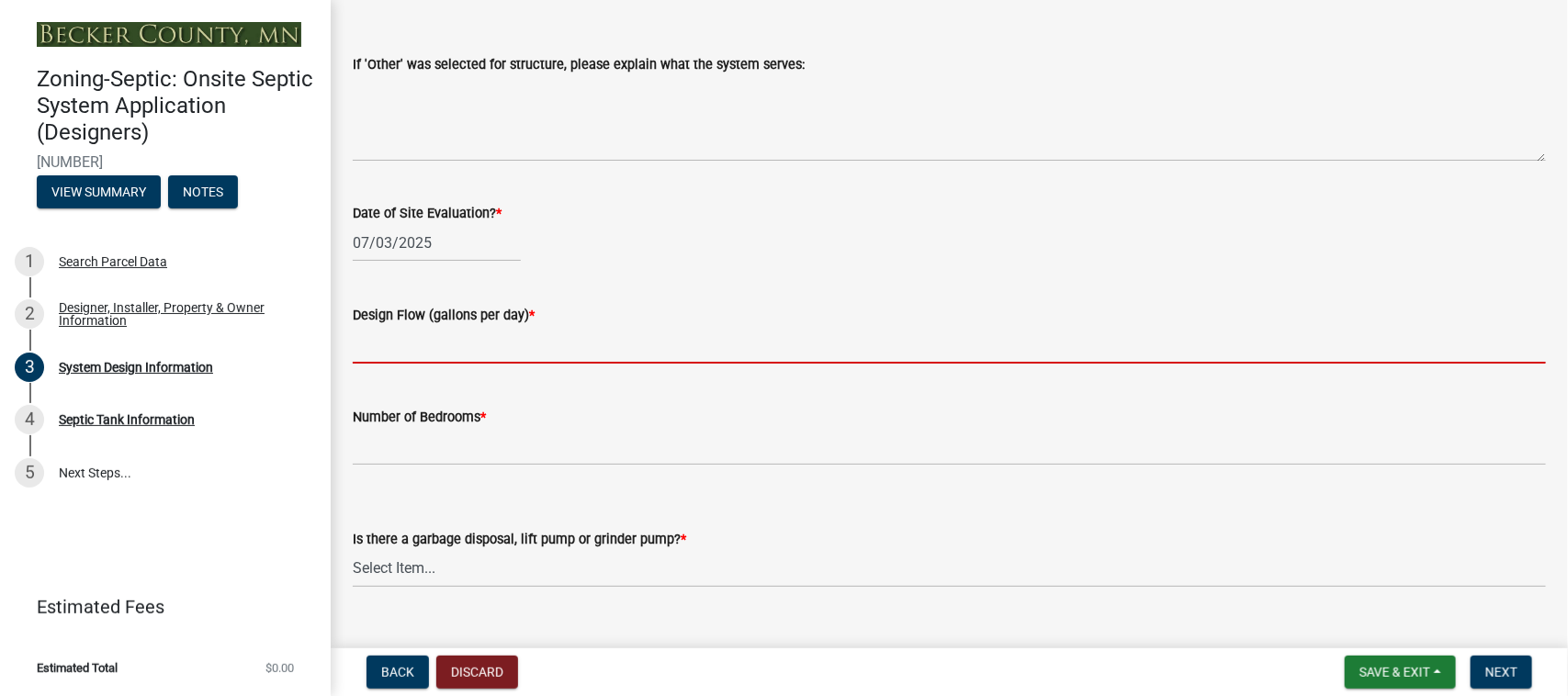 click 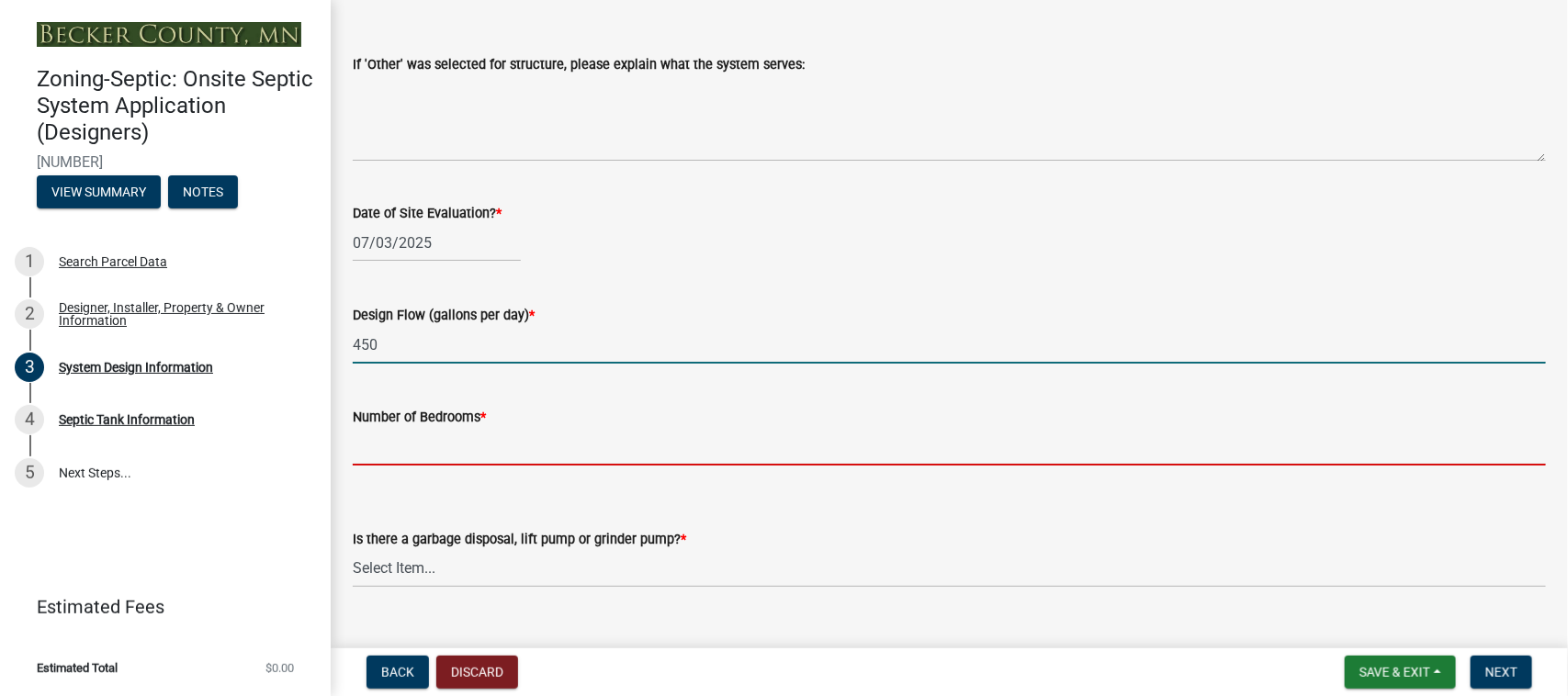 click on "Number of Bedrooms  *" at bounding box center (949, 446) 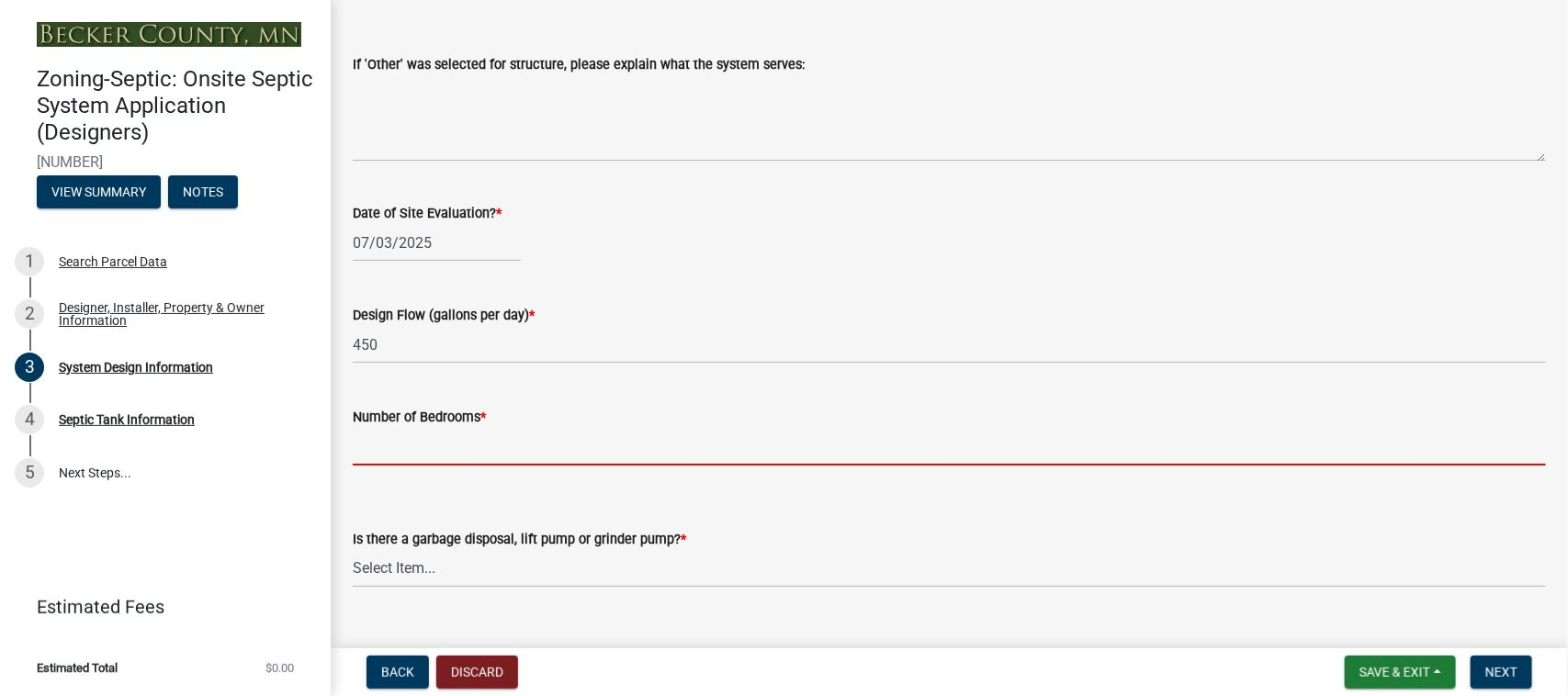 type on "3" 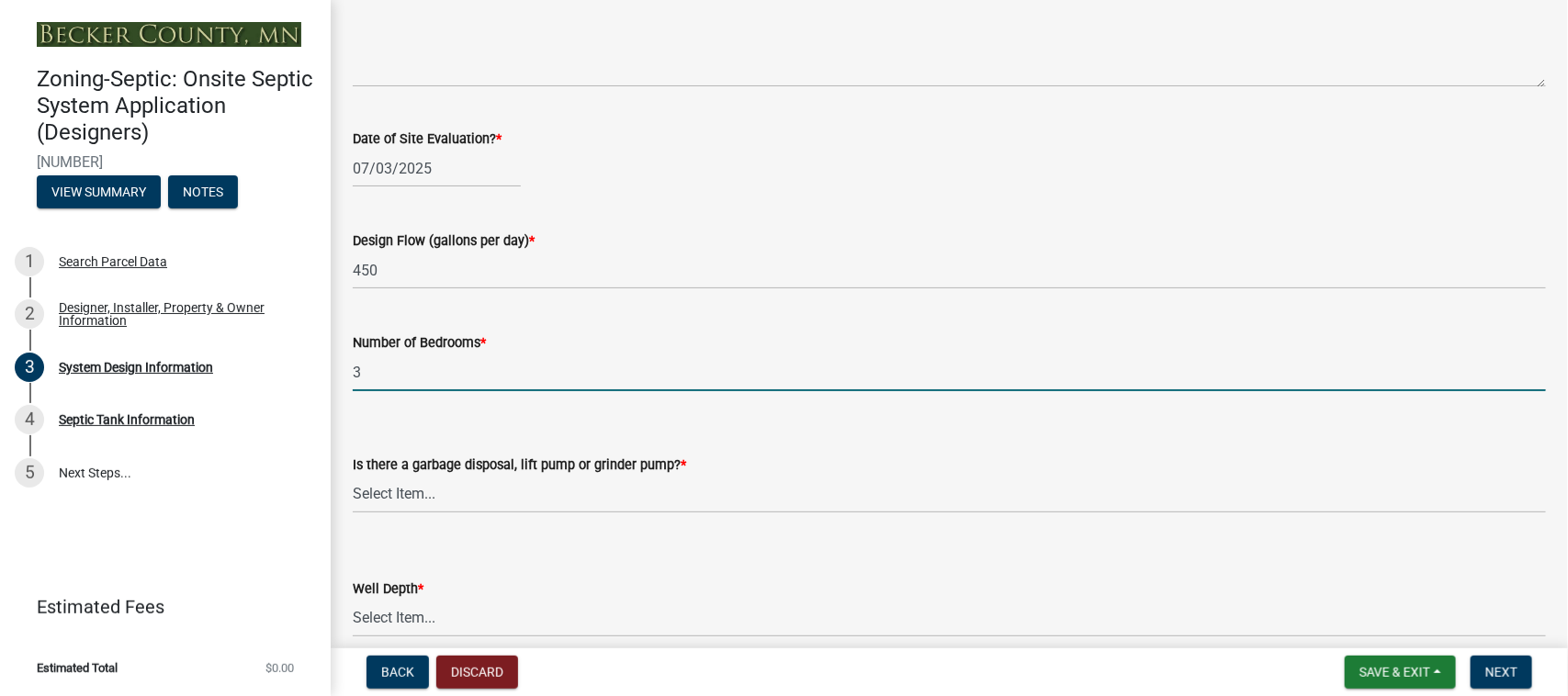 scroll, scrollTop: 3257, scrollLeft: 0, axis: vertical 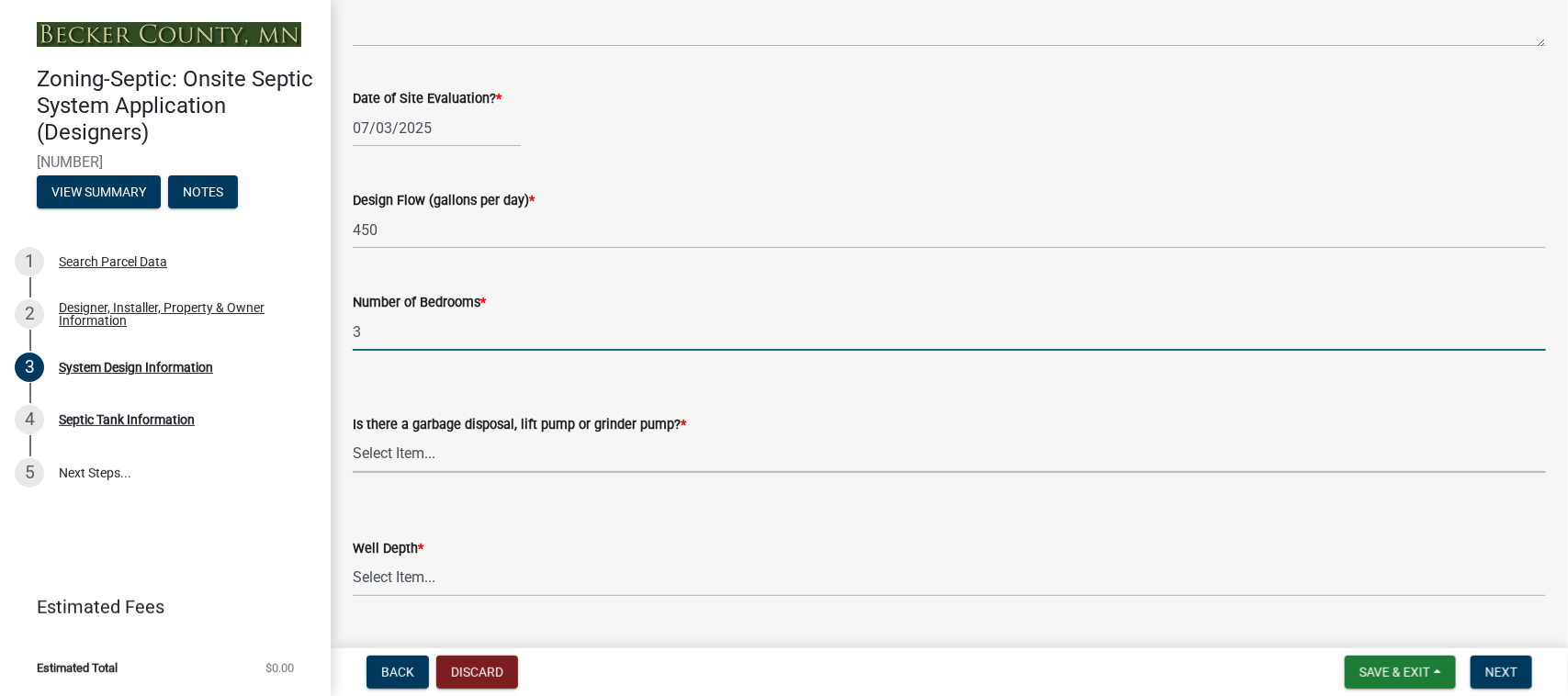 click on "Select Item...   Yes   No" at bounding box center [949, 454] 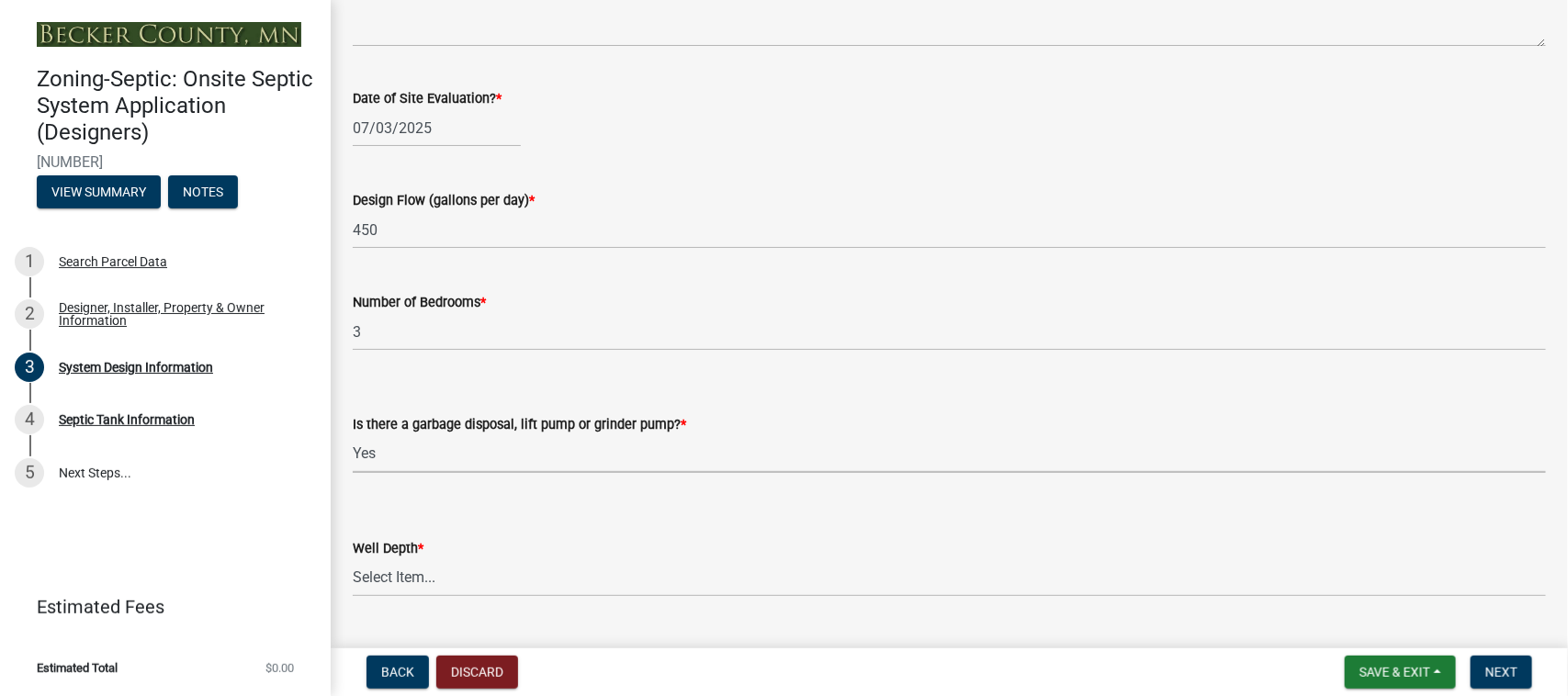 click on "Select Item...   Yes   No" at bounding box center (949, 454) 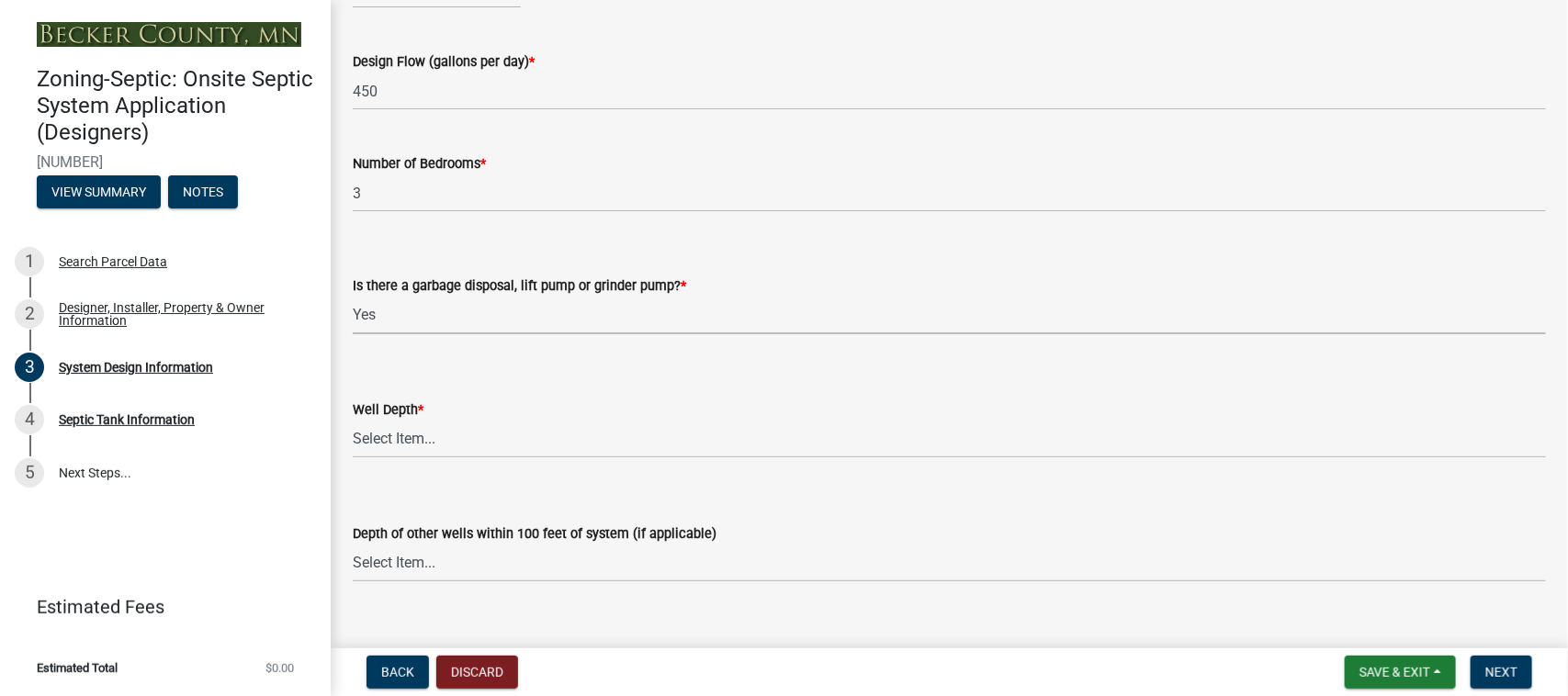scroll, scrollTop: 3486, scrollLeft: 0, axis: vertical 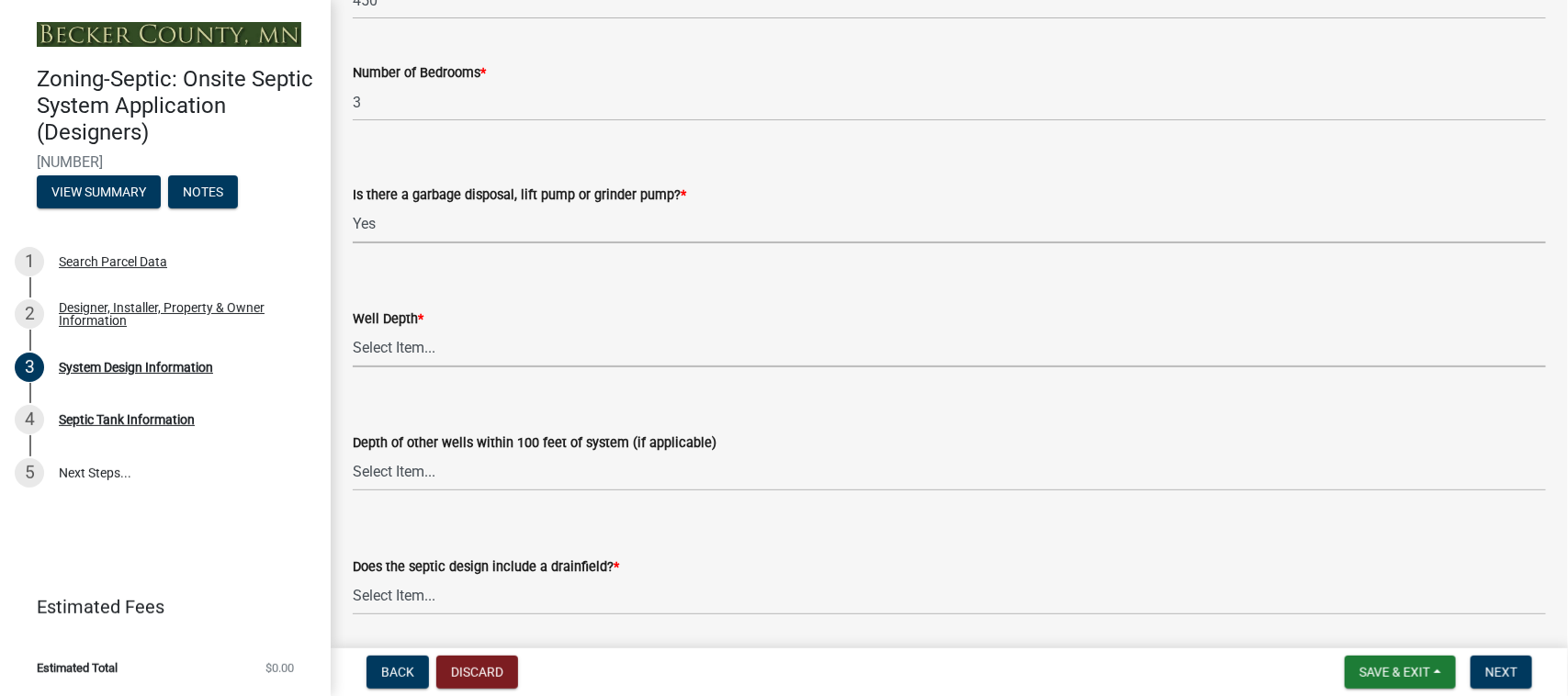 click on "Select Item...   Deep Well   Shallow Well   Well not yet installed - To be drilled   No Well - Connected or to be connected to City Water" at bounding box center [949, 348] 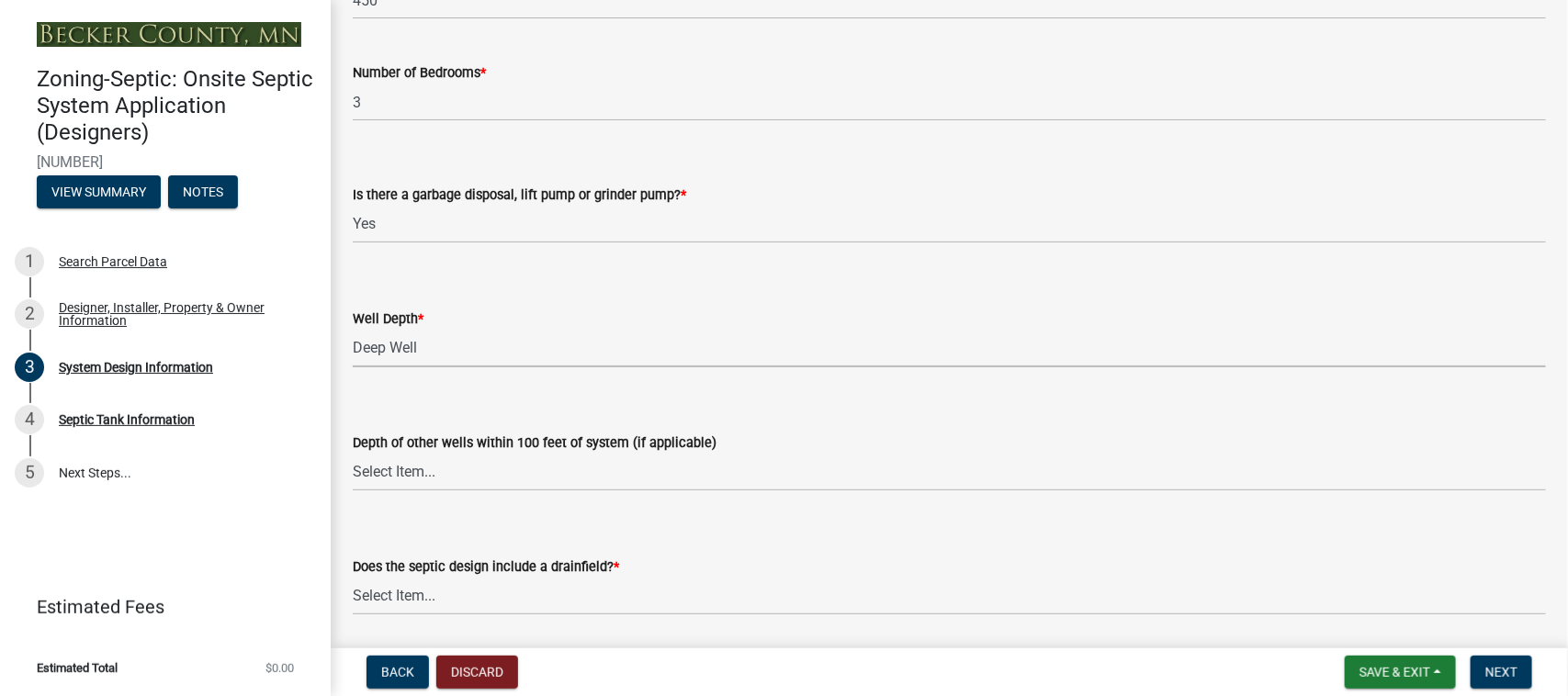 click on "Select Item...   Deep Well   Shallow Well   Well not yet installed - To be drilled   No Well - Connected or to be connected to City Water" at bounding box center [949, 348] 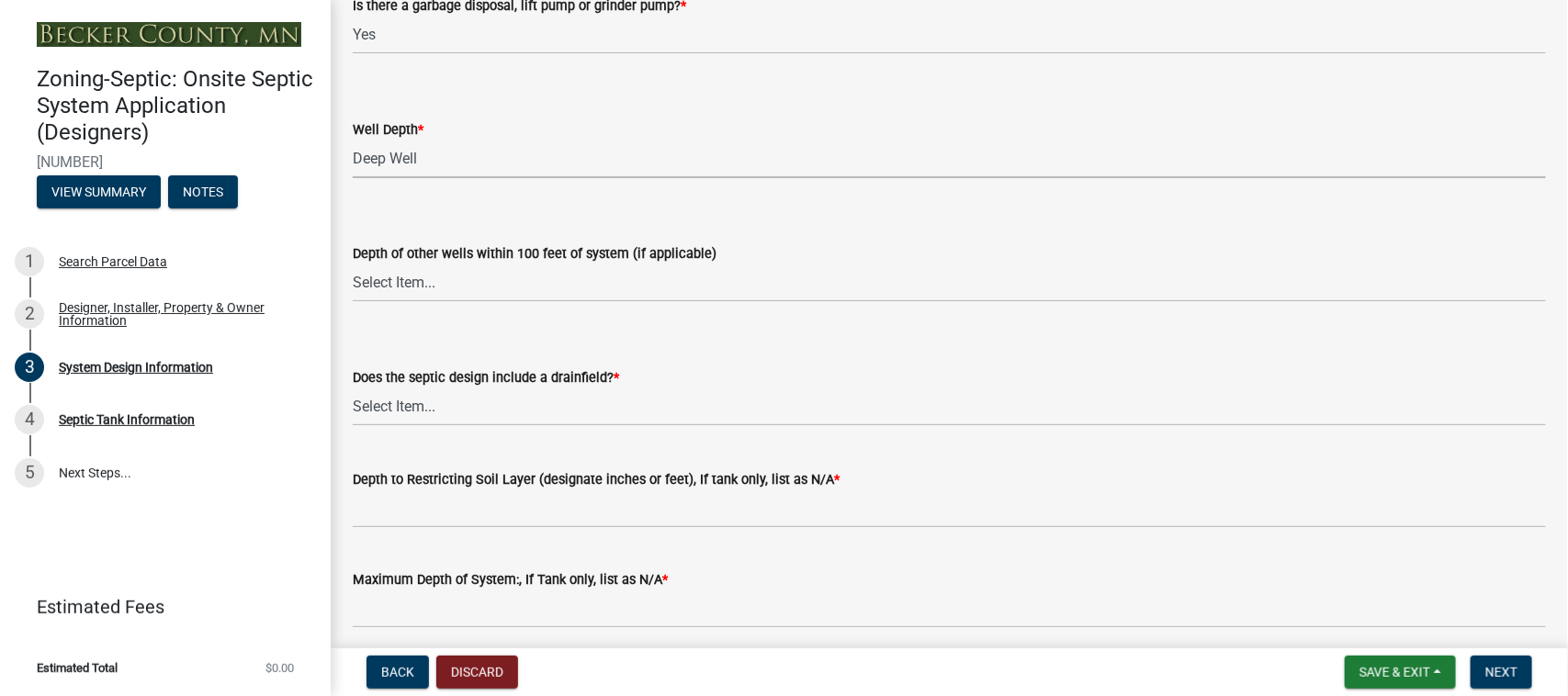 scroll, scrollTop: 3716, scrollLeft: 0, axis: vertical 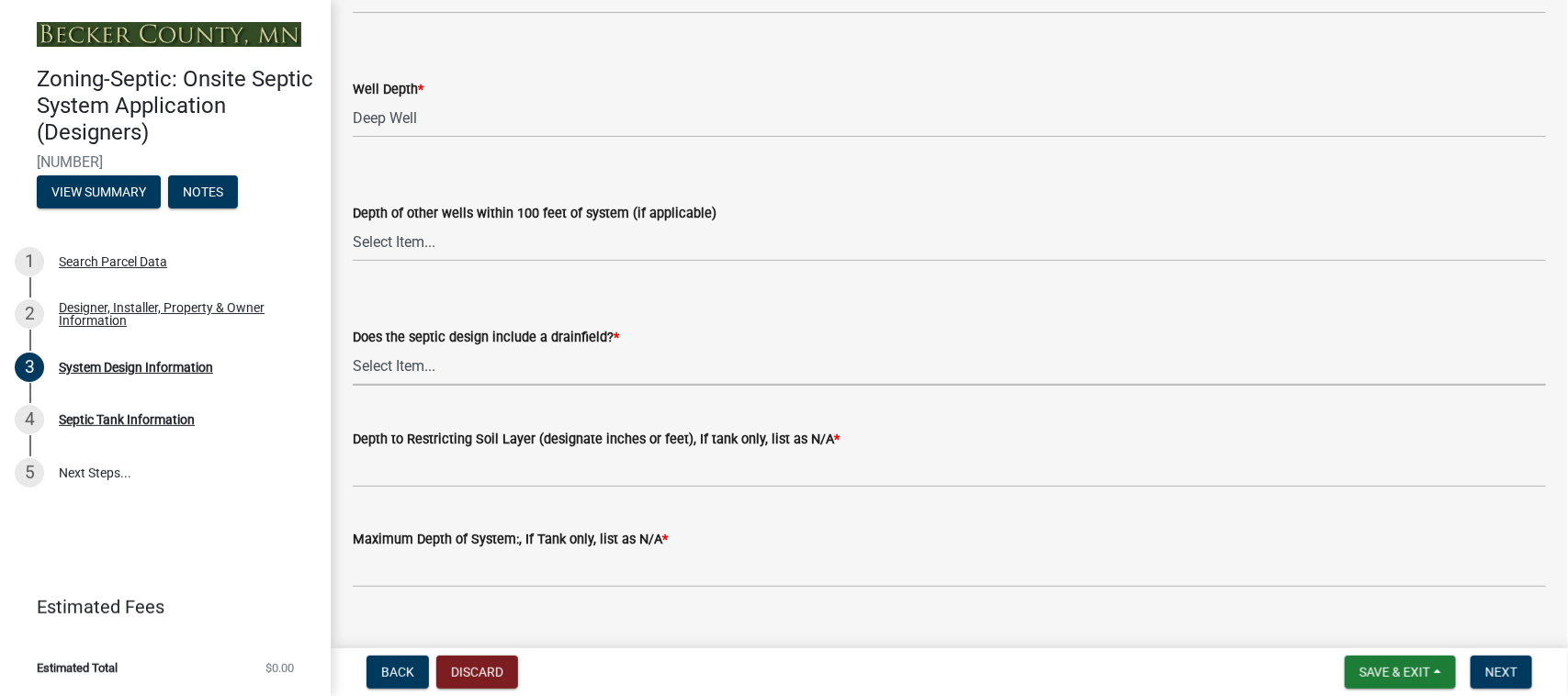 click on "Select Item...   Yes   No   Existing - COC must by submitted" at bounding box center [949, 366] 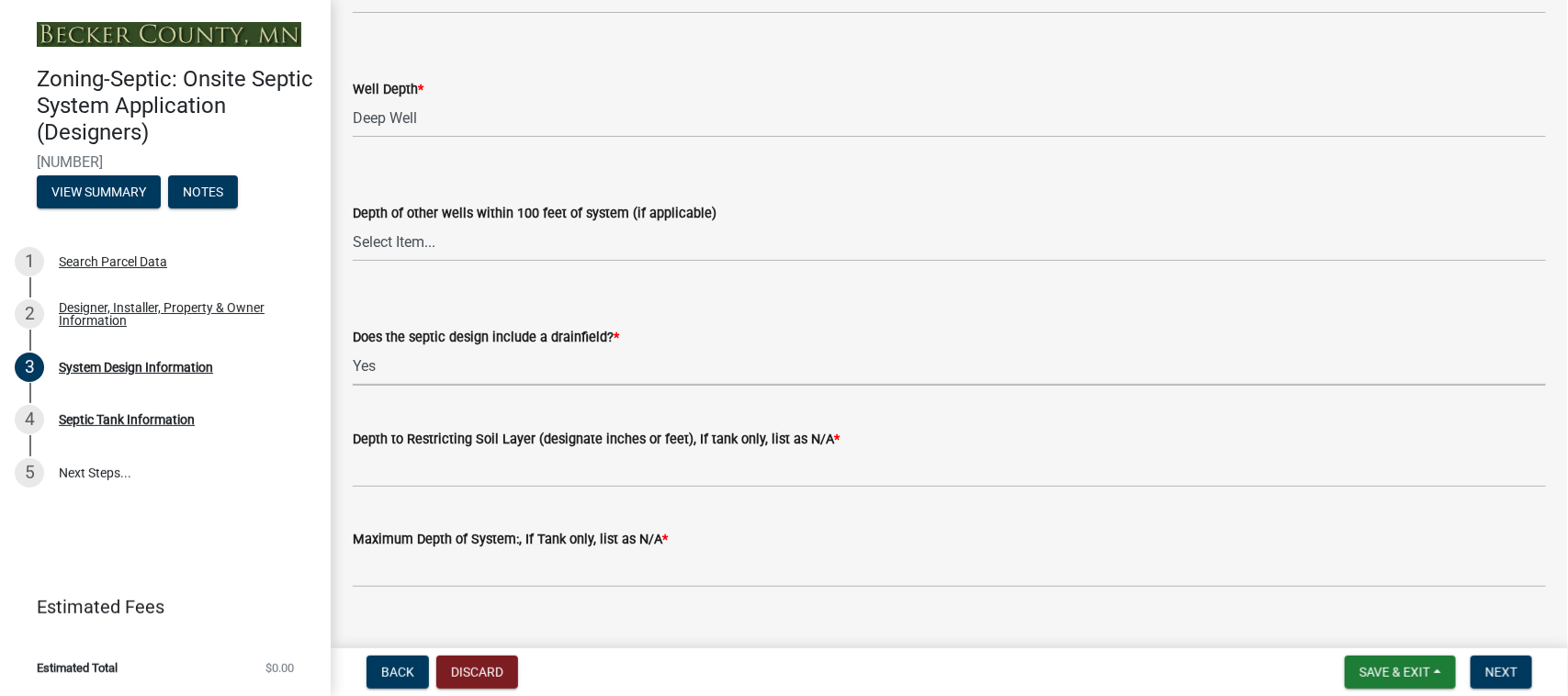 click on "Select Item...   Yes   No   Existing - COC must by submitted" at bounding box center [949, 366] 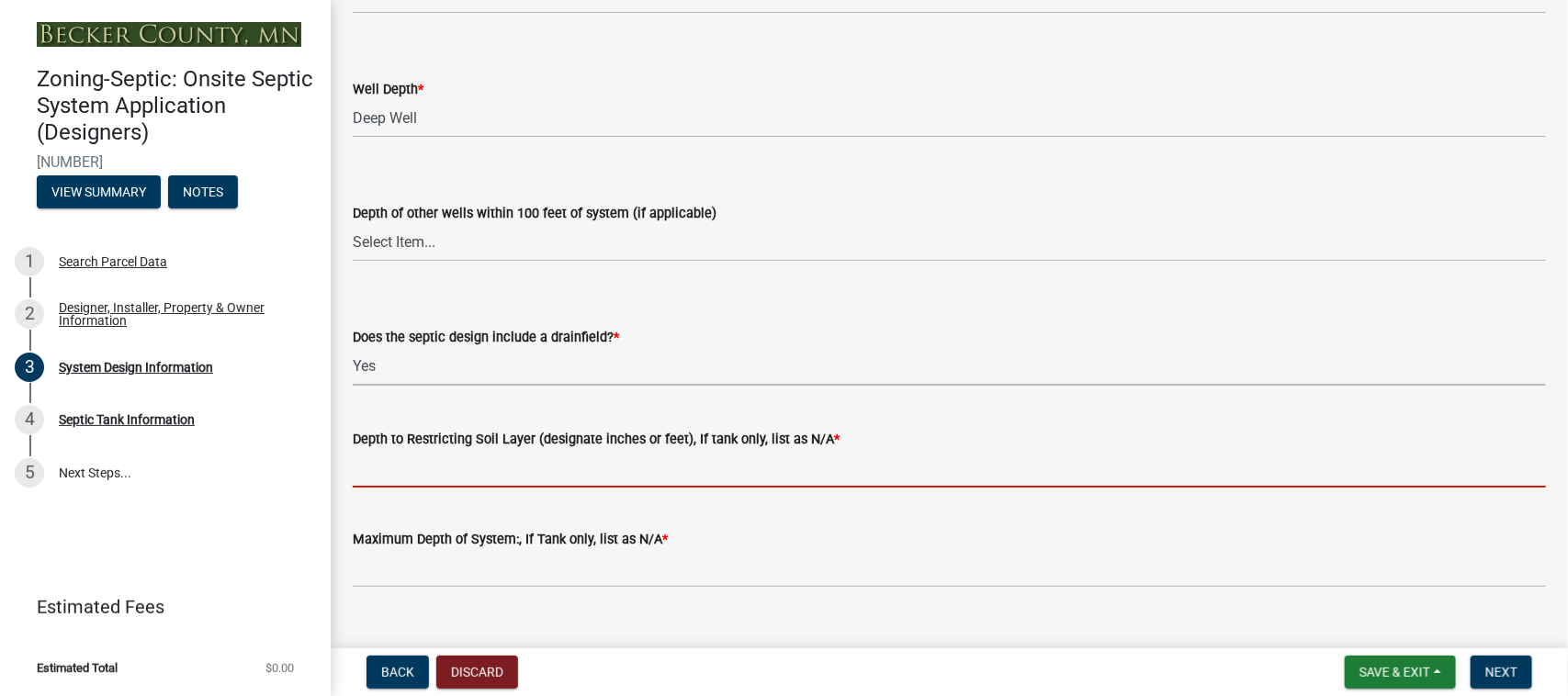 click on "Depth to Restricting Soil Layer (designate inches or feet), If tank only, list as N/A  *" at bounding box center [949, 468] 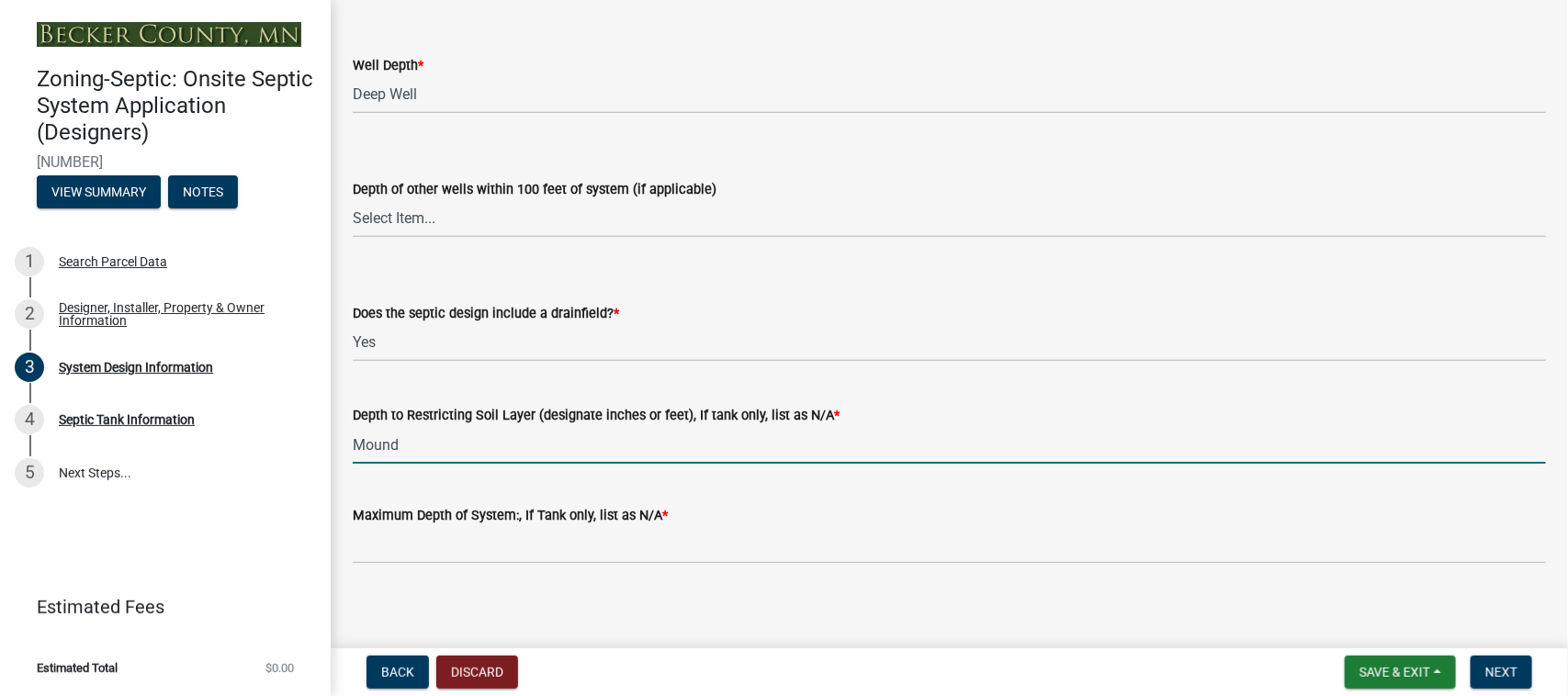 scroll, scrollTop: 3747, scrollLeft: 0, axis: vertical 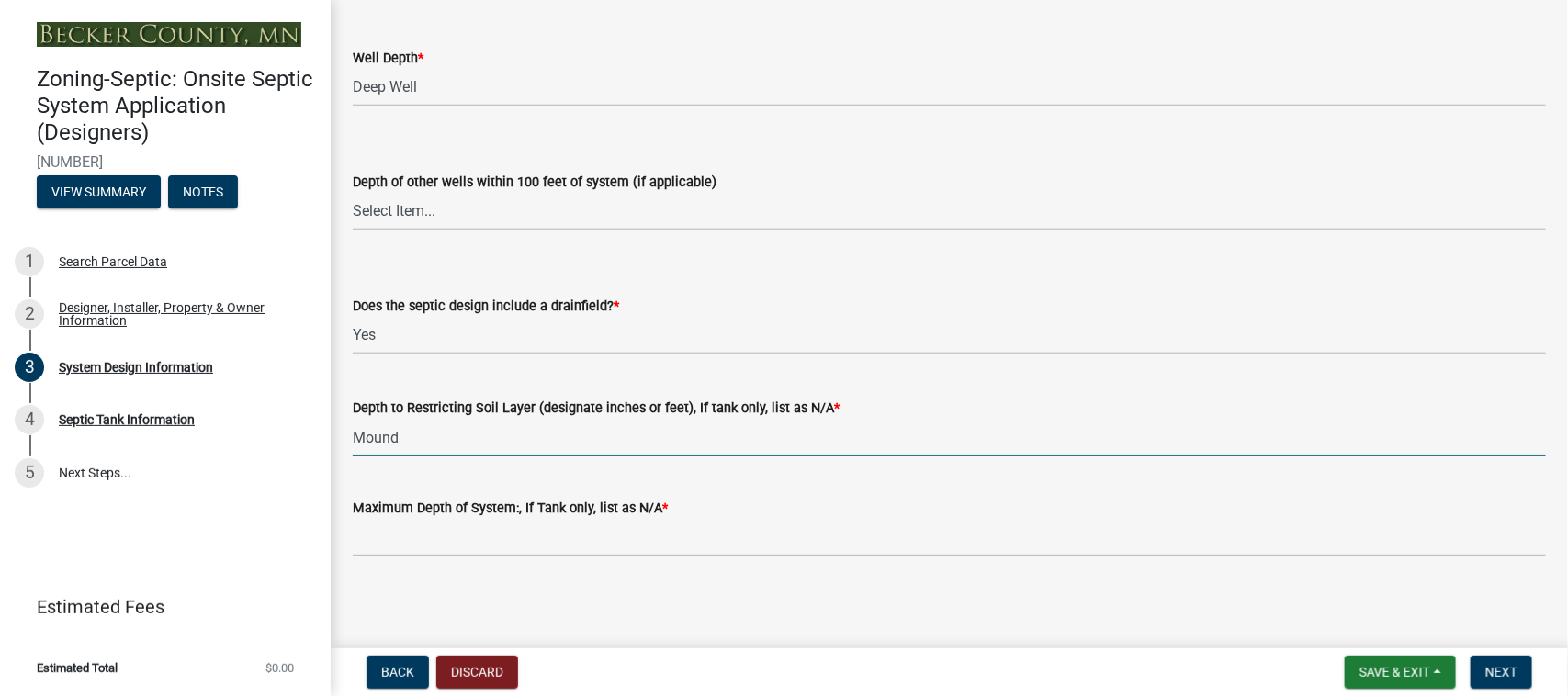 type on "Mound" 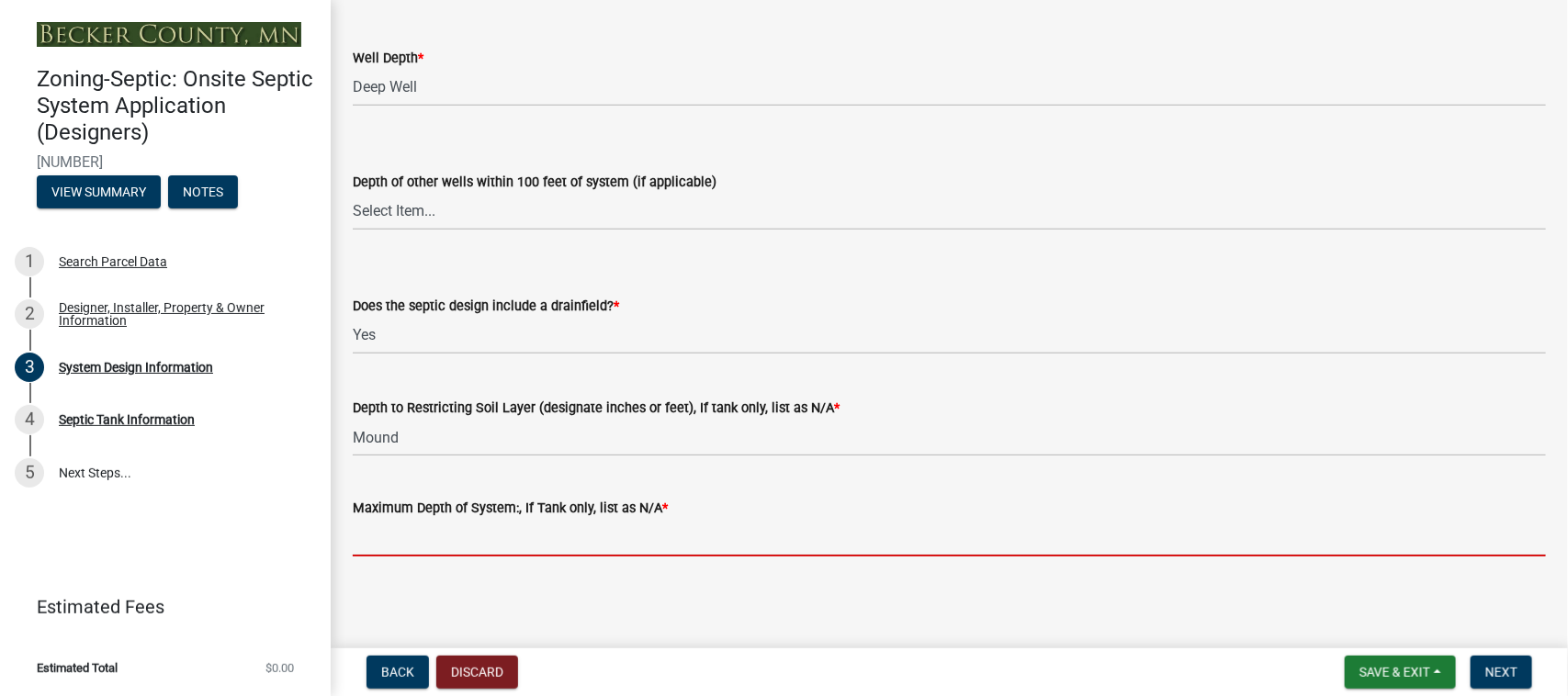 click on "Maximum Depth of System:, If Tank only, list as N/A  *" at bounding box center [949, 537] 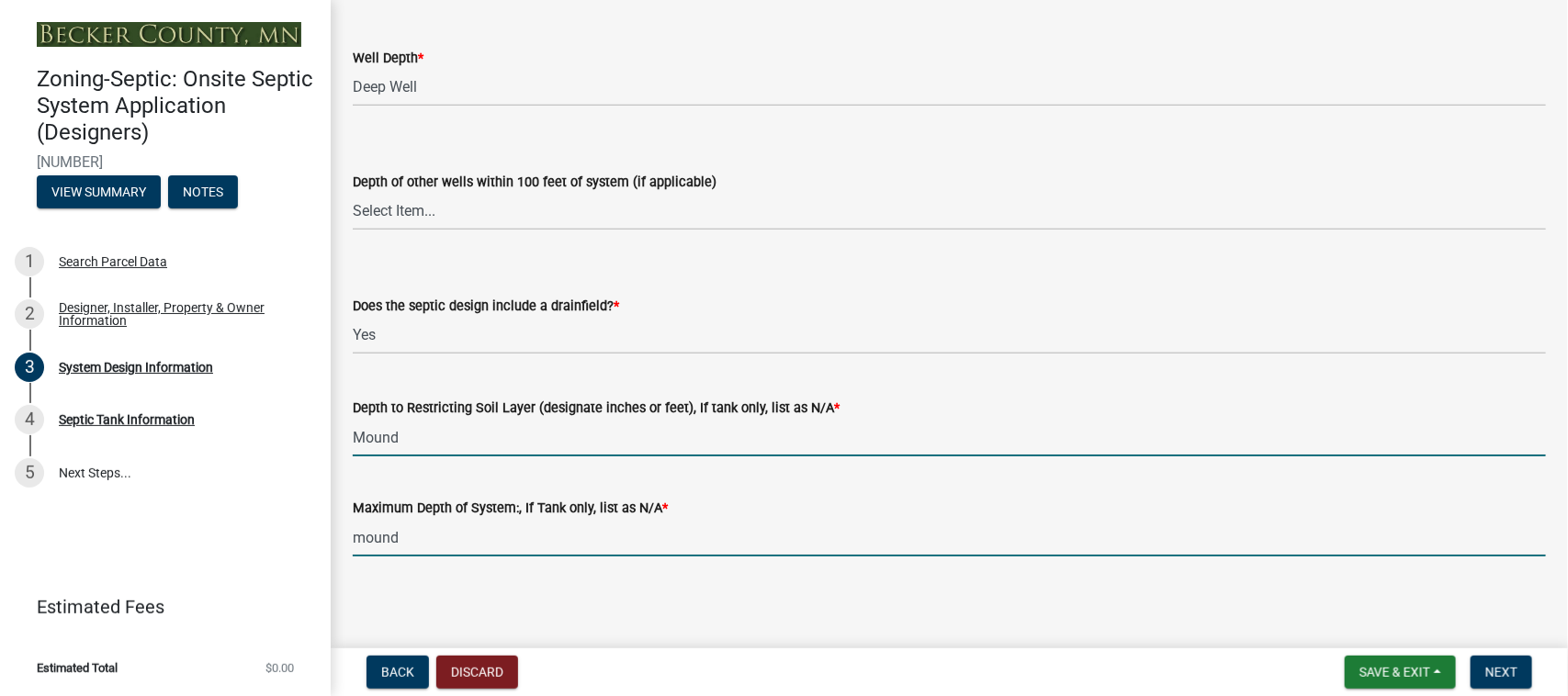 click on "Mound" at bounding box center (949, 437) 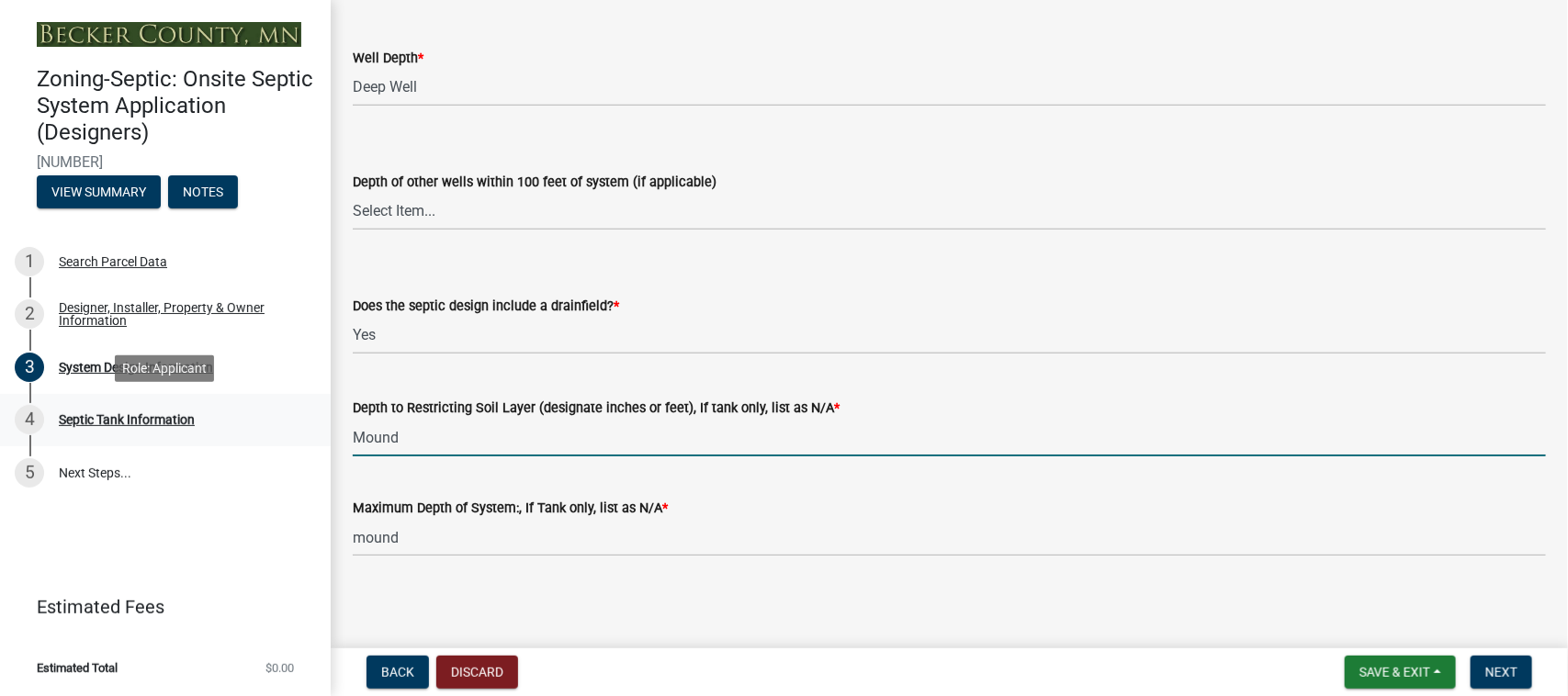 drag, startPoint x: 436, startPoint y: 433, endPoint x: 290, endPoint y: 421, distance: 146.49232 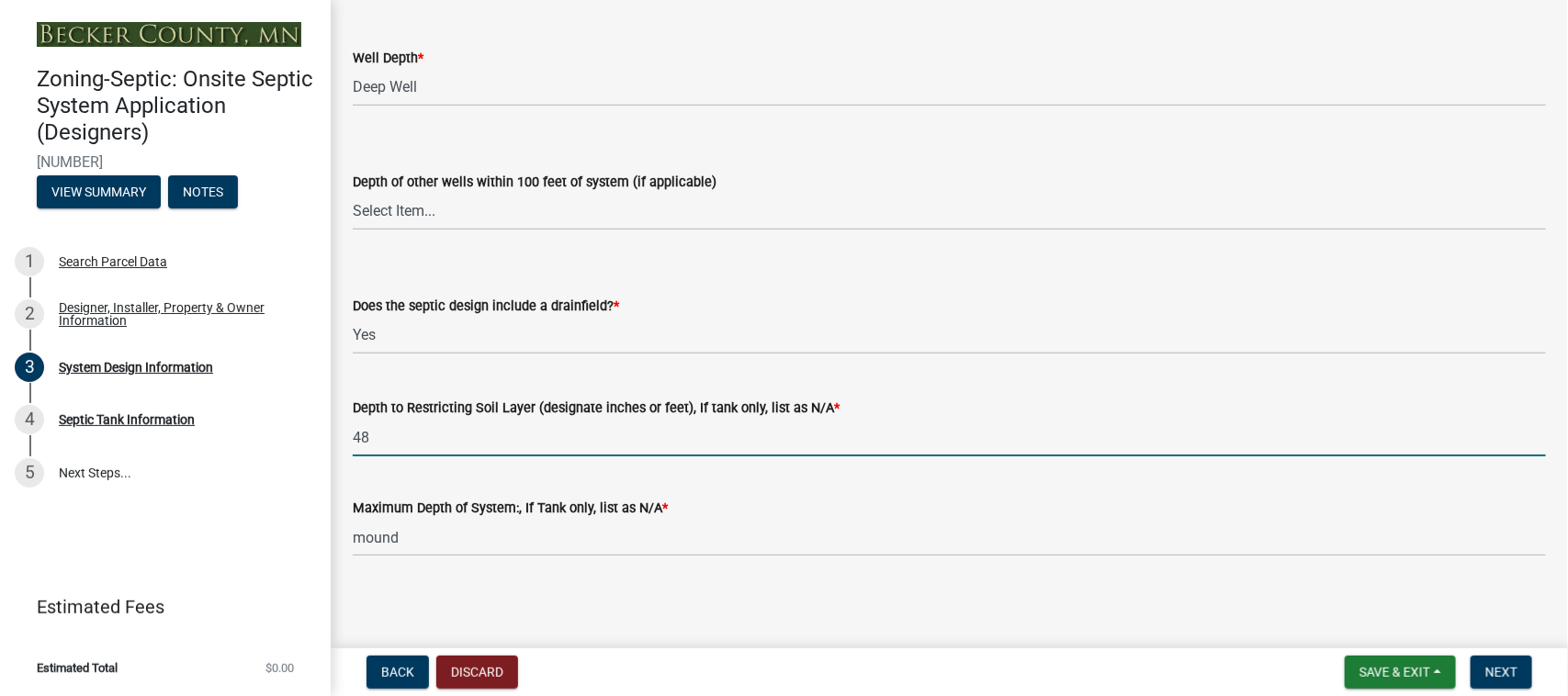 type on "48" 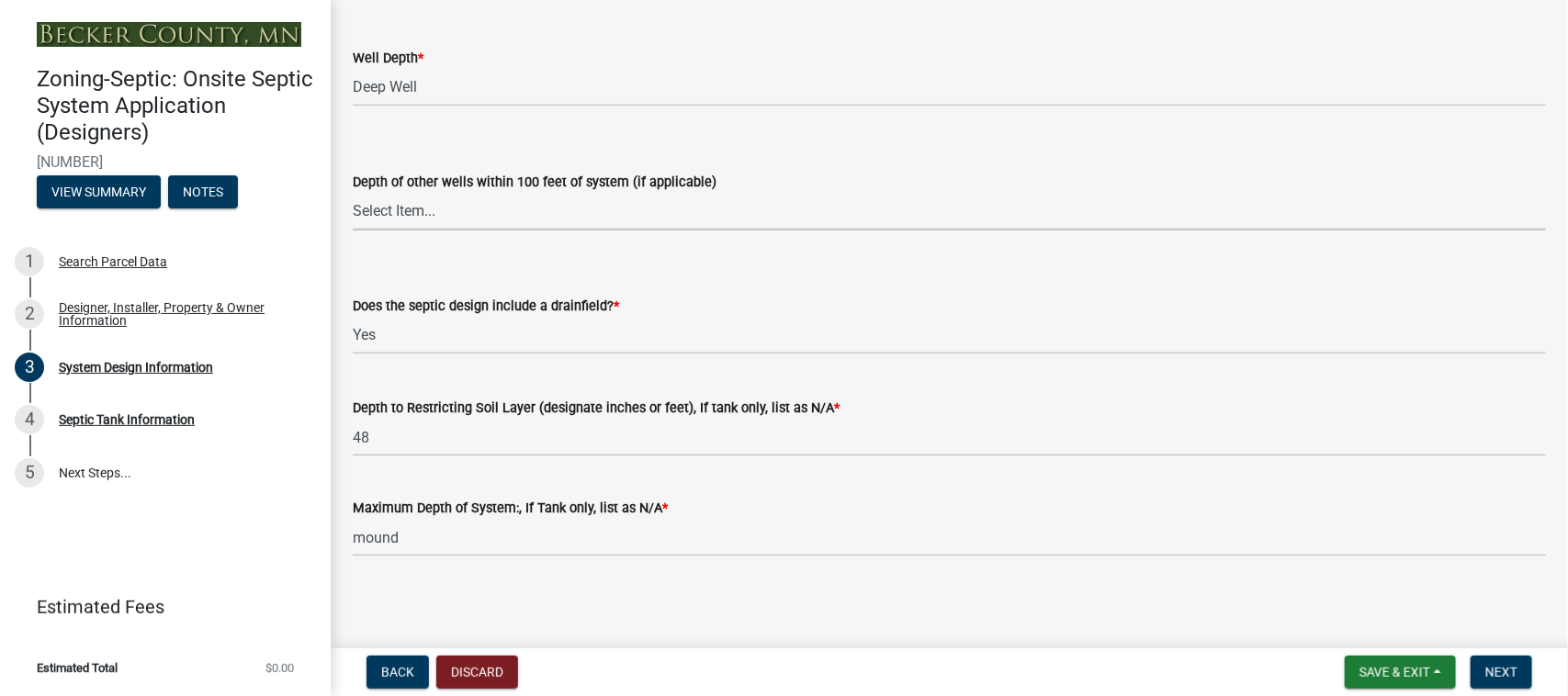 click on "Select Item...   Deep Well   Shallow Well   No other wells" at bounding box center [949, 211] 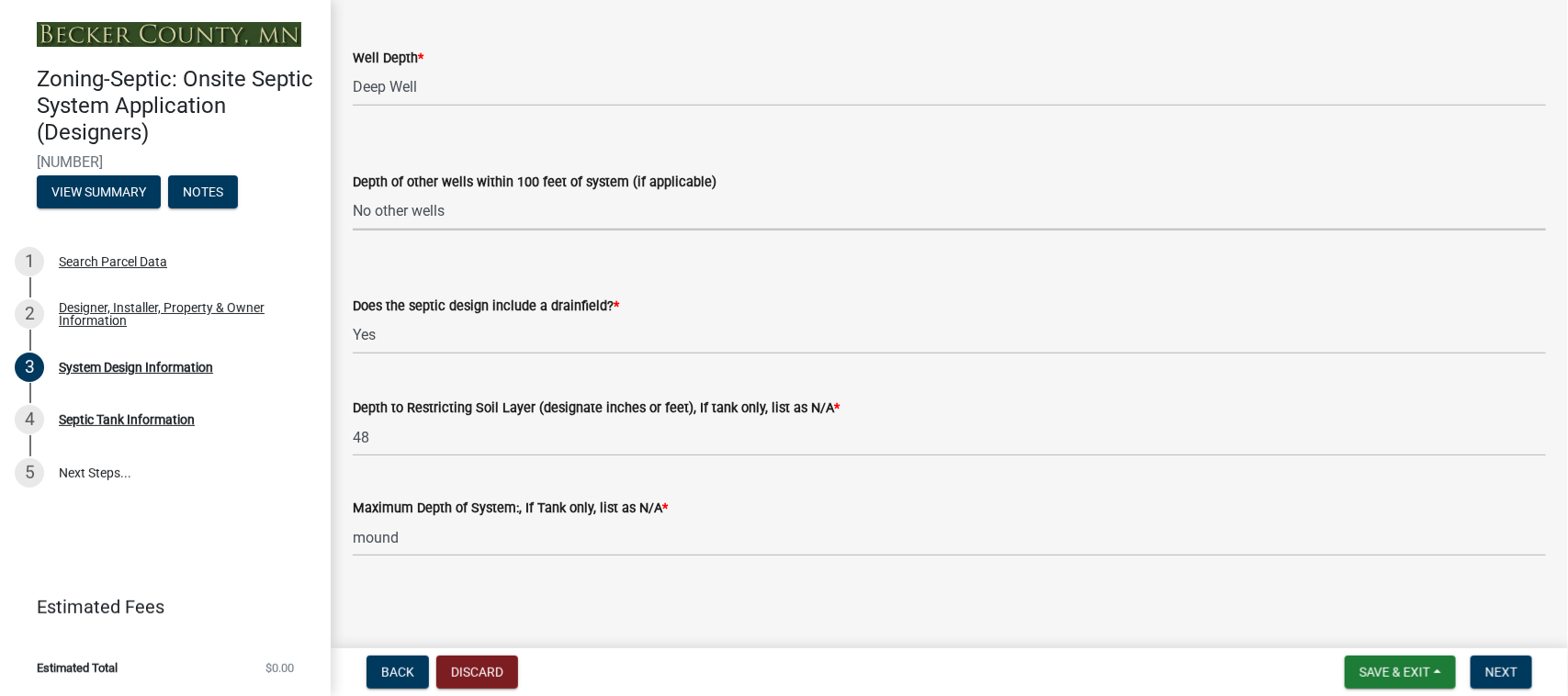 click on "Select Item...   Deep Well   Shallow Well   No other wells" at bounding box center (949, 211) 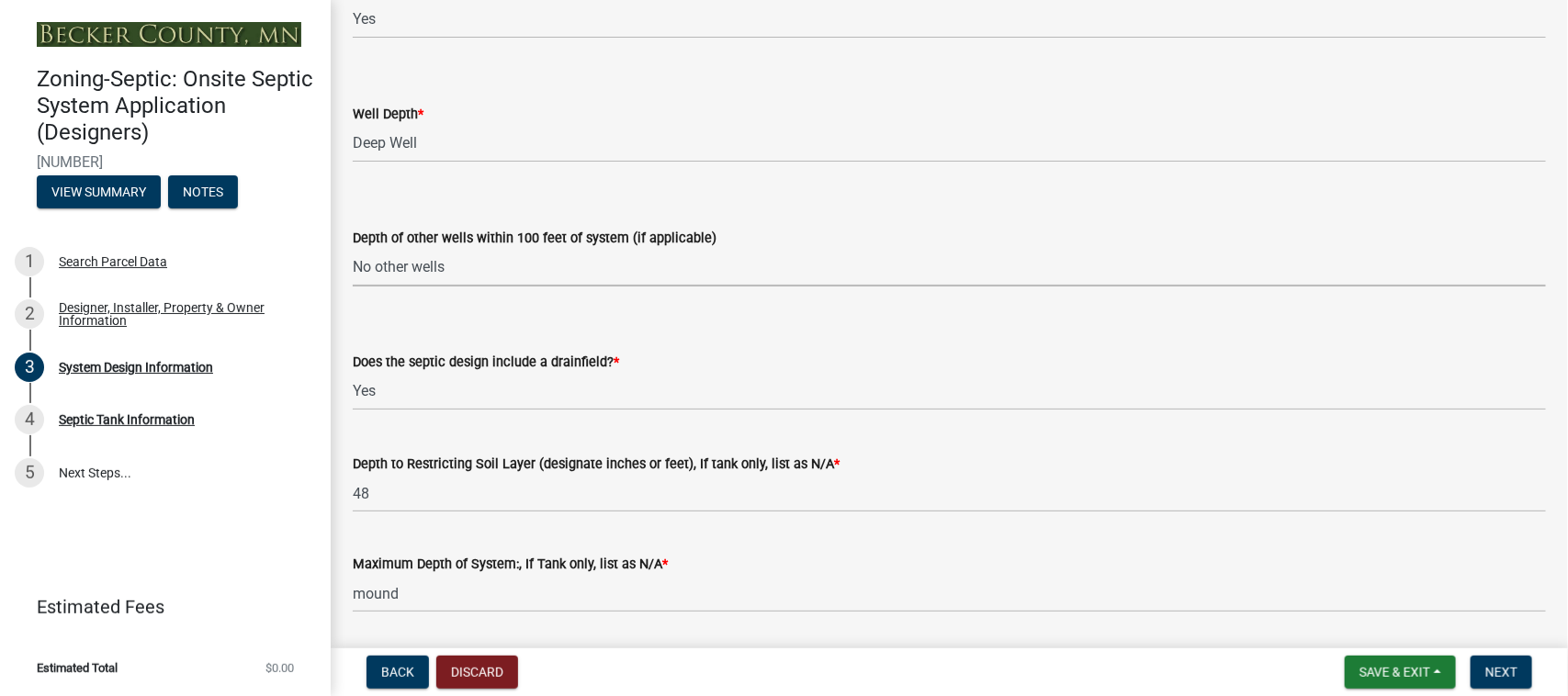 scroll, scrollTop: 3747, scrollLeft: 0, axis: vertical 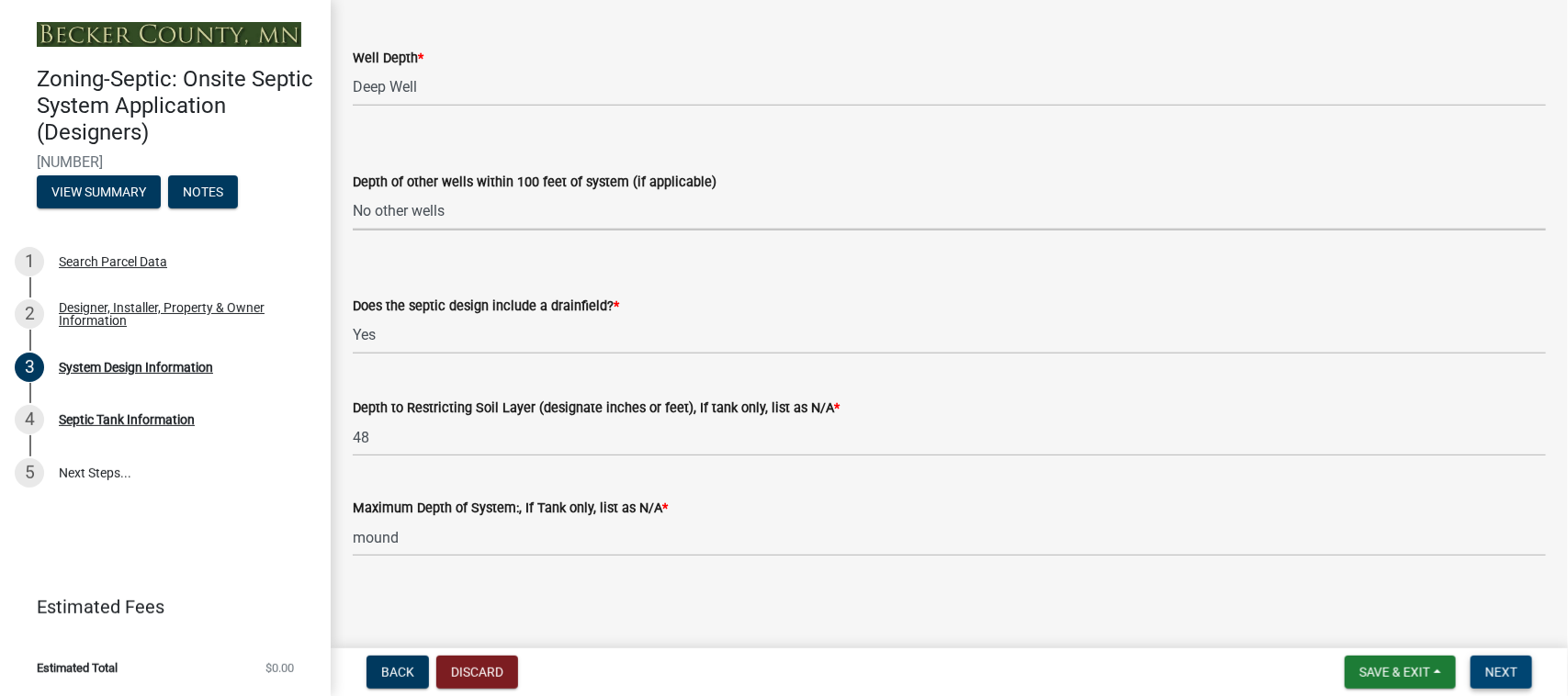 click on "Next" at bounding box center [1501, 672] 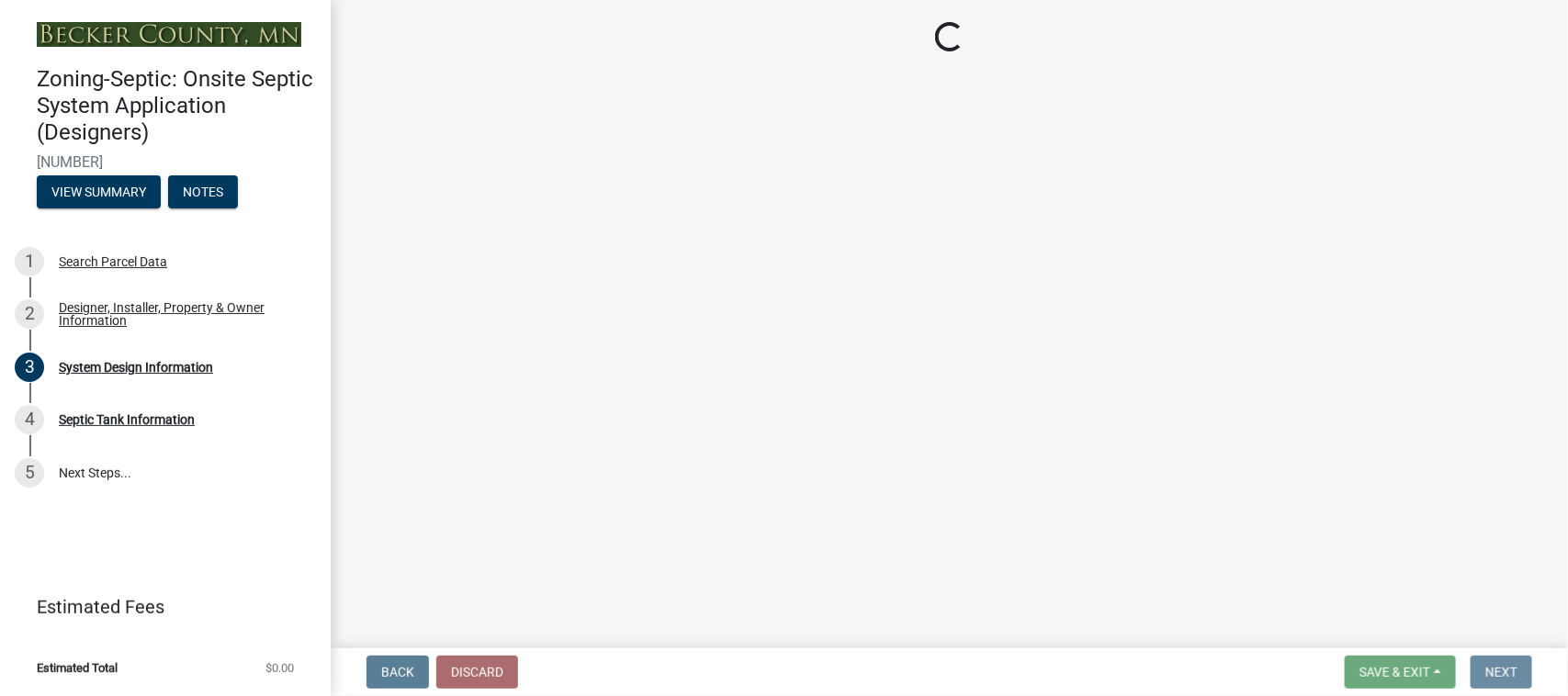 scroll, scrollTop: 0, scrollLeft: 0, axis: both 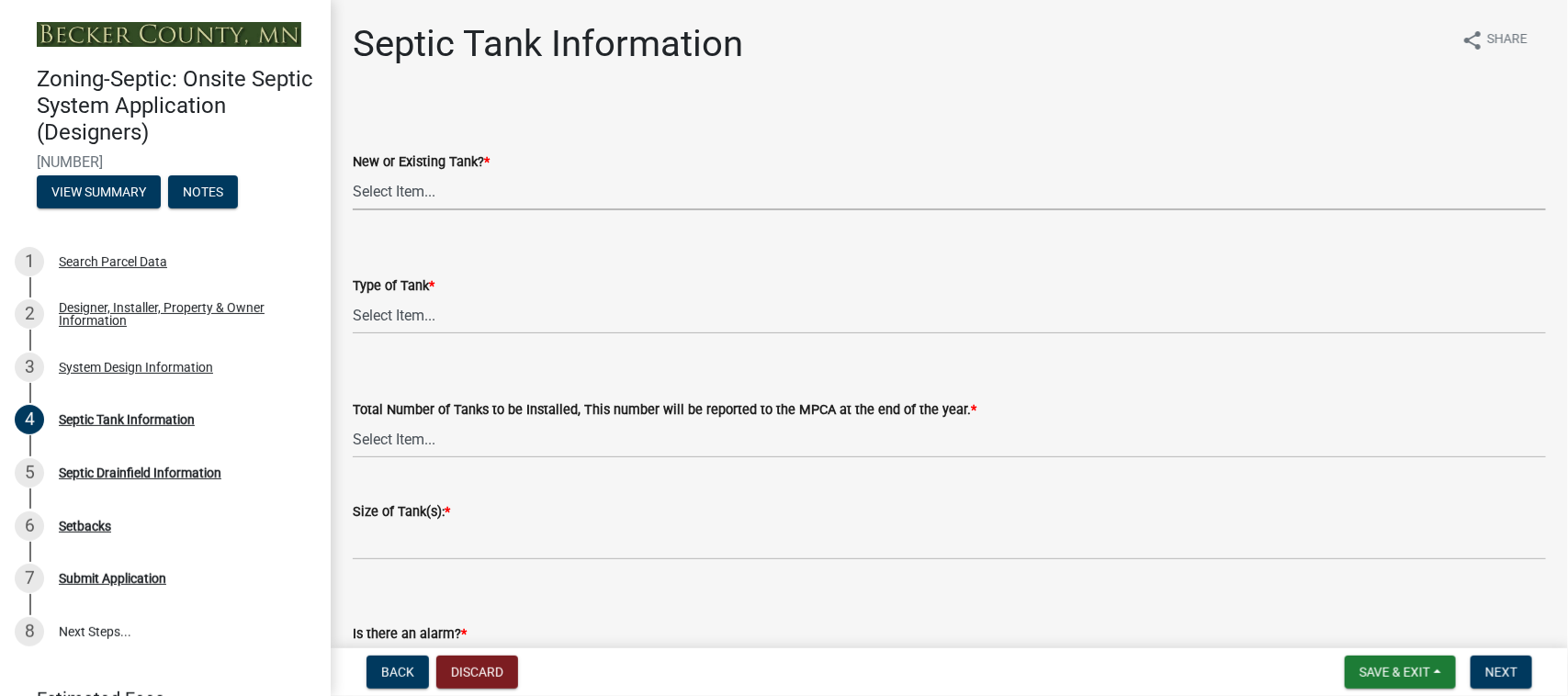 click on "Select Item...   New   Existing   Both -New and Existing Tank" at bounding box center (949, 191) 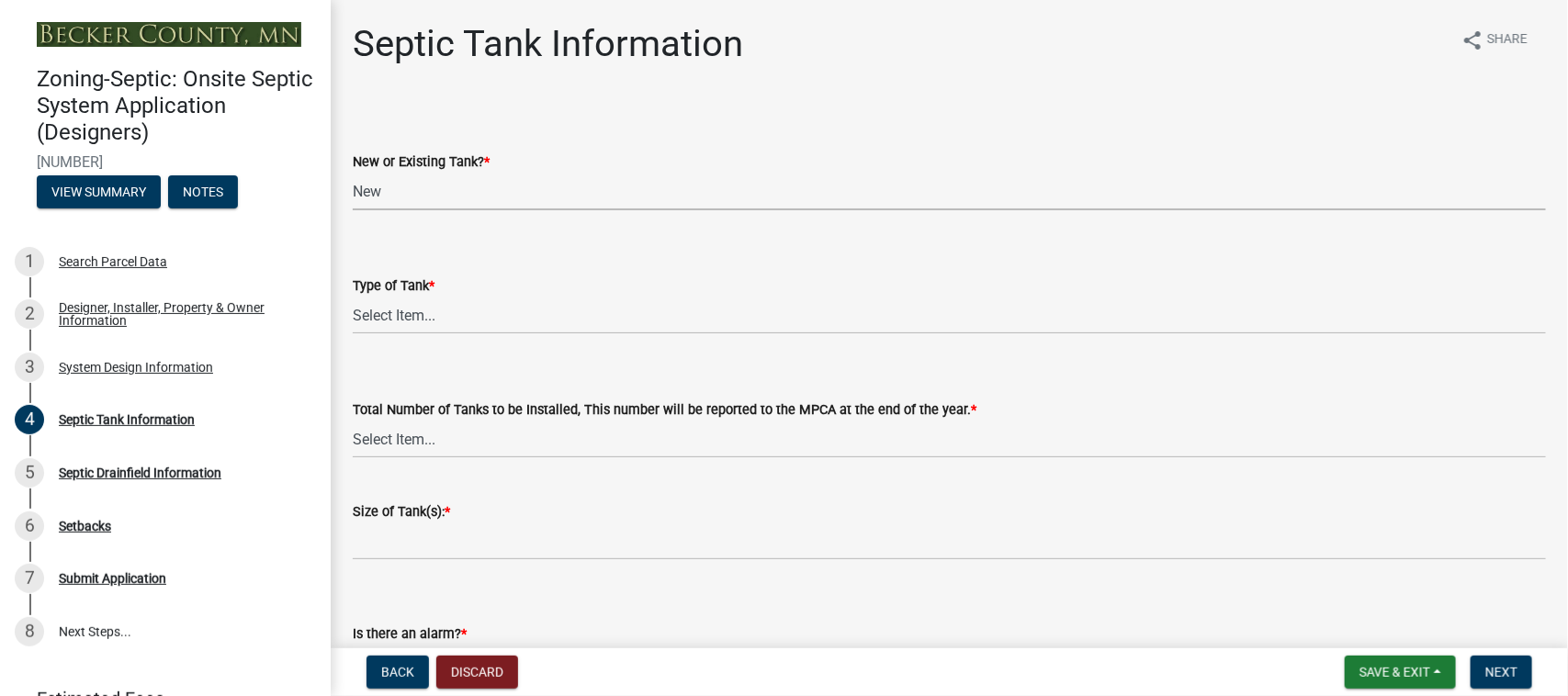 click on "Select Item...   New   Existing   Both -New and Existing Tank" at bounding box center [949, 191] 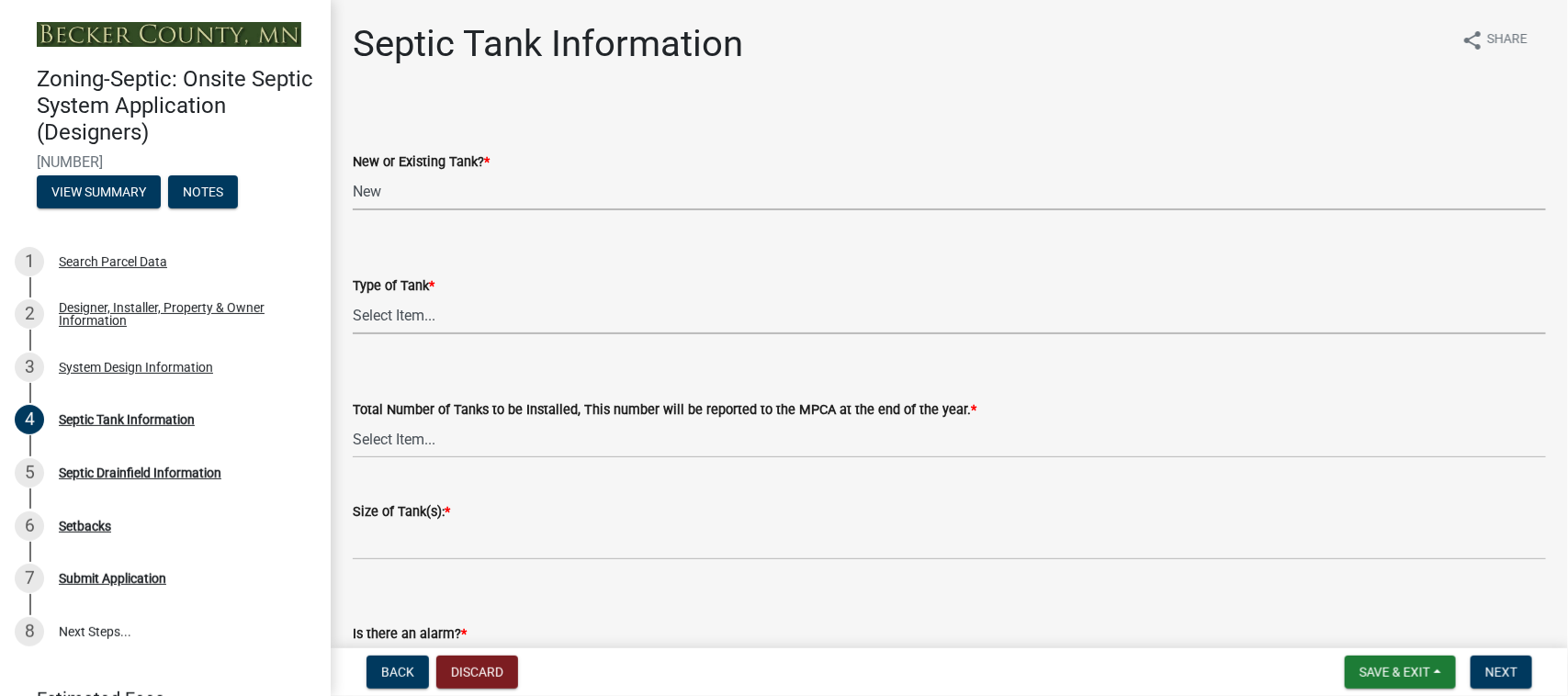 click on "Select Item...   Single Septic Tank   Compartmented Tank   Single Tank plus Compartmented Tank   Pit Privy   Holding Tank   Existing Tank   Existing Tank with New Additional Tank   Existing Tank with New Lift Station   Holding Tank with Privy" at bounding box center (949, 315) 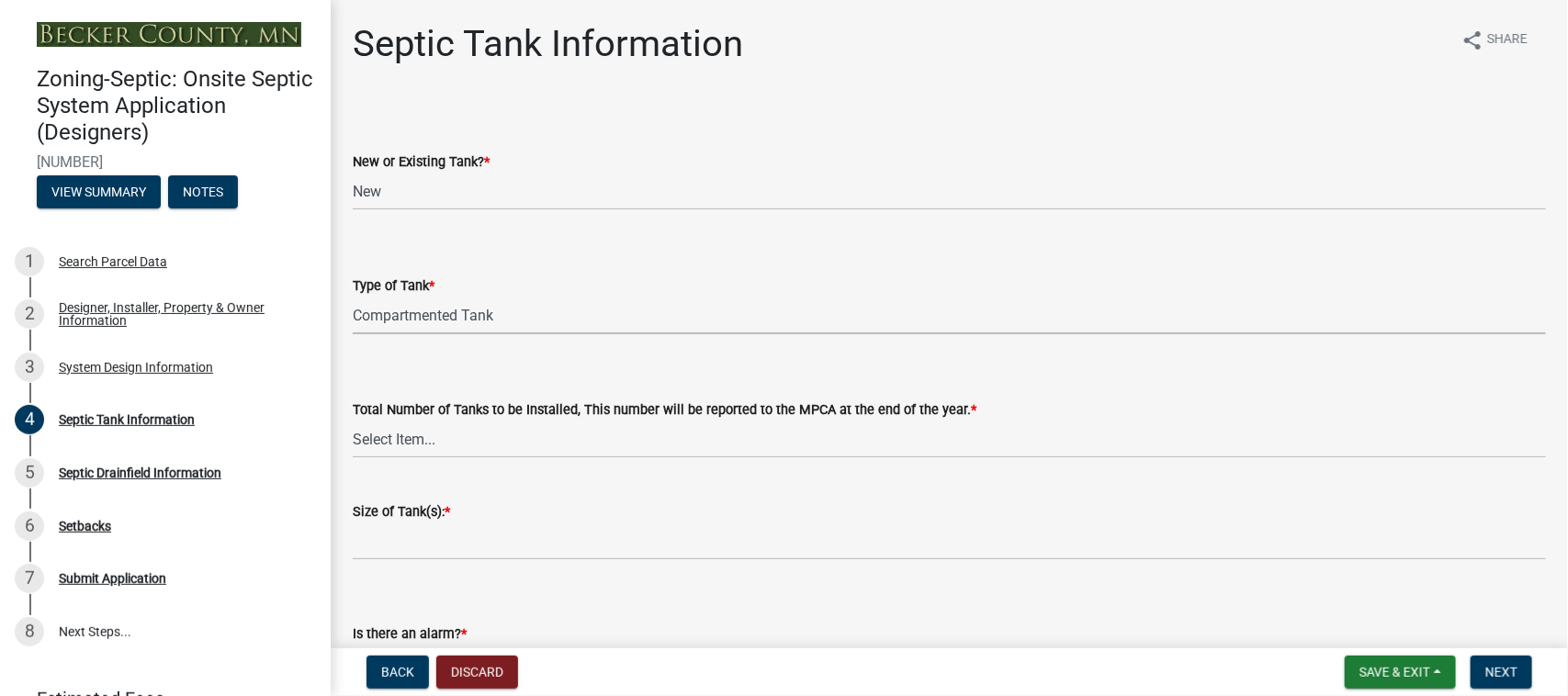 click on "Select Item...   Single Septic Tank   Compartmented Tank   Single Tank plus Compartmented Tank   Pit Privy   Holding Tank   Existing Tank   Existing Tank with New Additional Tank   Existing Tank with New Lift Station   Holding Tank with Privy" at bounding box center [949, 315] 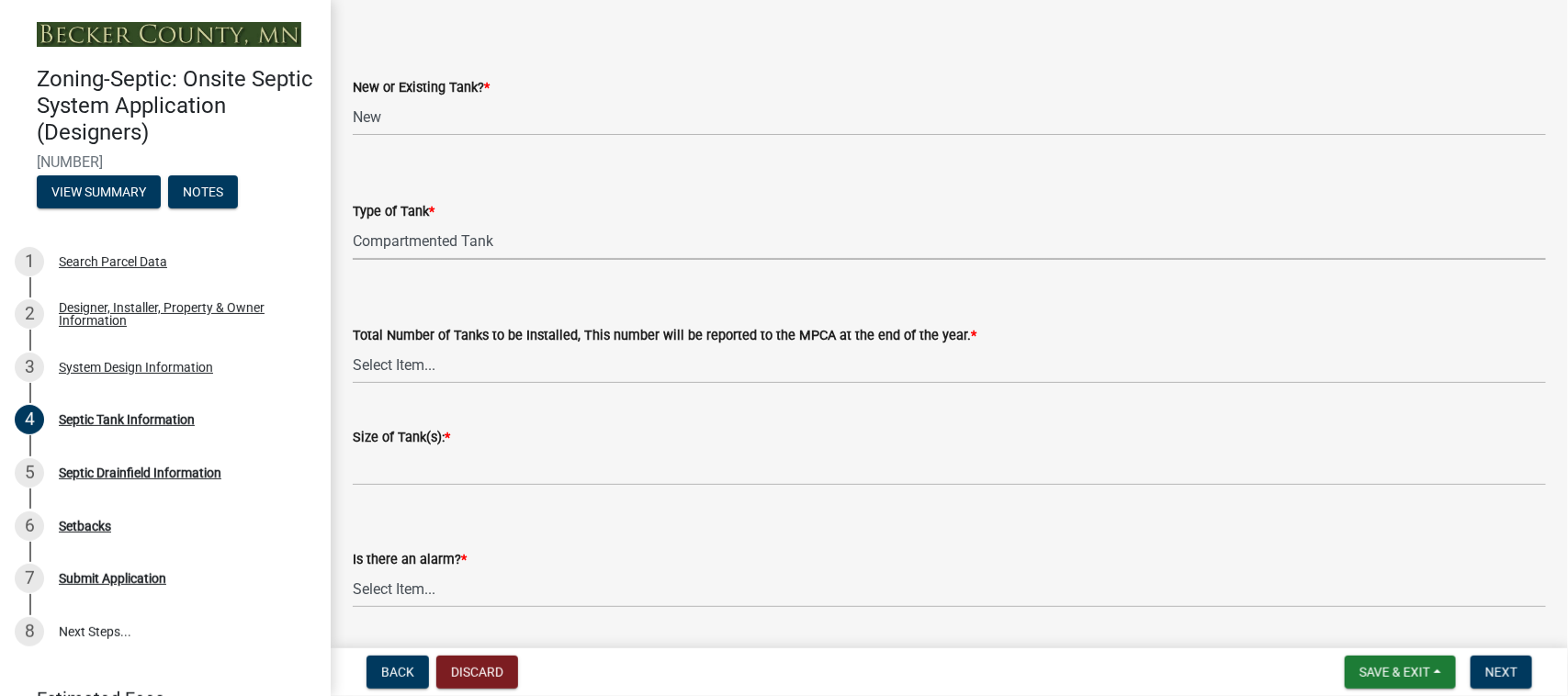 scroll, scrollTop: 115, scrollLeft: 0, axis: vertical 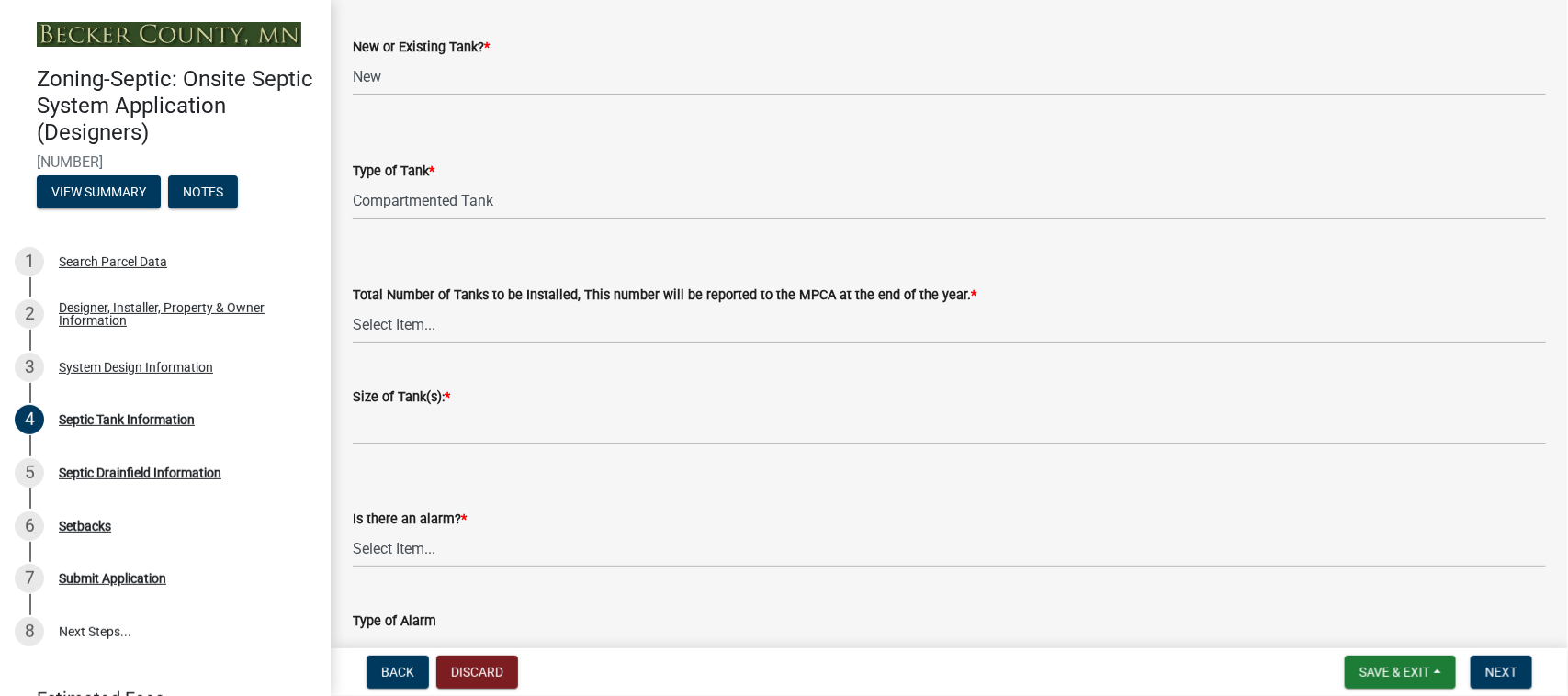 click on "Select Item...   0   1   2   3   4" at bounding box center (949, 324) 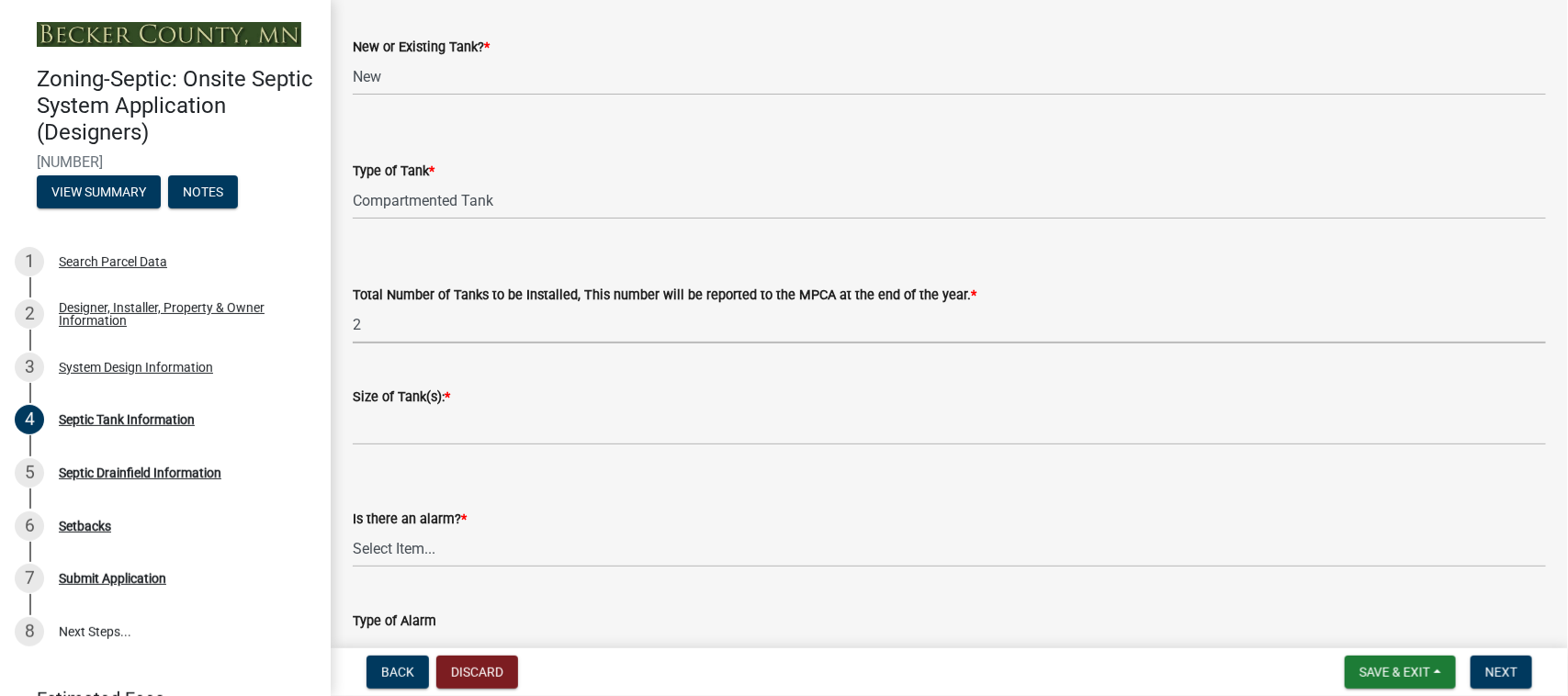 click on "Select Item...   0   1   2   3   4" at bounding box center (949, 324) 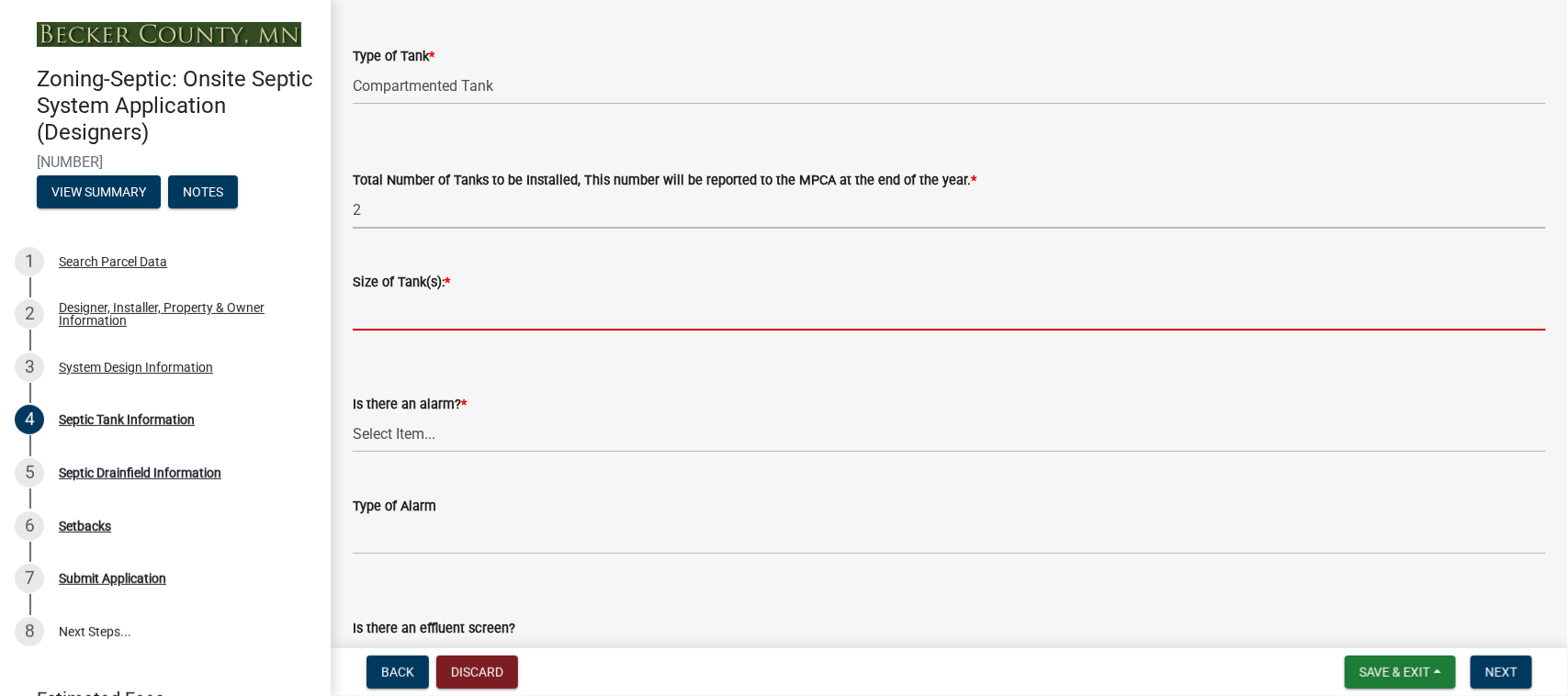 click on "Size of Tank(s):  *" at bounding box center (949, 311) 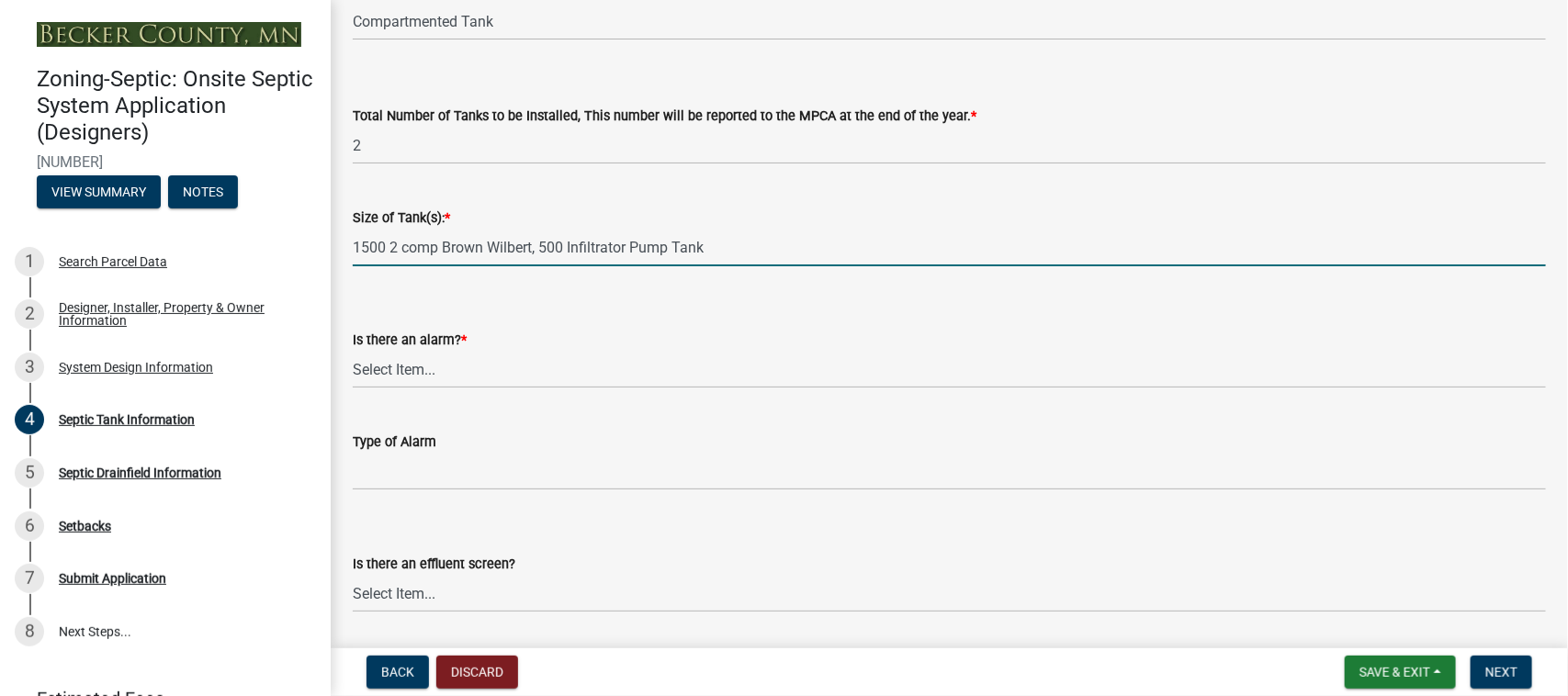 scroll, scrollTop: 344, scrollLeft: 0, axis: vertical 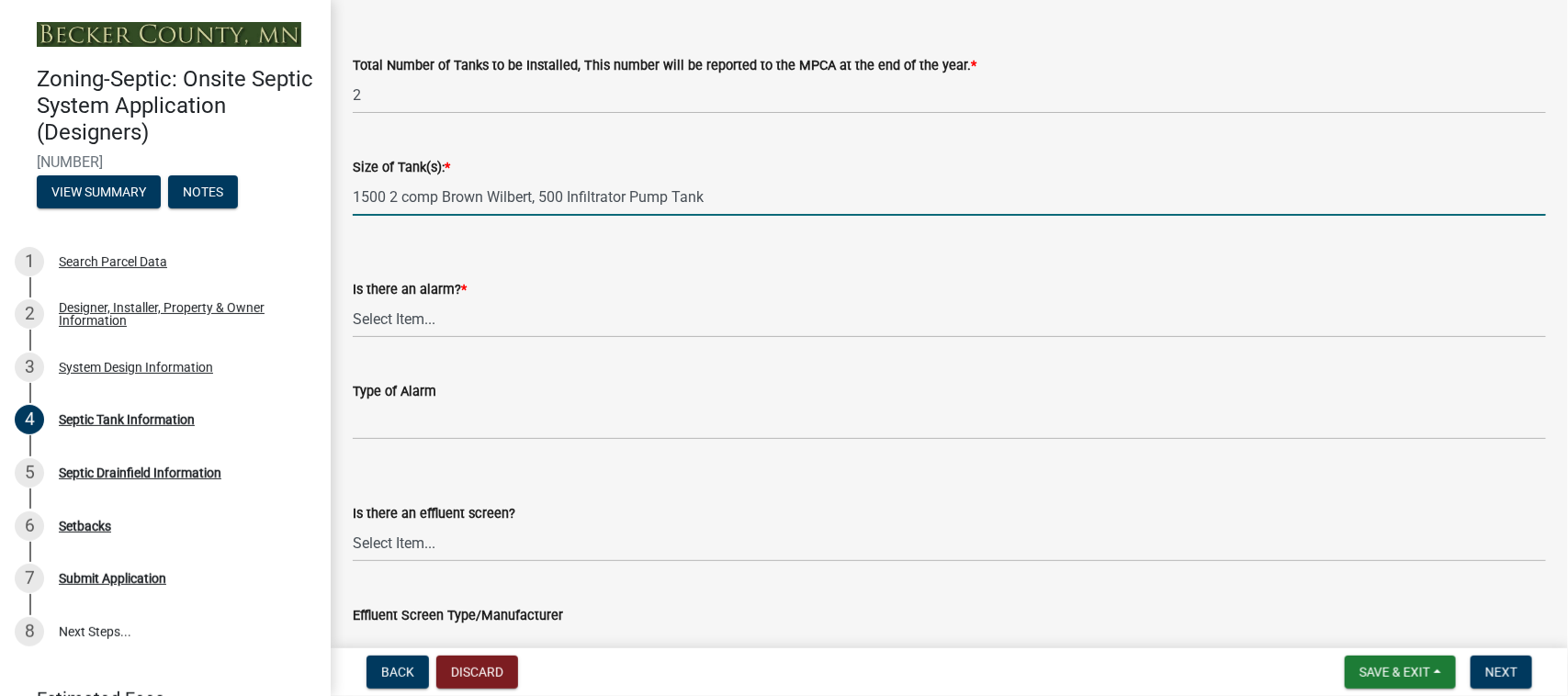 type on "1500 2 comp Brown Wilbert, 500 Infiltrator Pump Tank" 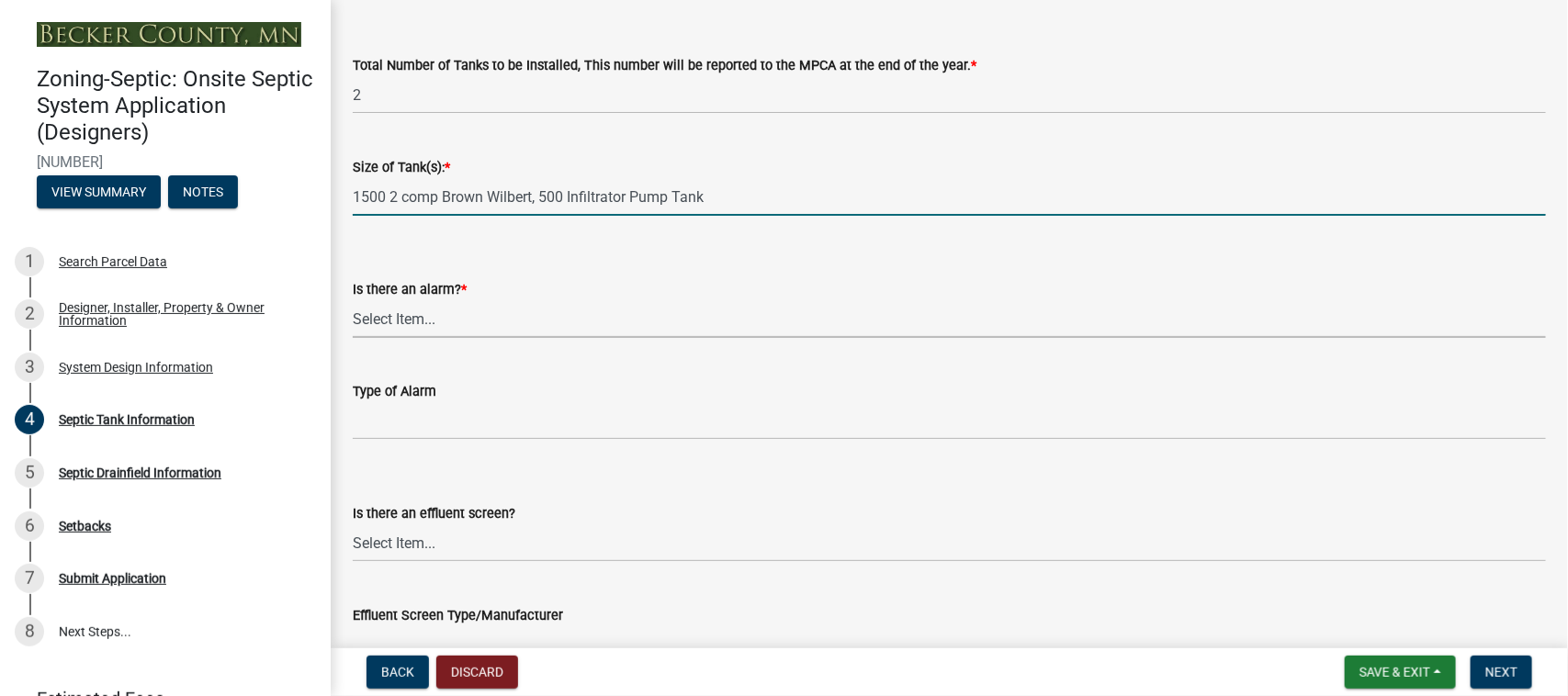 click on "Select Item...   Yes   No" at bounding box center (949, 319) 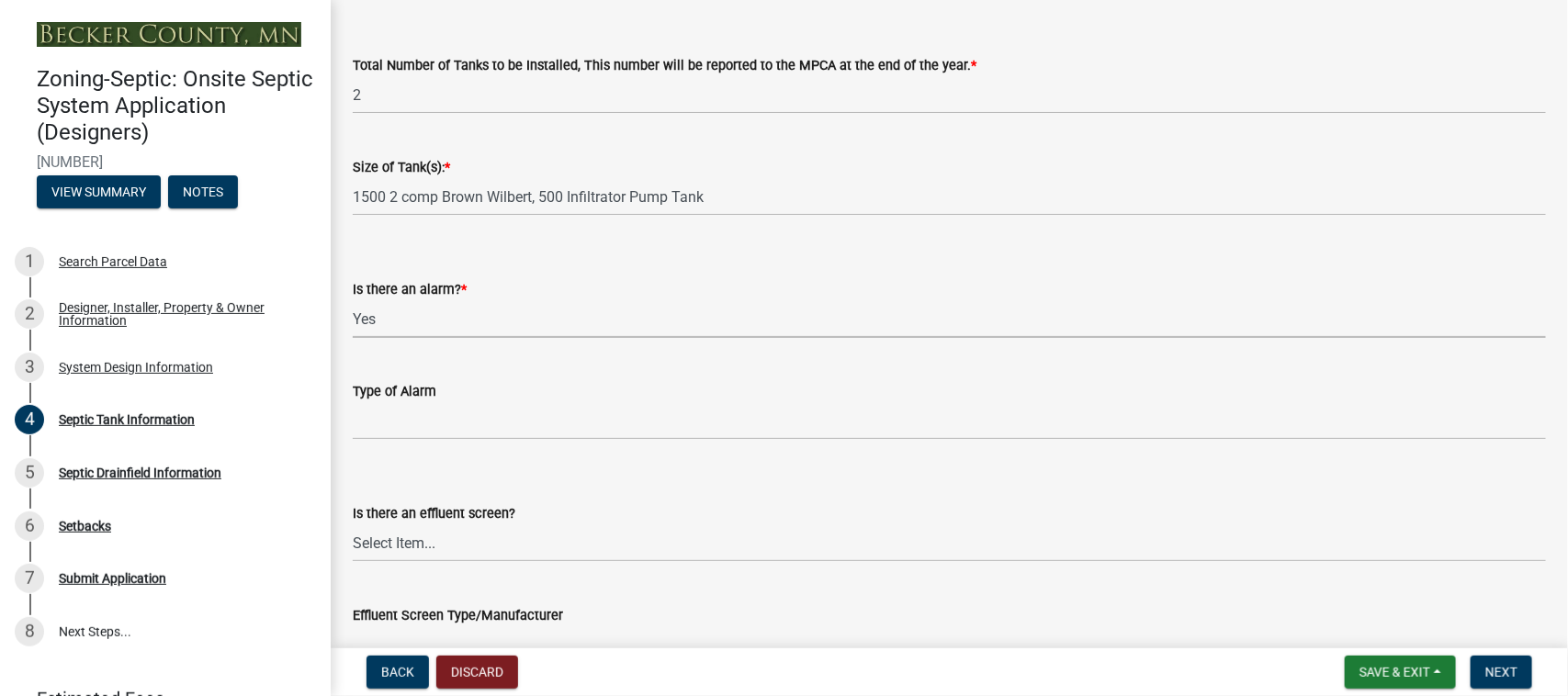 click on "Select Item...   Yes   No" at bounding box center (949, 319) 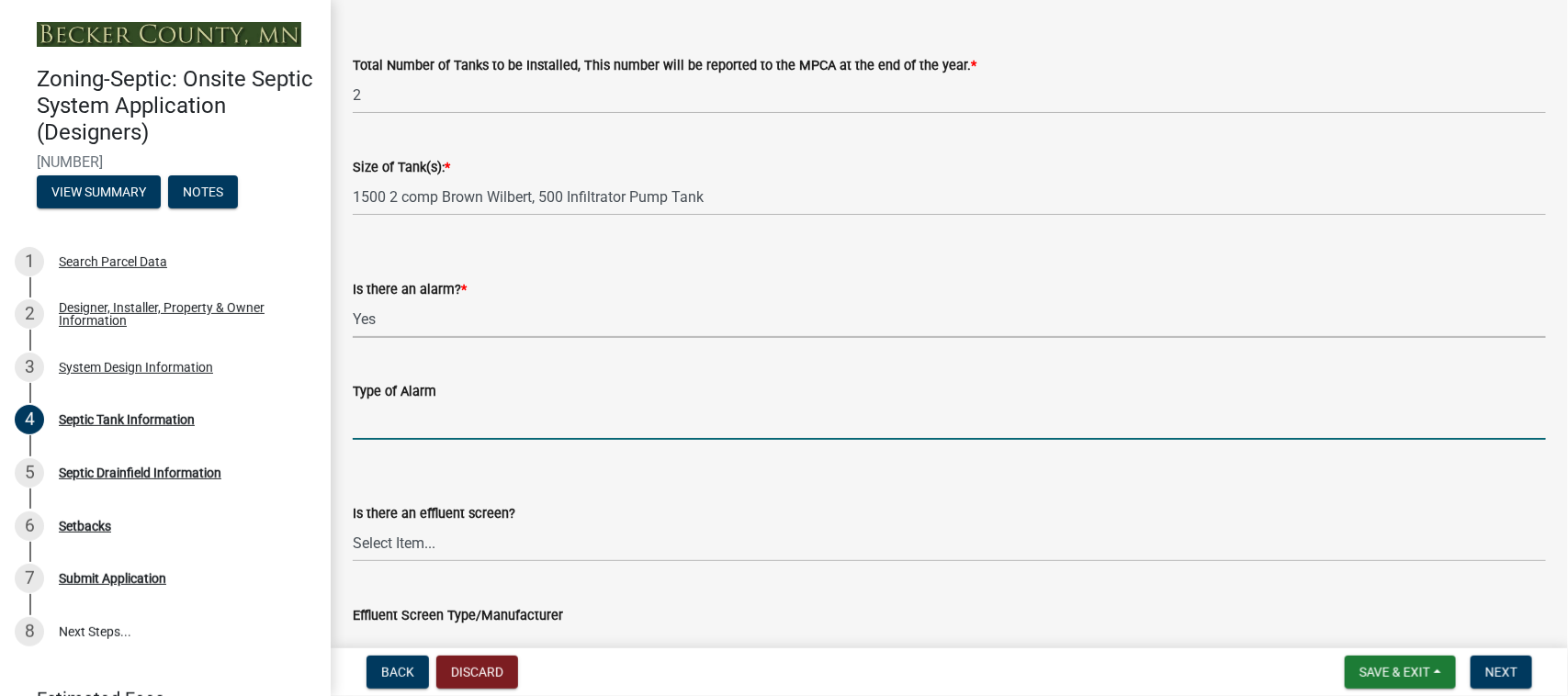 click on "Type of Alarm" at bounding box center [949, 421] 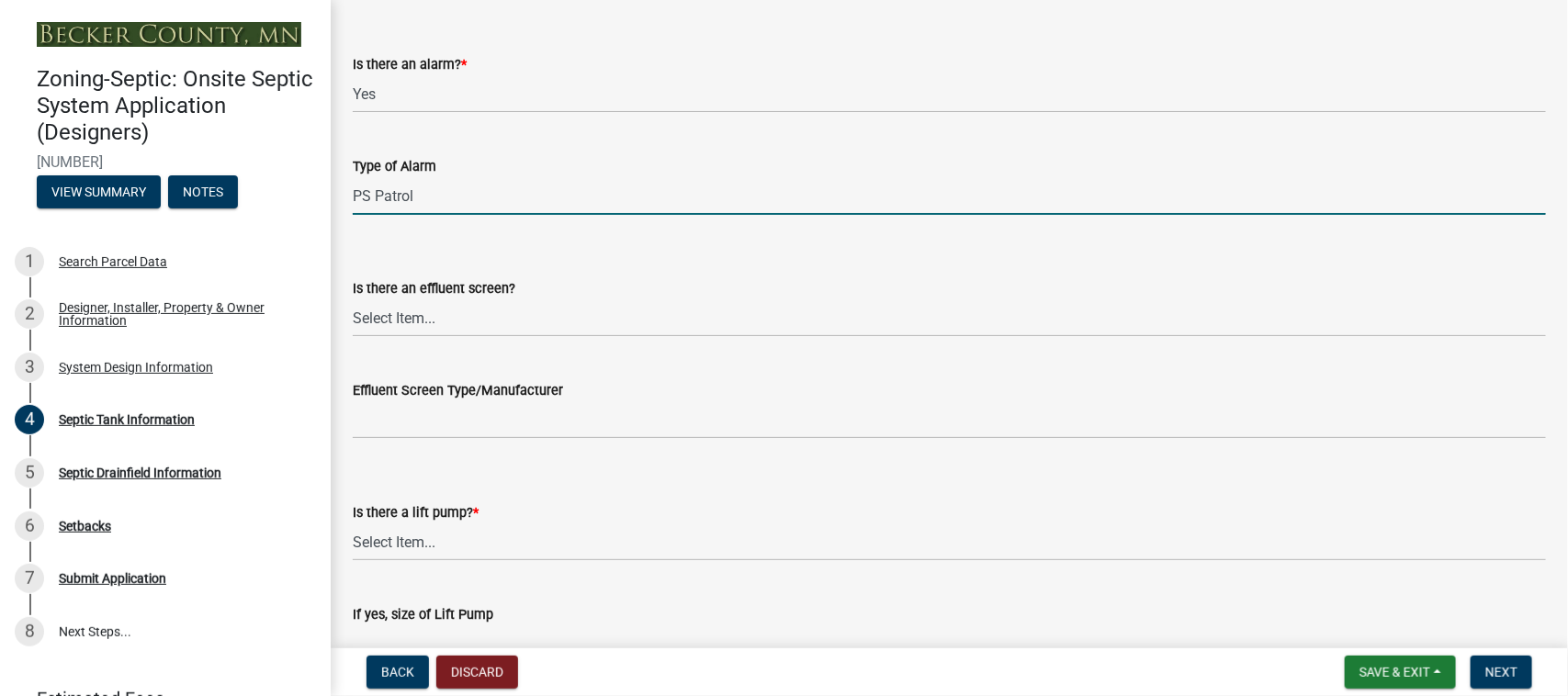 scroll, scrollTop: 574, scrollLeft: 0, axis: vertical 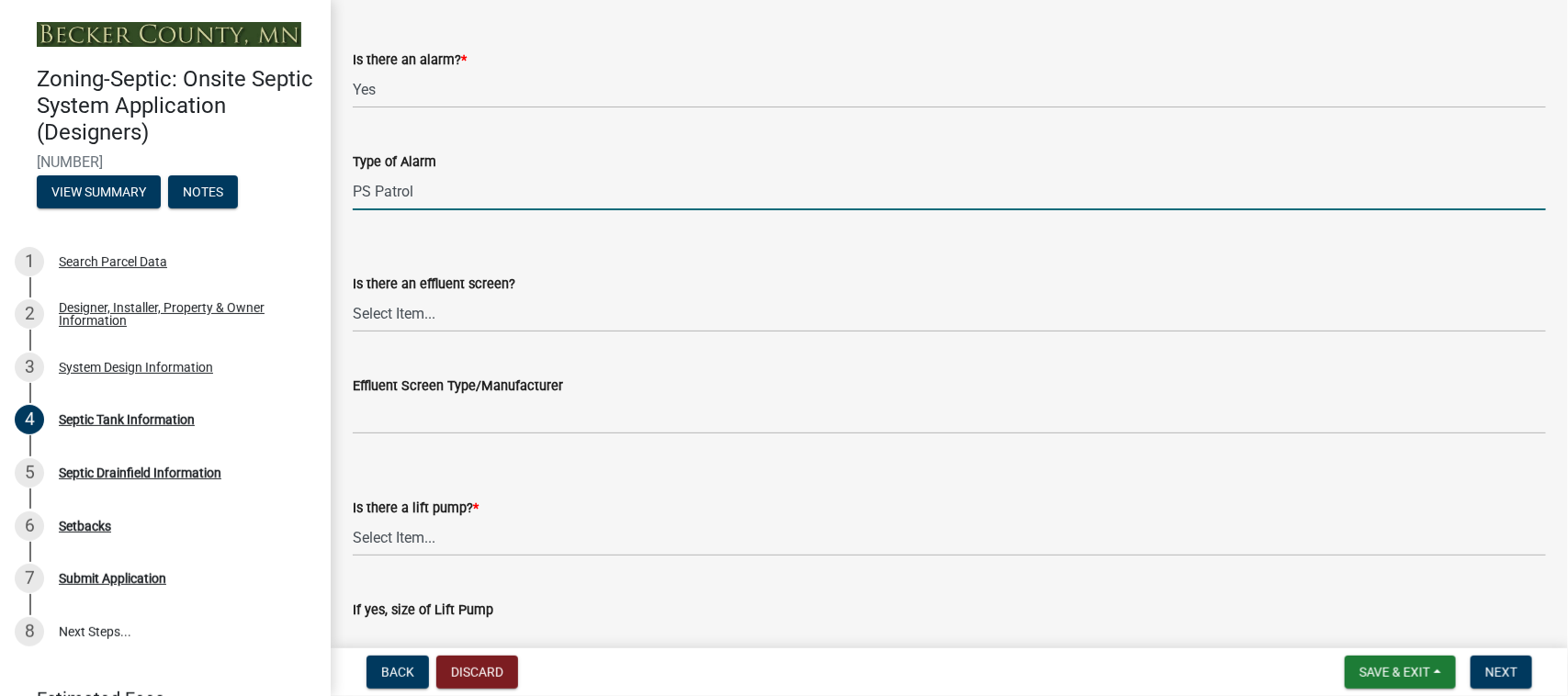 type on "PS Patrol" 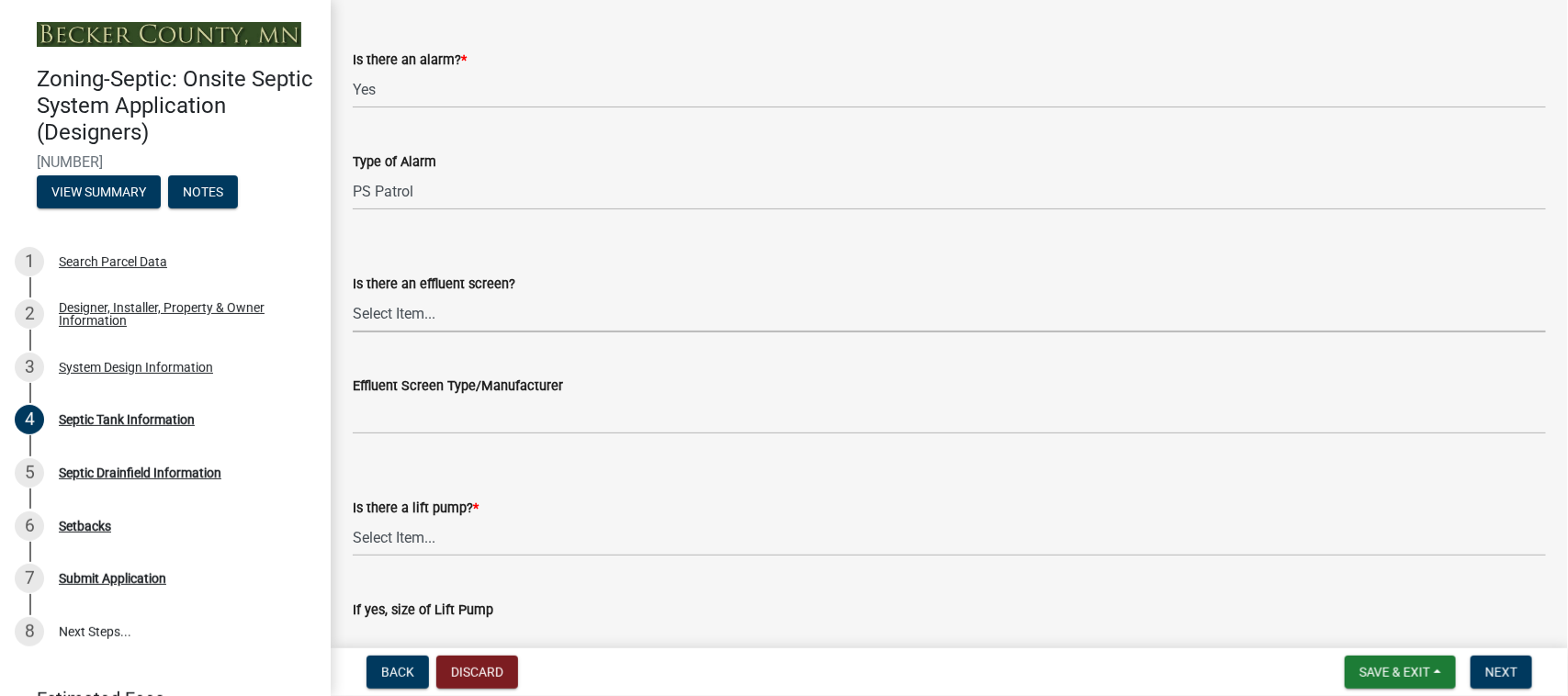 drag, startPoint x: 424, startPoint y: 305, endPoint x: 434, endPoint y: 322, distance: 19.723083 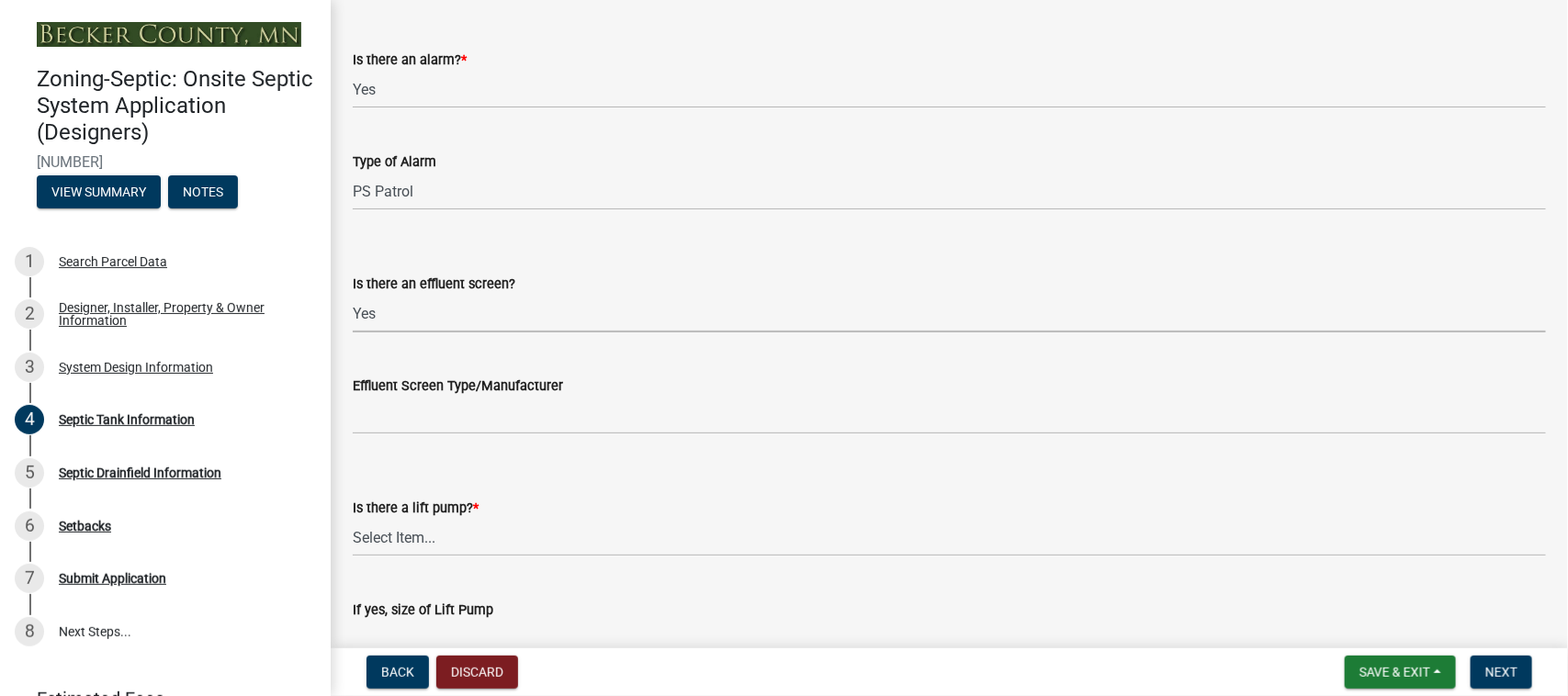 click on "Select Item...   Yes   No" at bounding box center (949, 313) 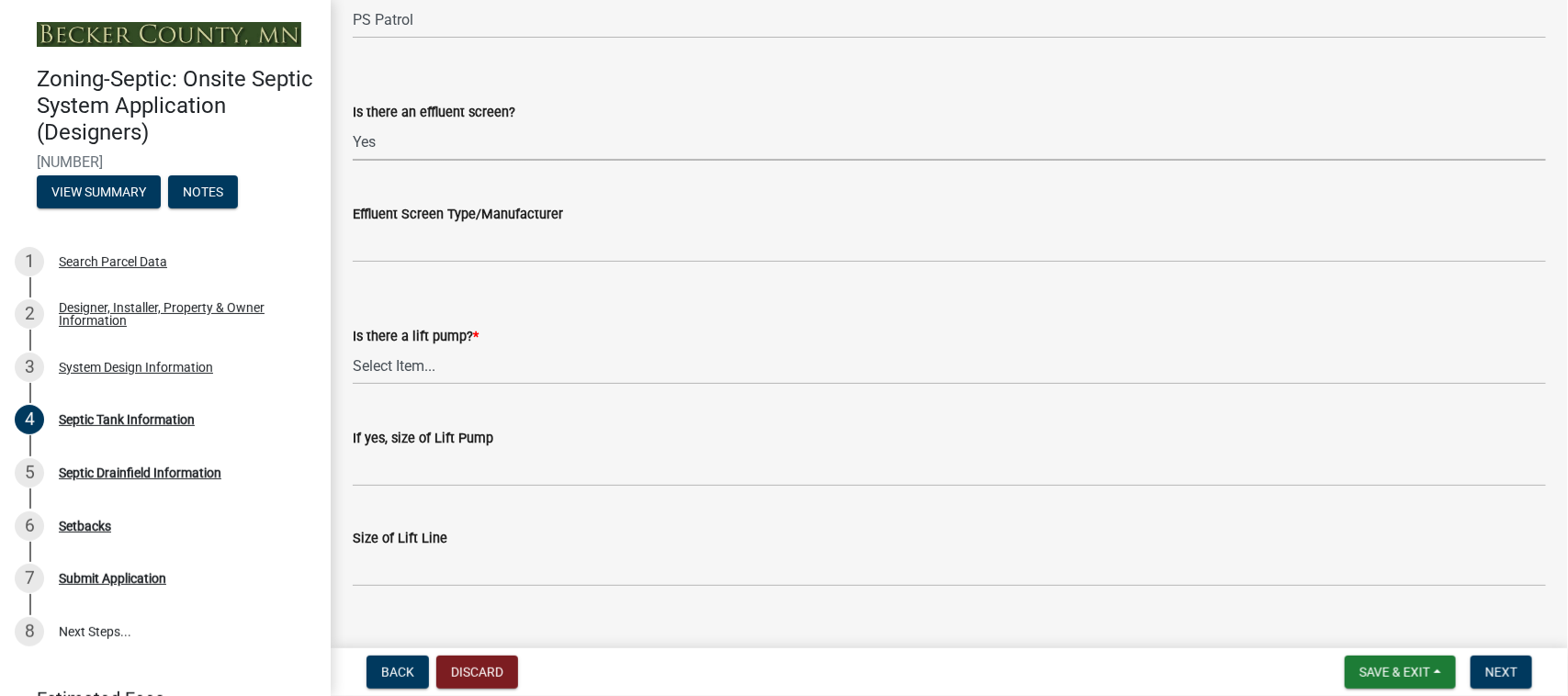scroll, scrollTop: 777, scrollLeft: 0, axis: vertical 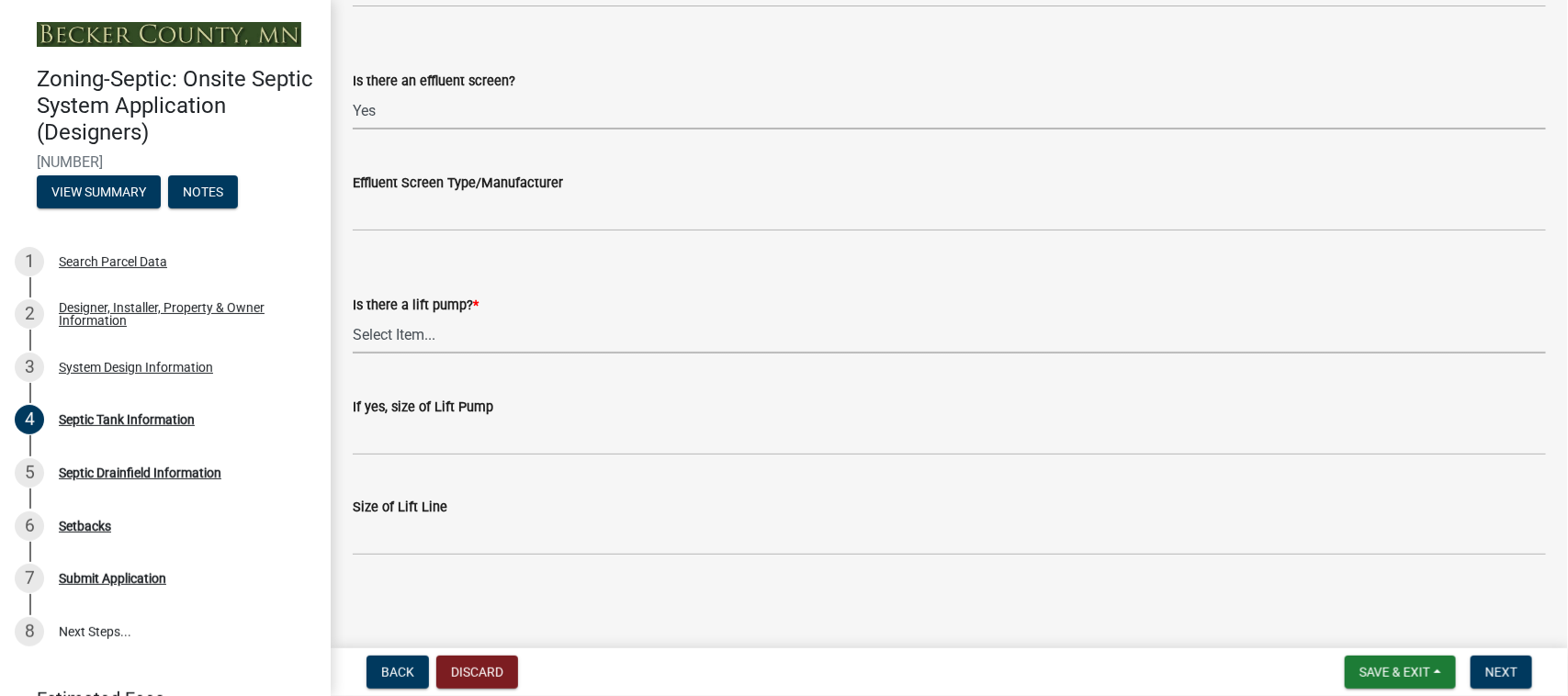 click on "Select Item...   Yes   No" at bounding box center [949, 334] 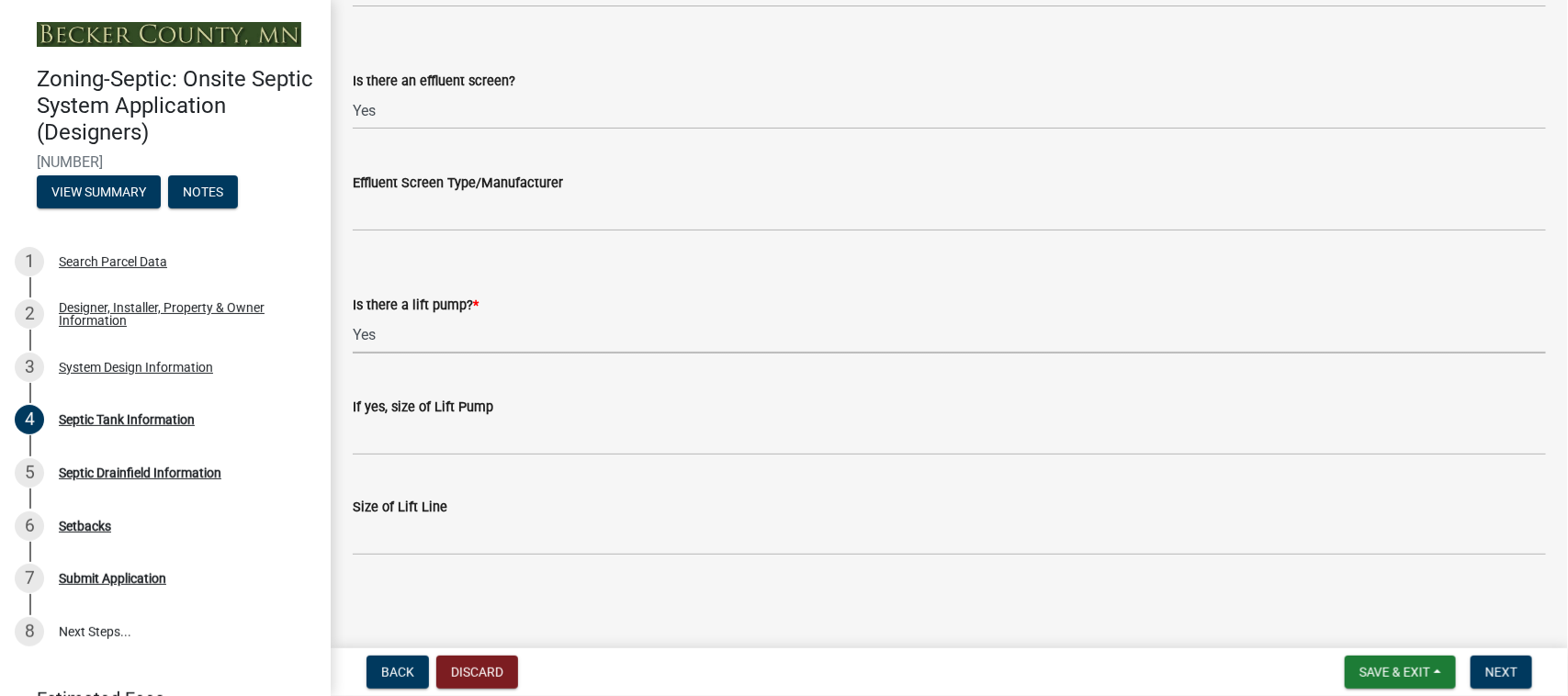 click on "Select Item...   Yes   No" at bounding box center [949, 334] 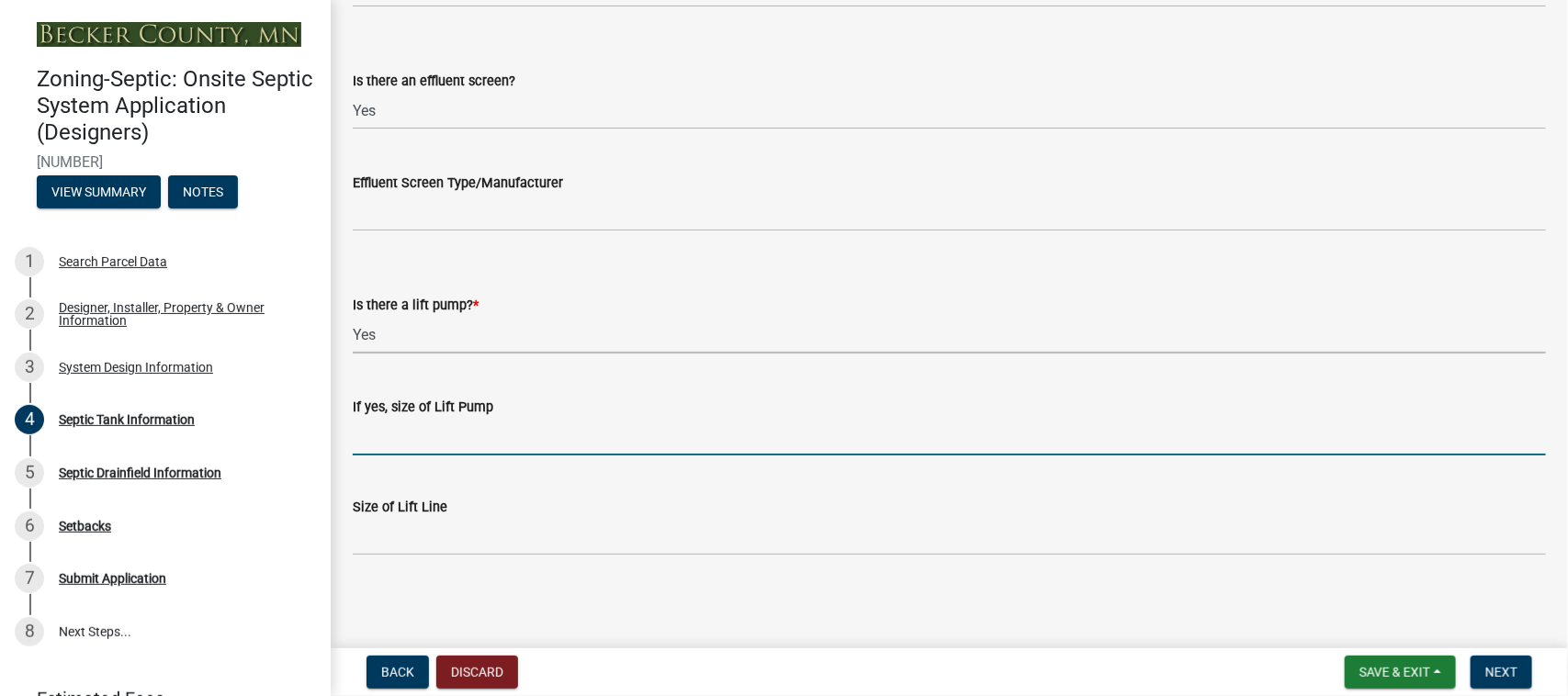 click on "If yes, size of Lift Pump" at bounding box center (949, 436) 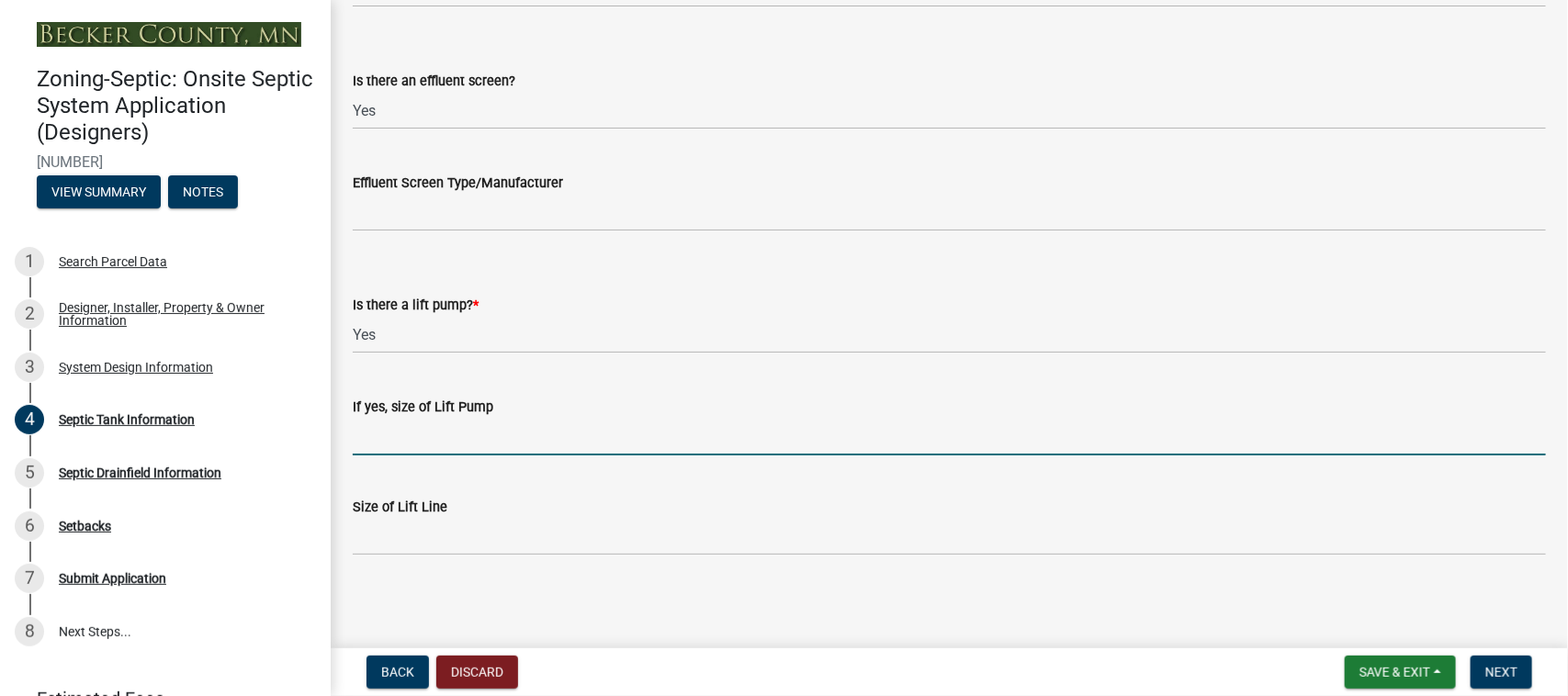 type on "0.5 HP" 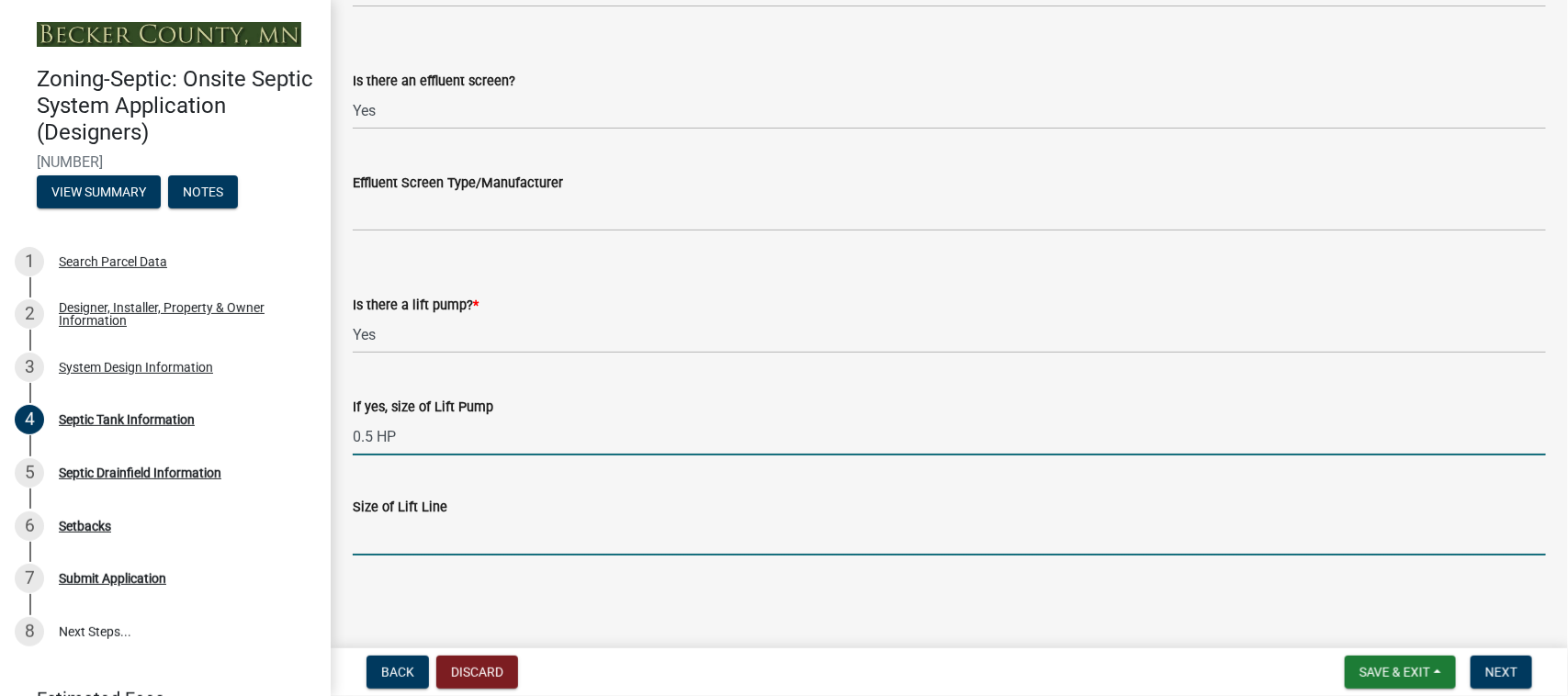 click on "Size of Lift Line" at bounding box center [949, 536] 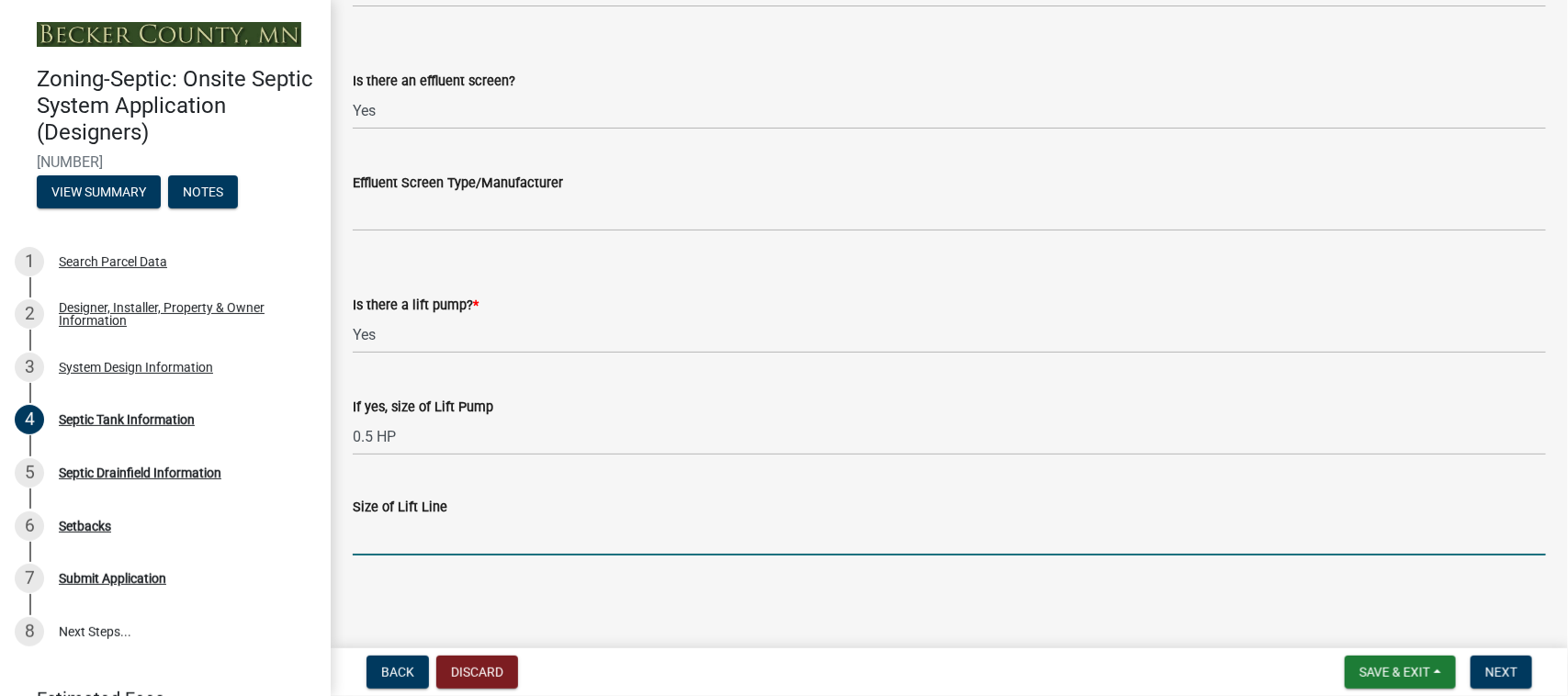 type on "2"" 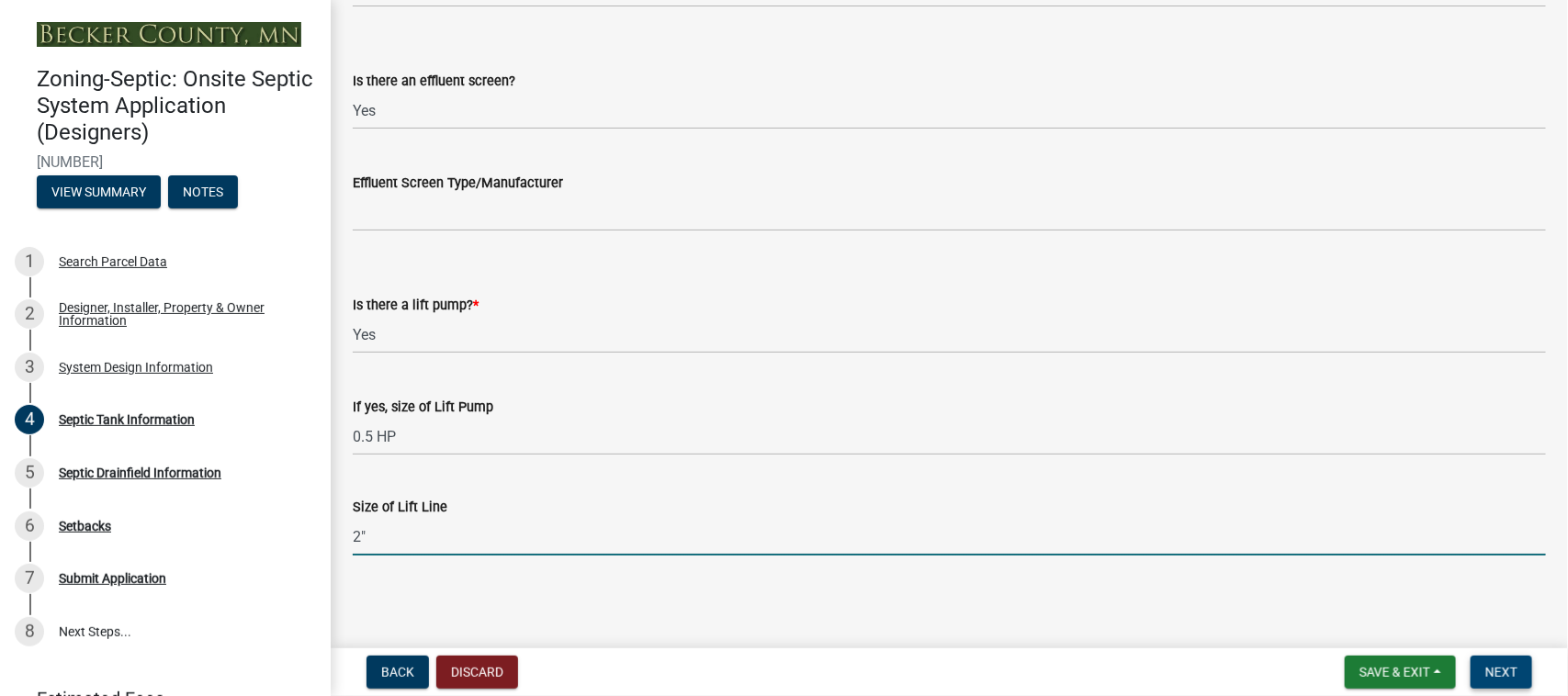 click on "Next" at bounding box center [1501, 672] 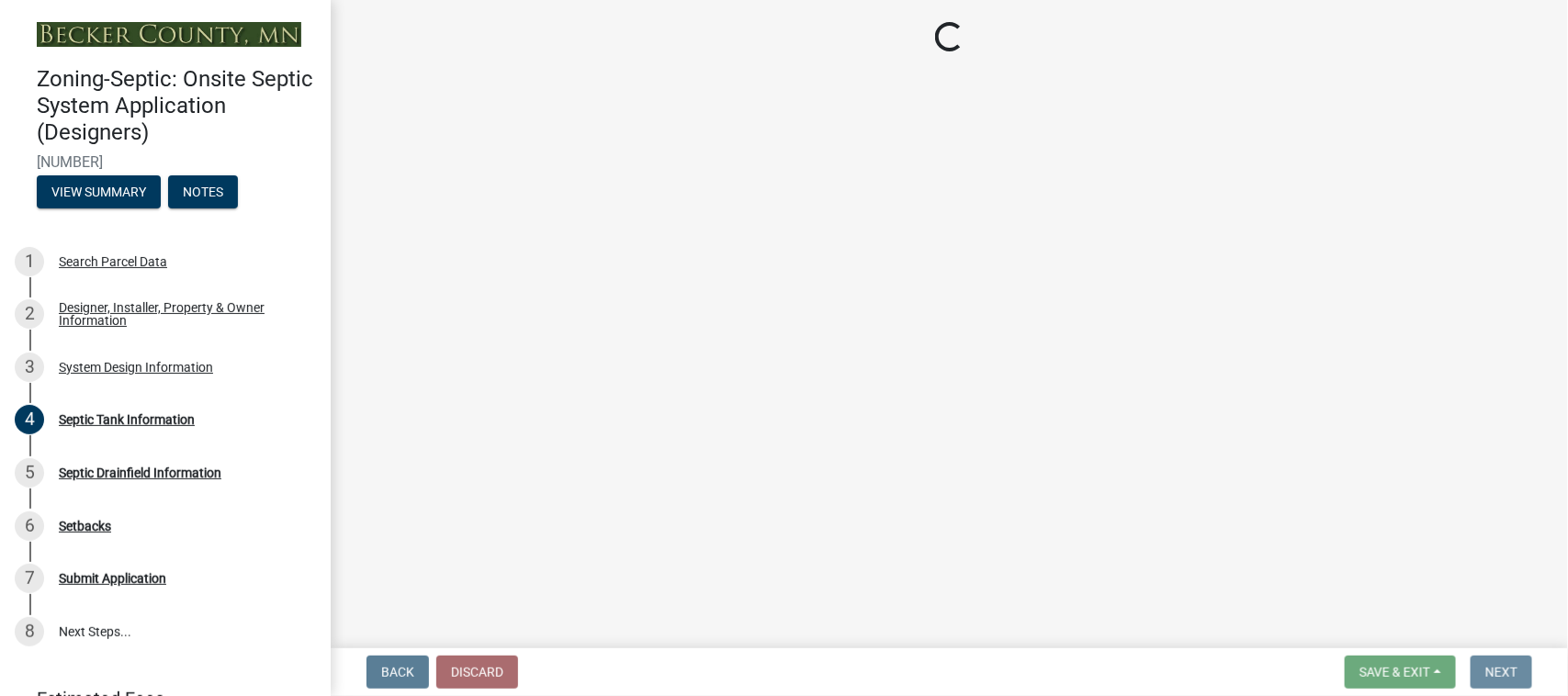 scroll, scrollTop: 0, scrollLeft: 0, axis: both 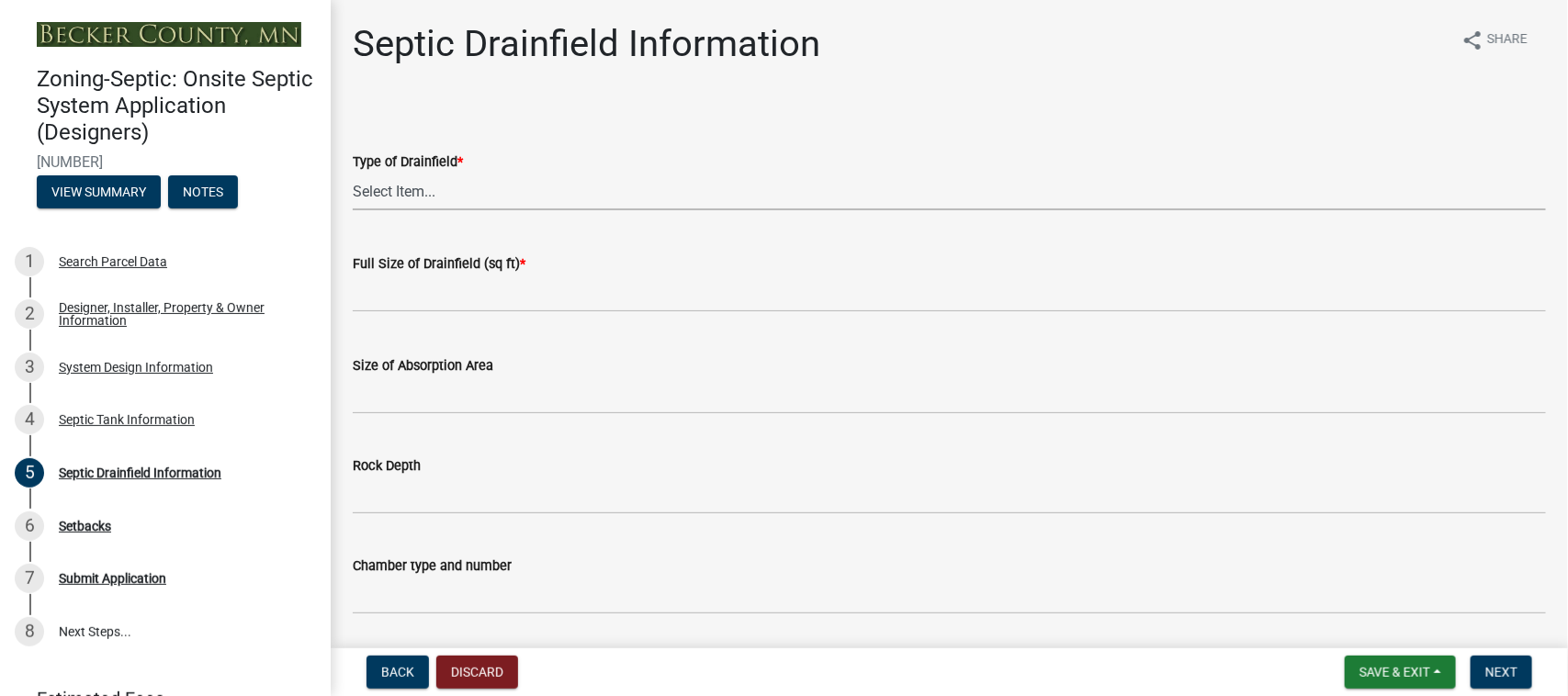 drag, startPoint x: 434, startPoint y: 191, endPoint x: 434, endPoint y: 205, distance: 14 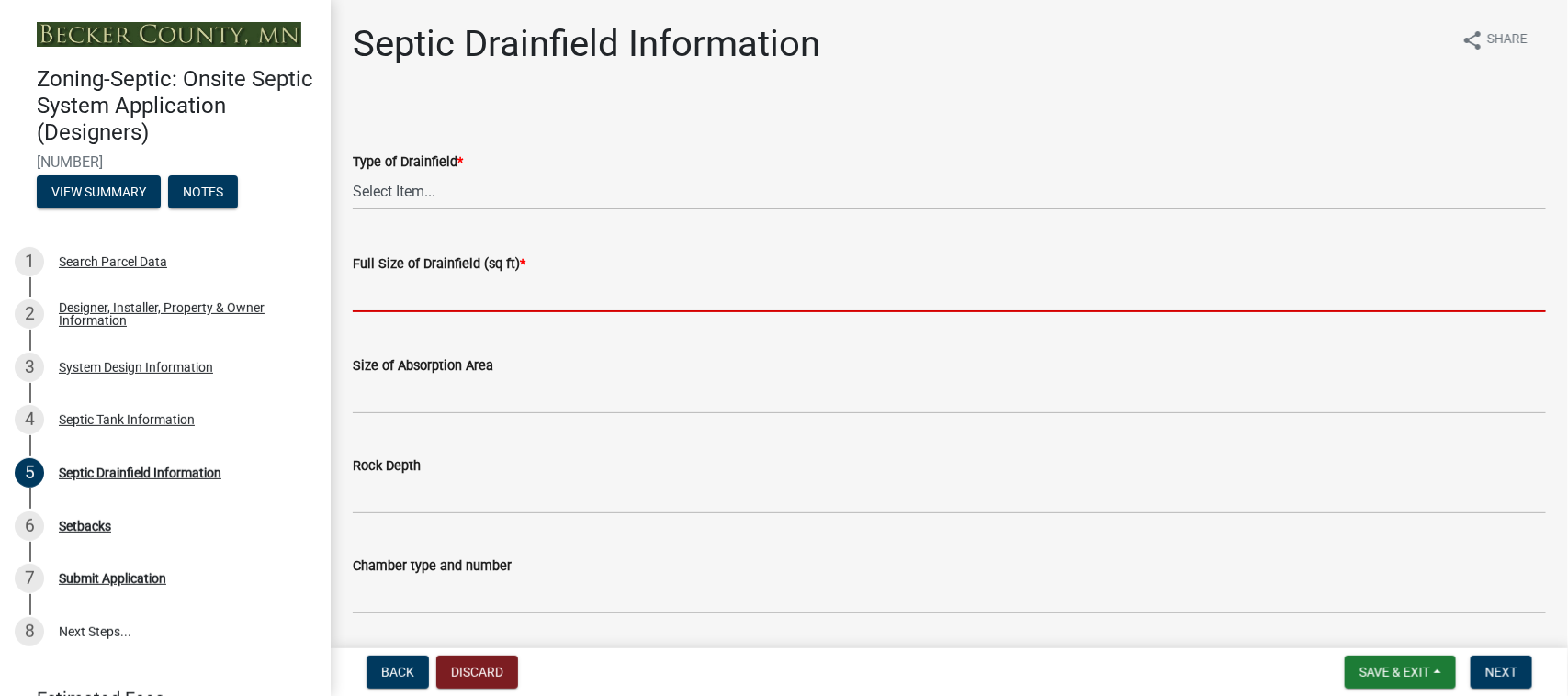 click 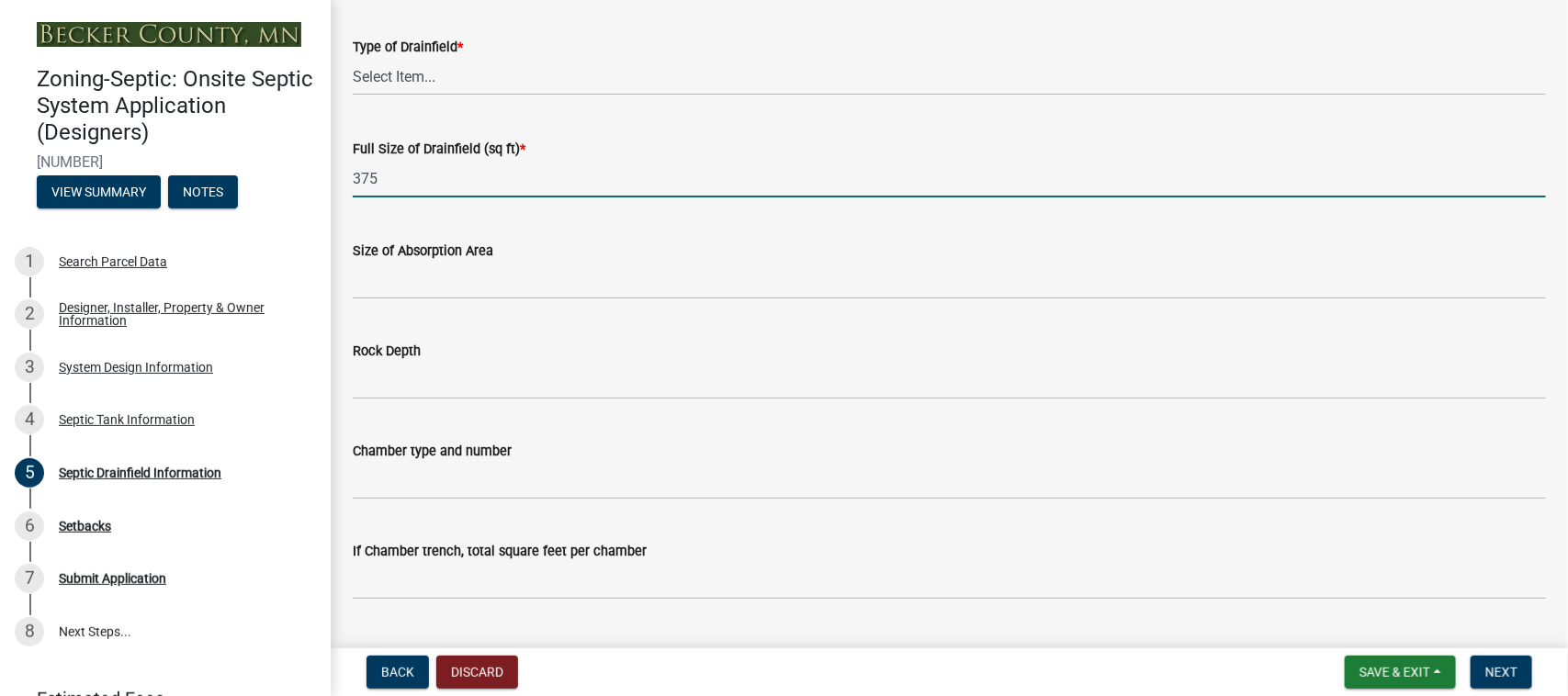 scroll, scrollTop: 230, scrollLeft: 0, axis: vertical 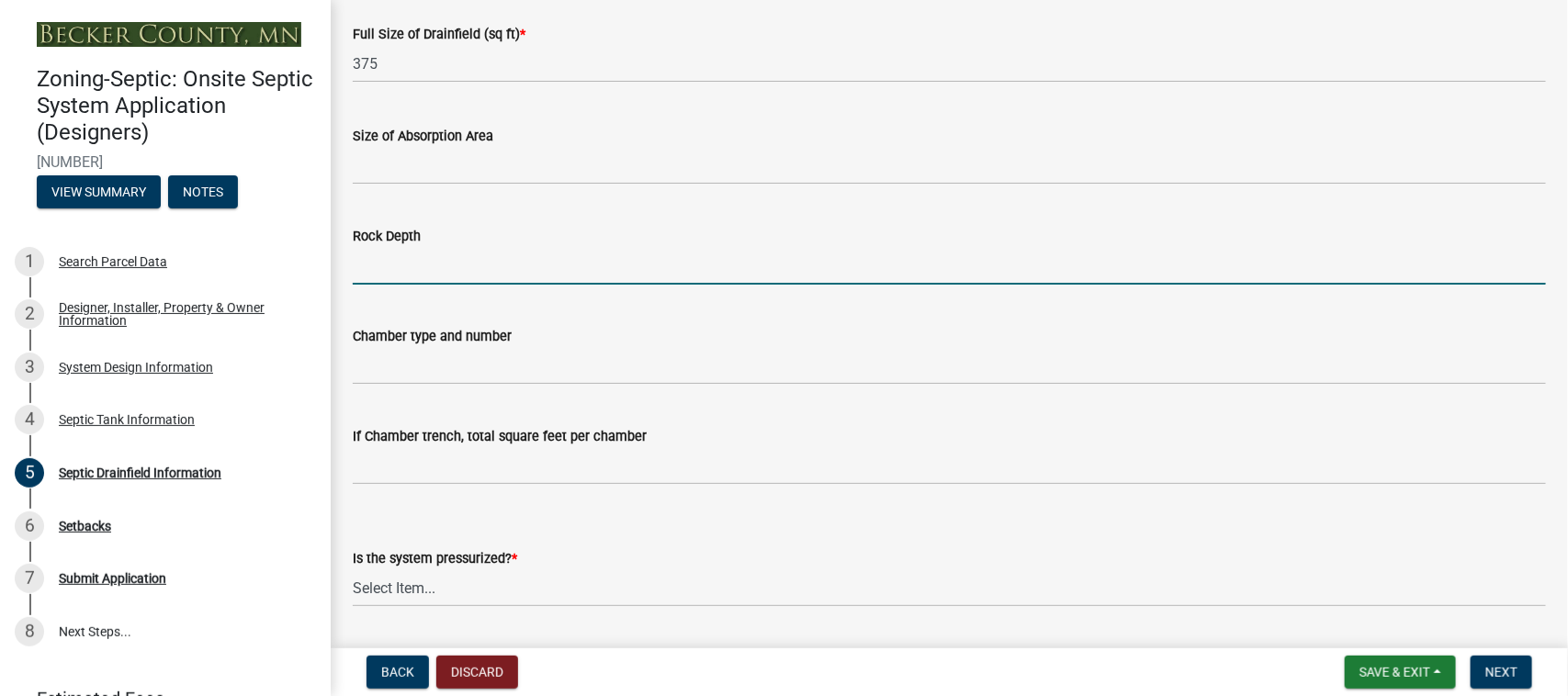 click on "Rock Depth" at bounding box center (949, 265) 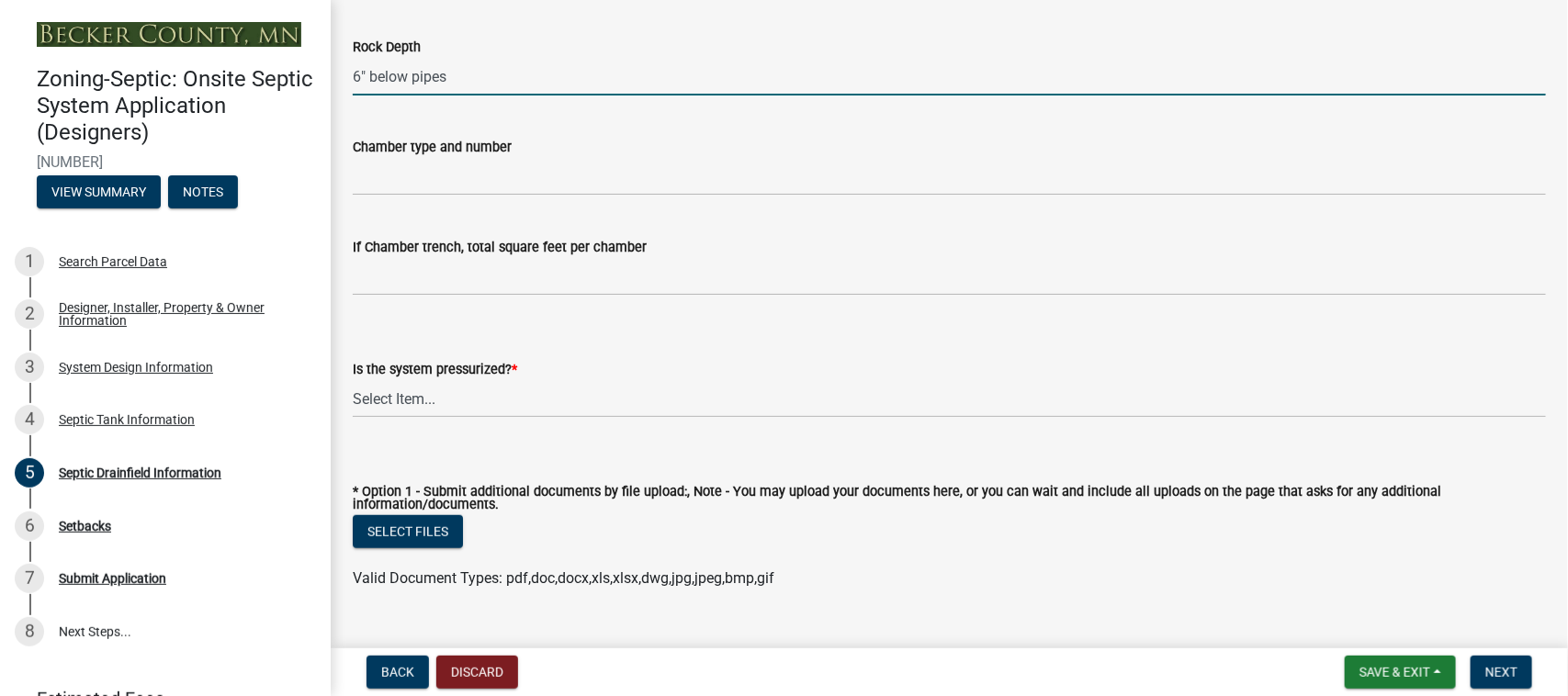 scroll, scrollTop: 459, scrollLeft: 0, axis: vertical 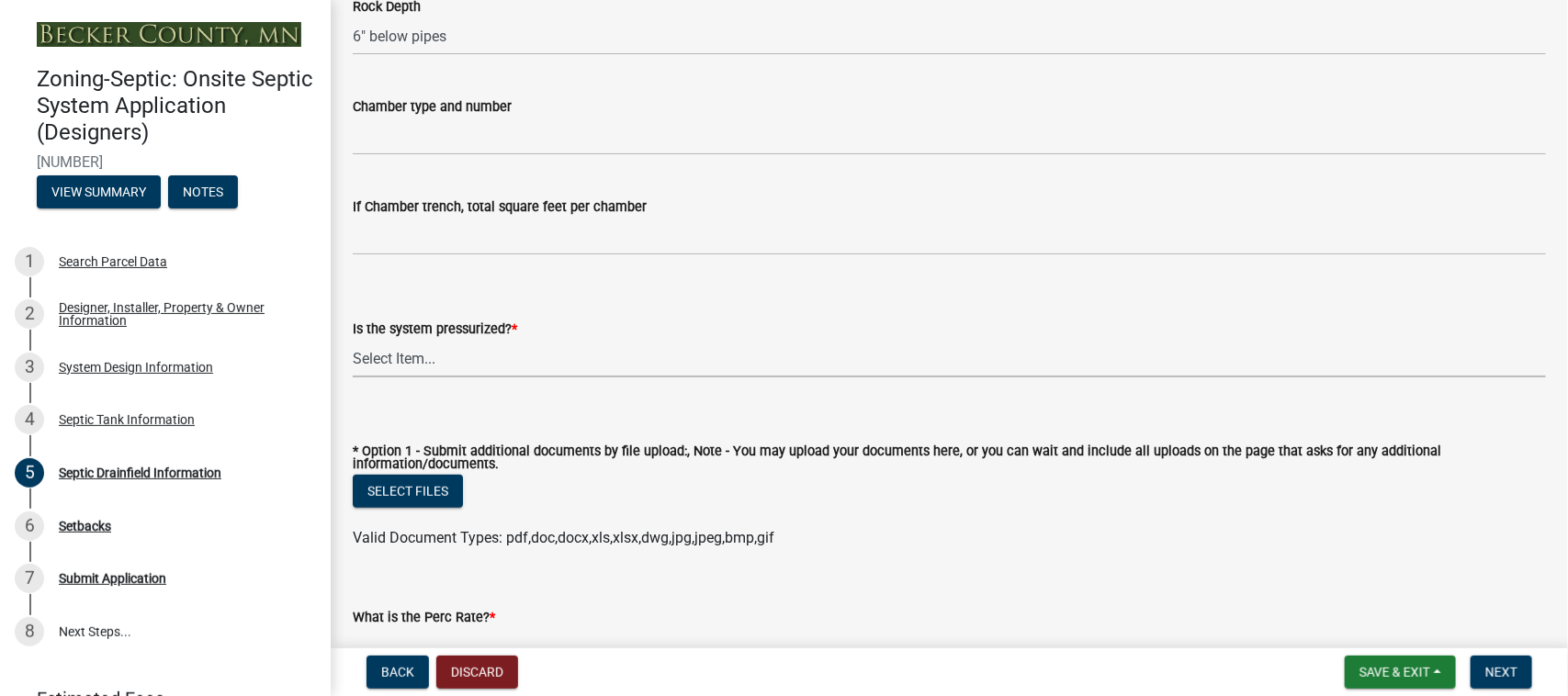 click on "Select Item...   Yes   No" at bounding box center [949, 358] 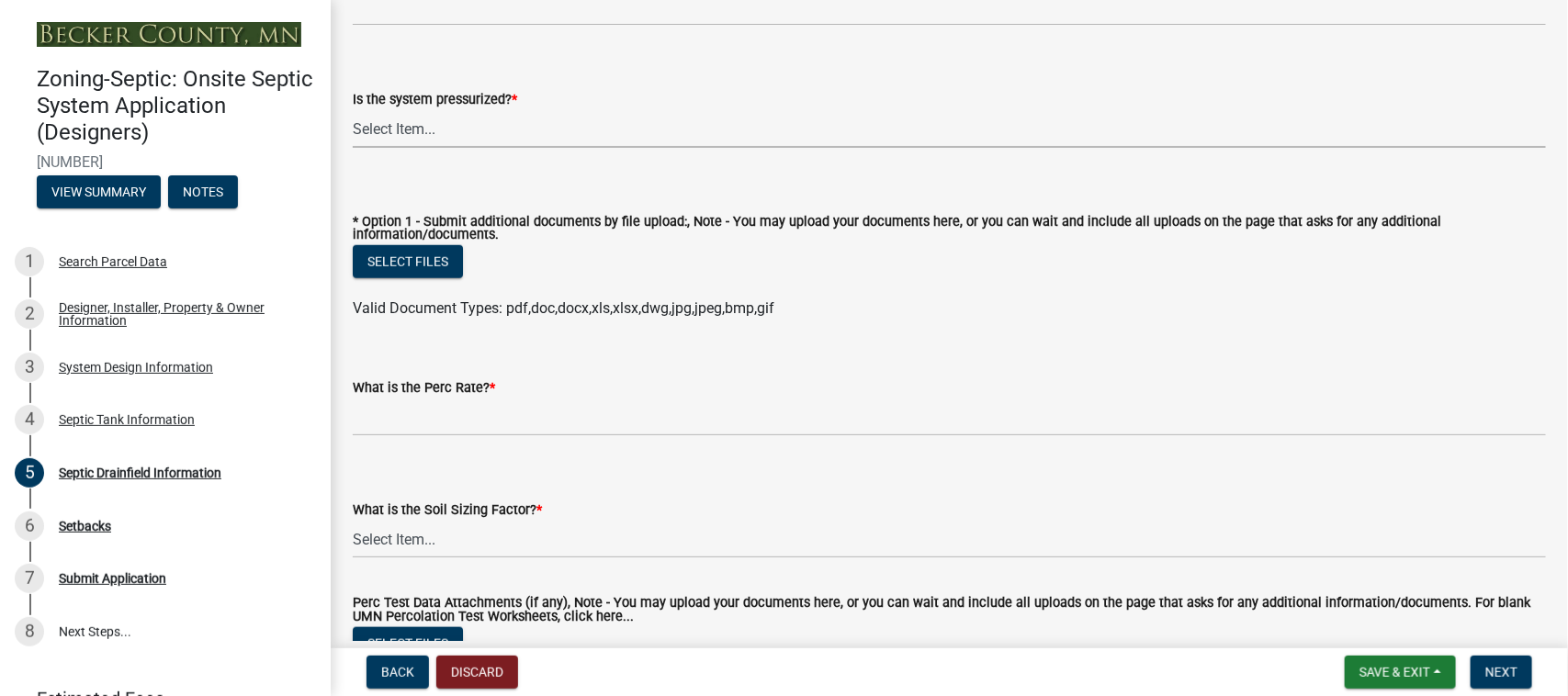 scroll, scrollTop: 803, scrollLeft: 0, axis: vertical 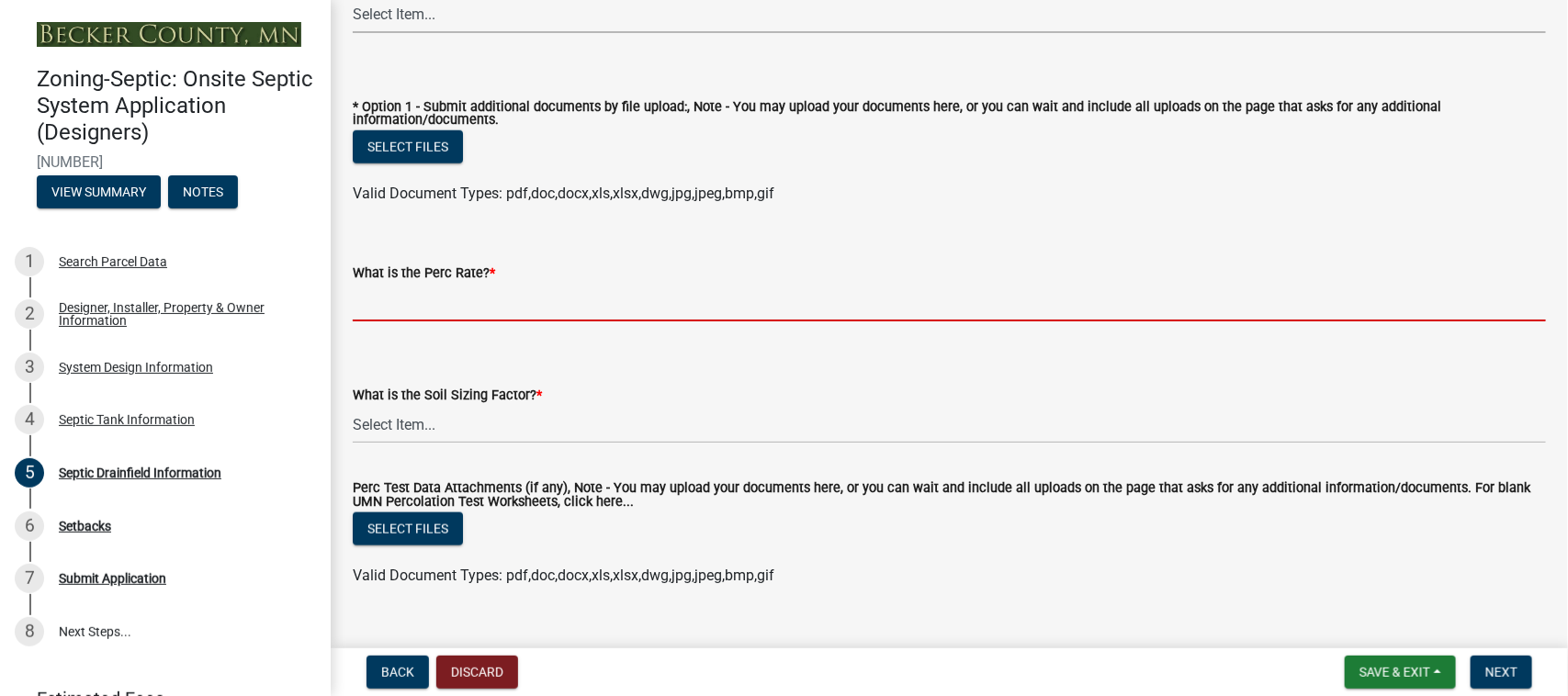 click on "What is the Perc Rate?  *" at bounding box center (949, 302) 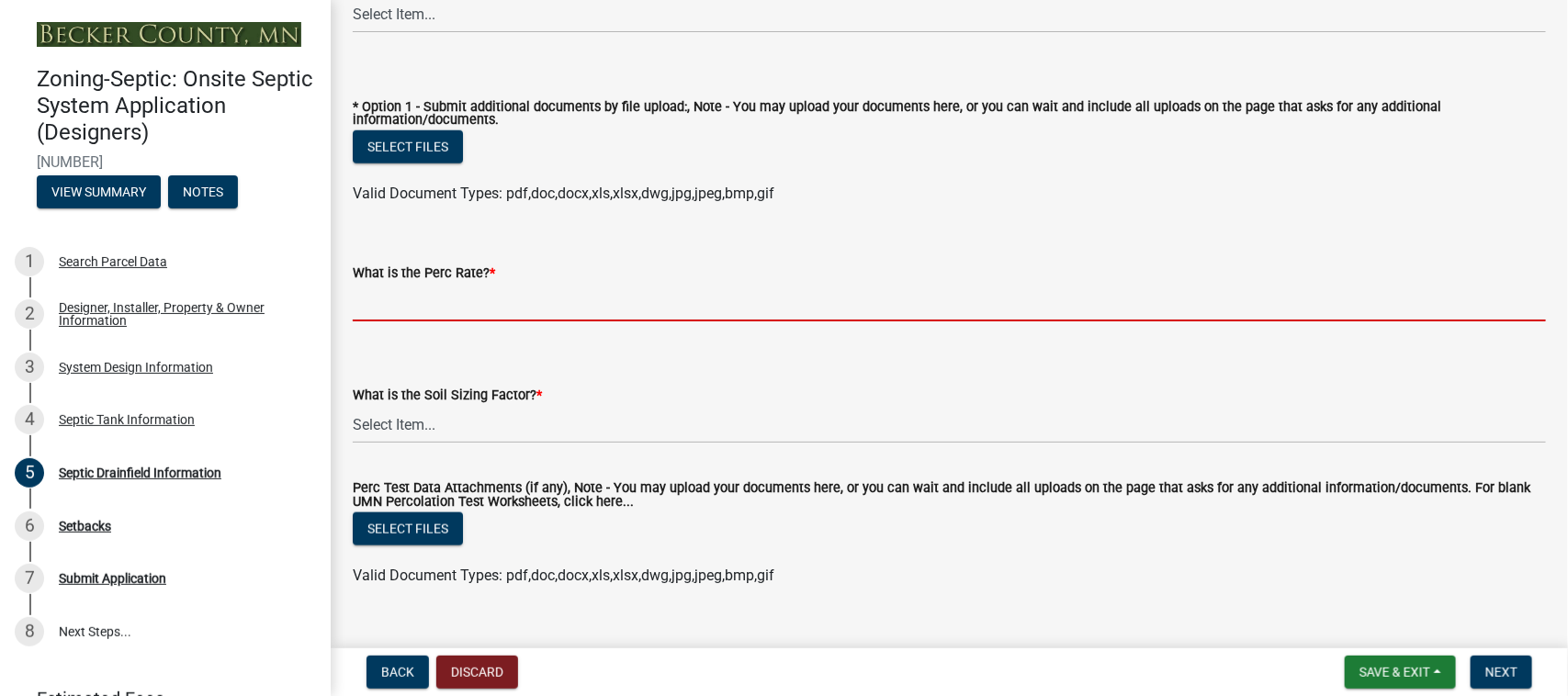type on "46-60" 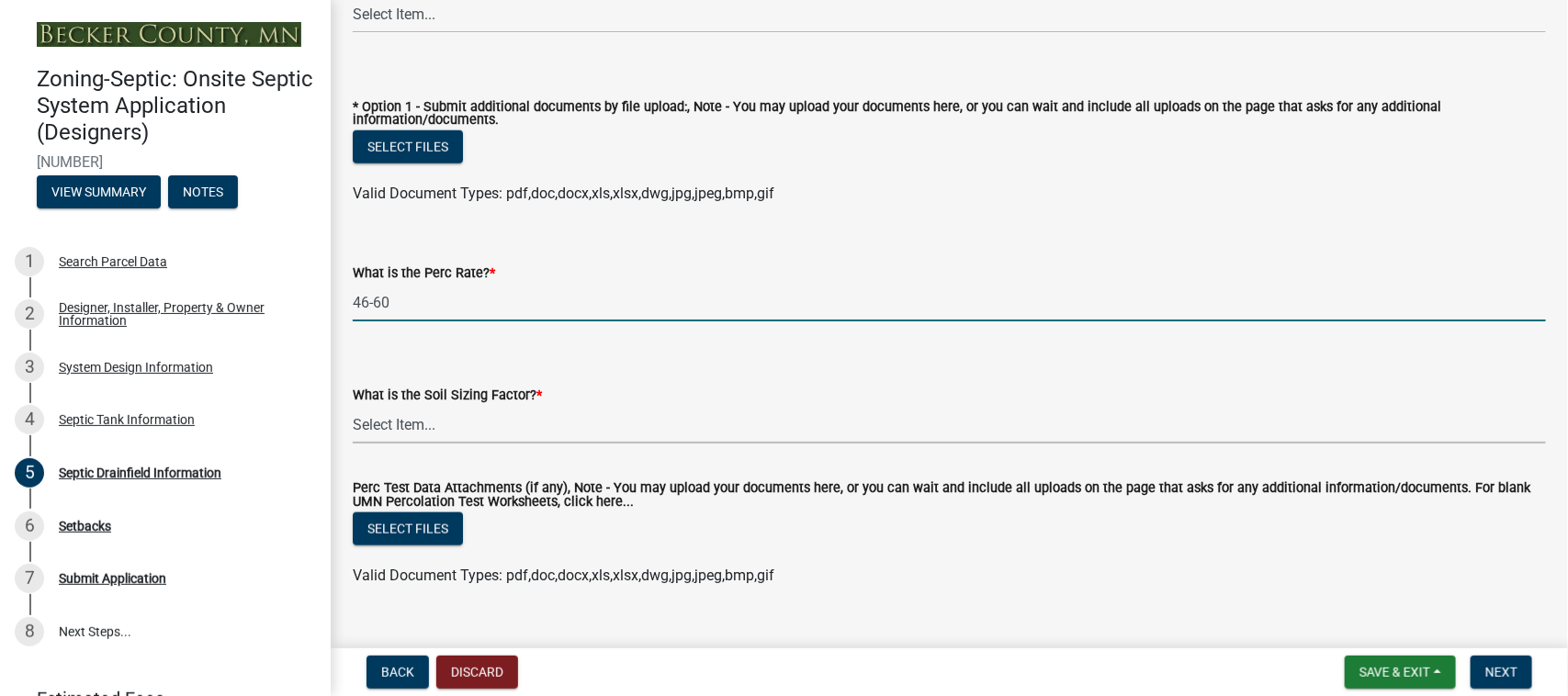 click on "Select Item...   0.00   0.24   0.45   0.50   0.60   0.78   .83   1.27   1.67" at bounding box center [949, 424] 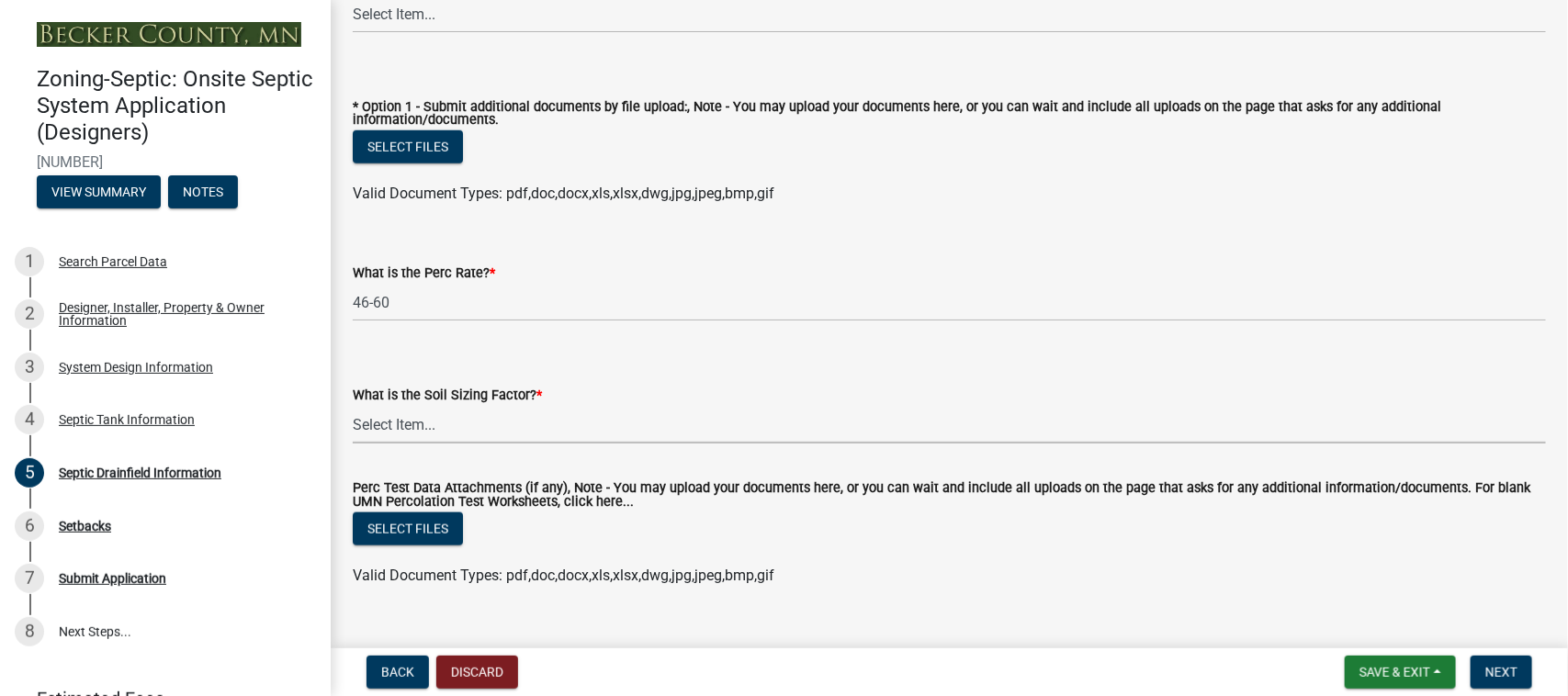click on "Select Item...   0.00   0.24   0.45   0.50   0.60   0.78   .83   1.27   1.67" at bounding box center [949, 424] 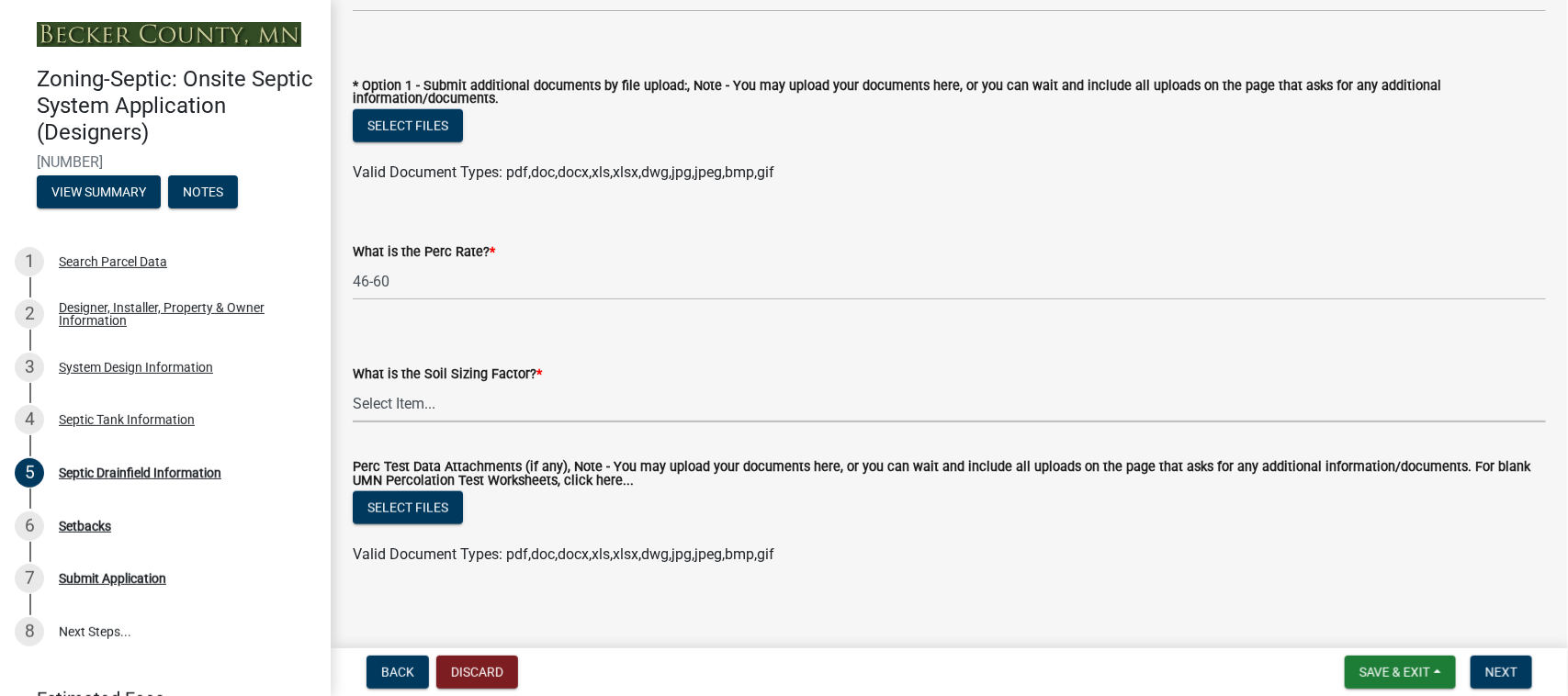 scroll, scrollTop: 836, scrollLeft: 0, axis: vertical 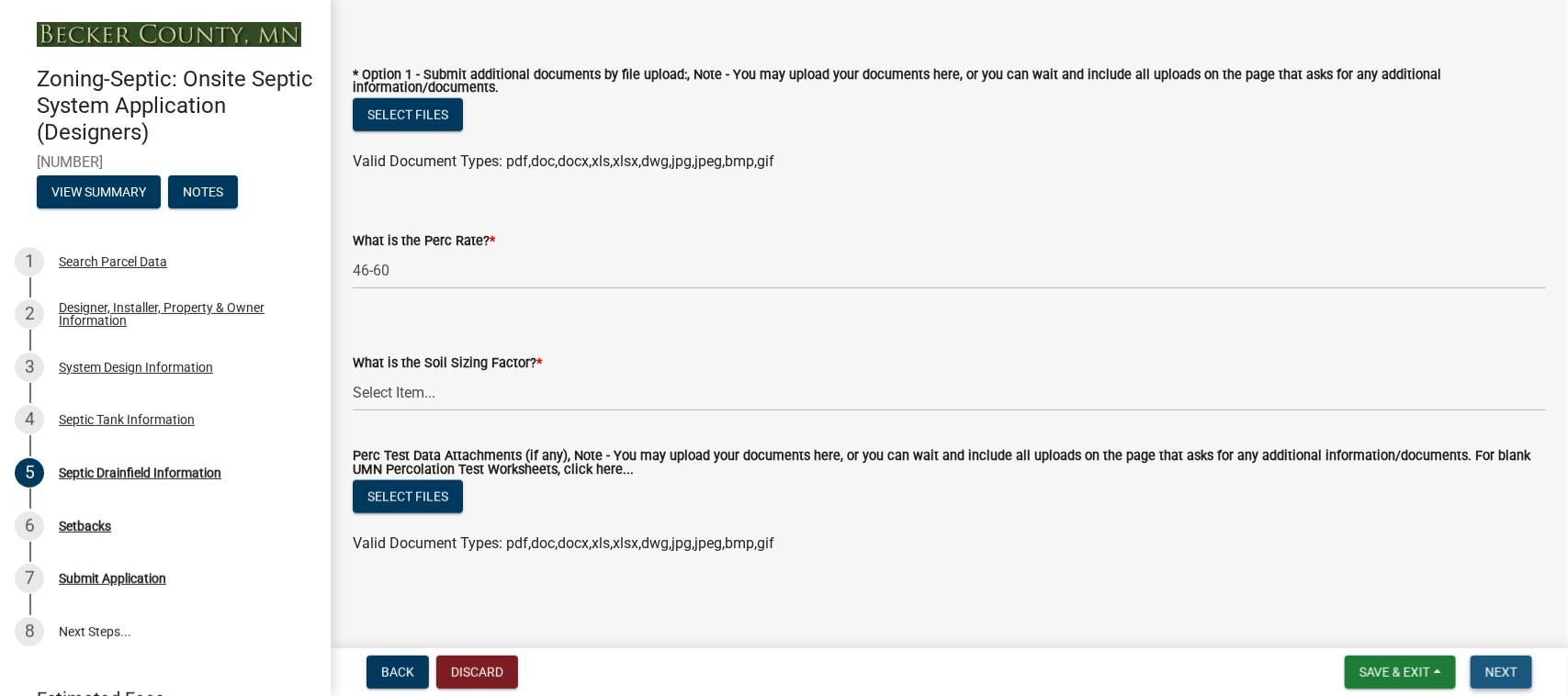 click on "Next" at bounding box center [1501, 672] 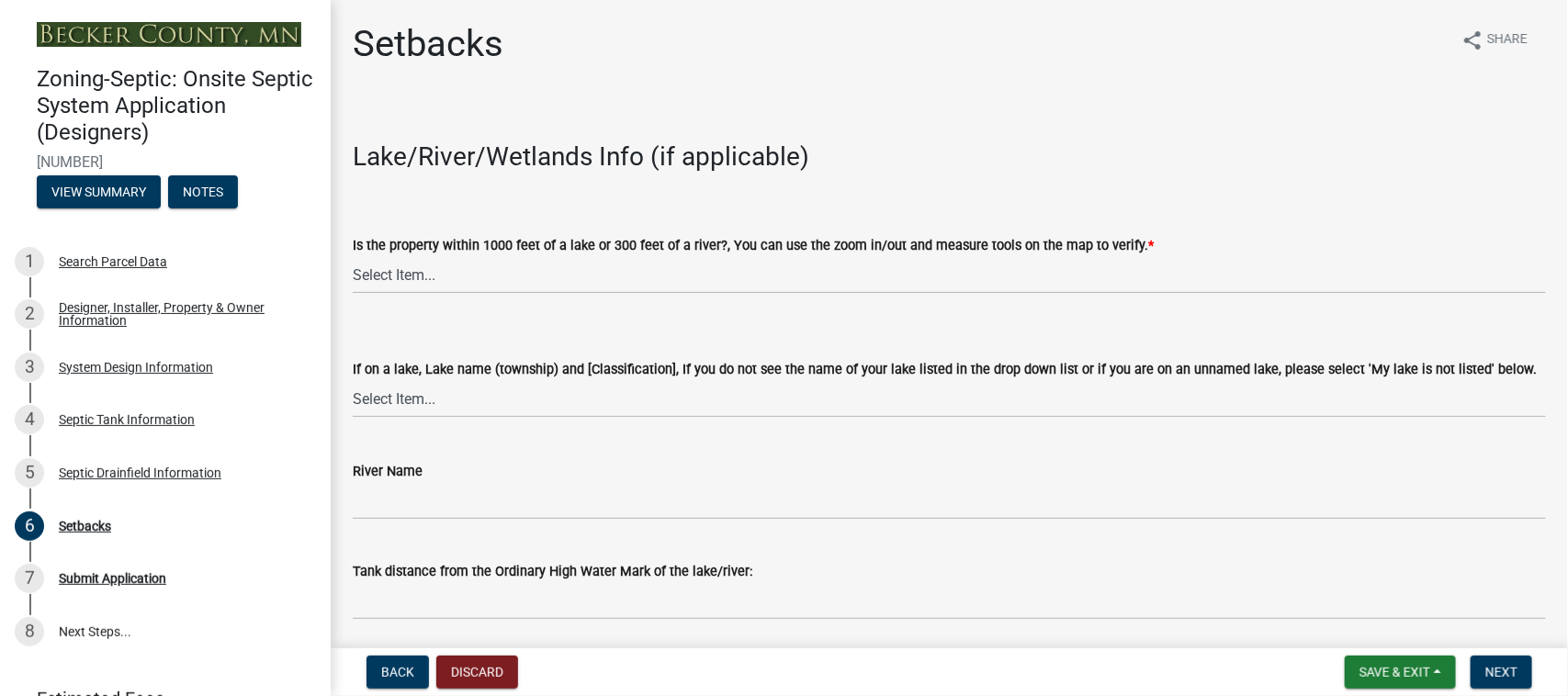 scroll, scrollTop: 115, scrollLeft: 0, axis: vertical 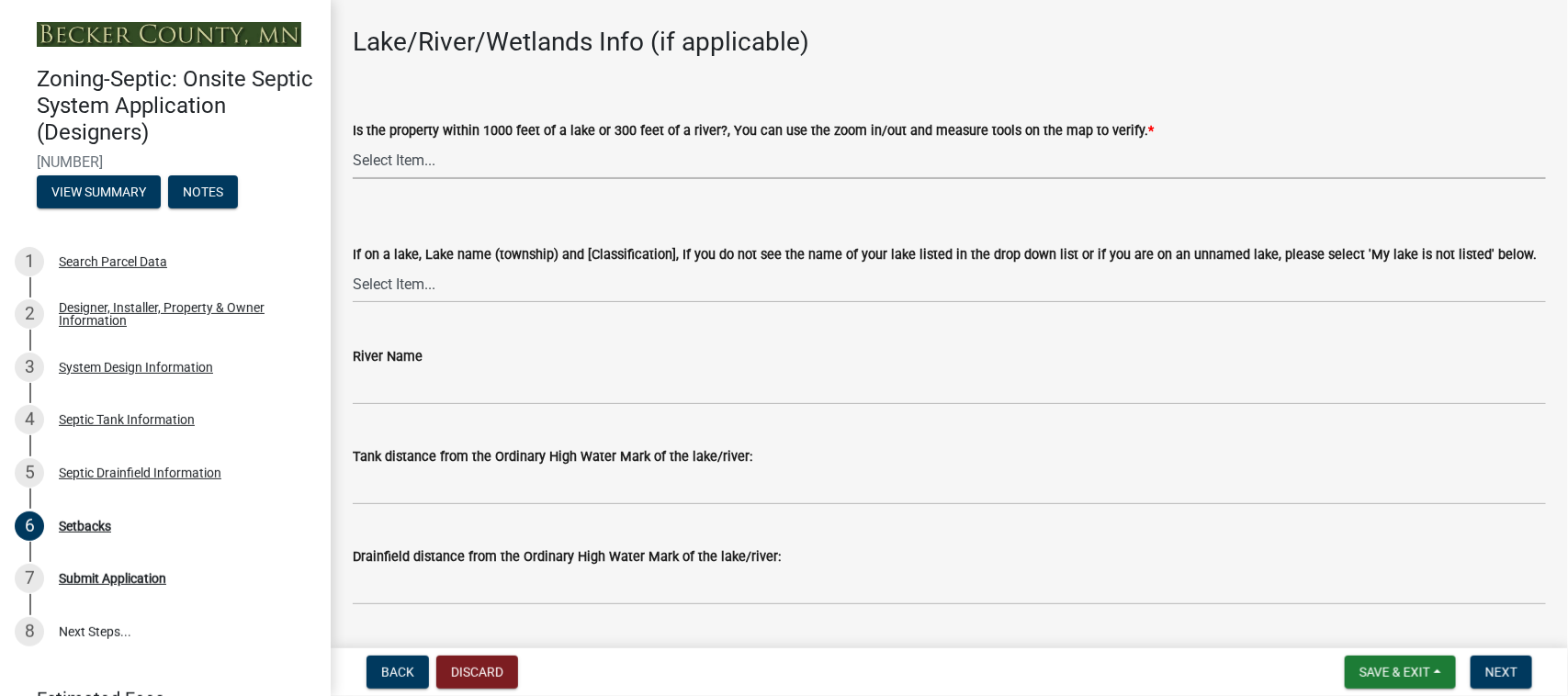 click on "Select Item...   Yes   No" at bounding box center [949, 160] 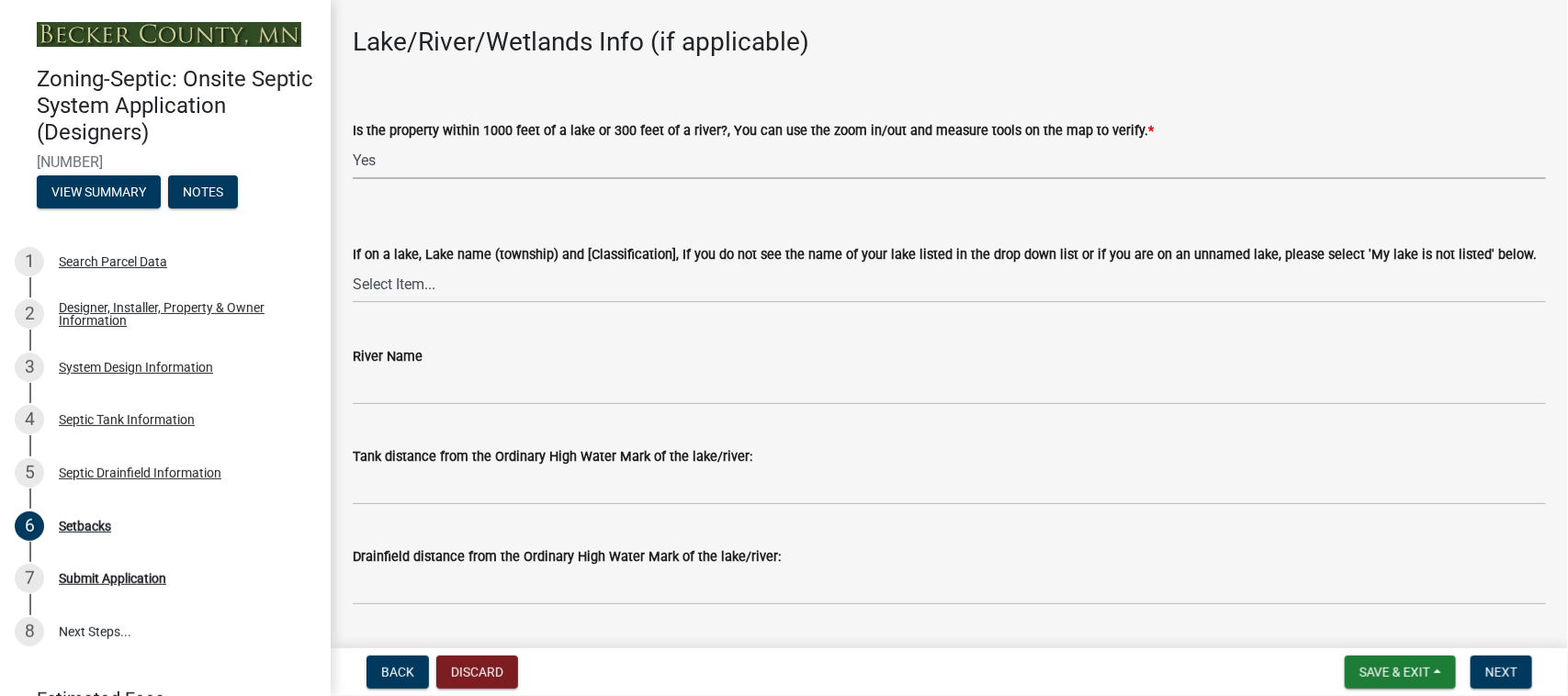 click on "Select Item...   Yes   No" at bounding box center (949, 160) 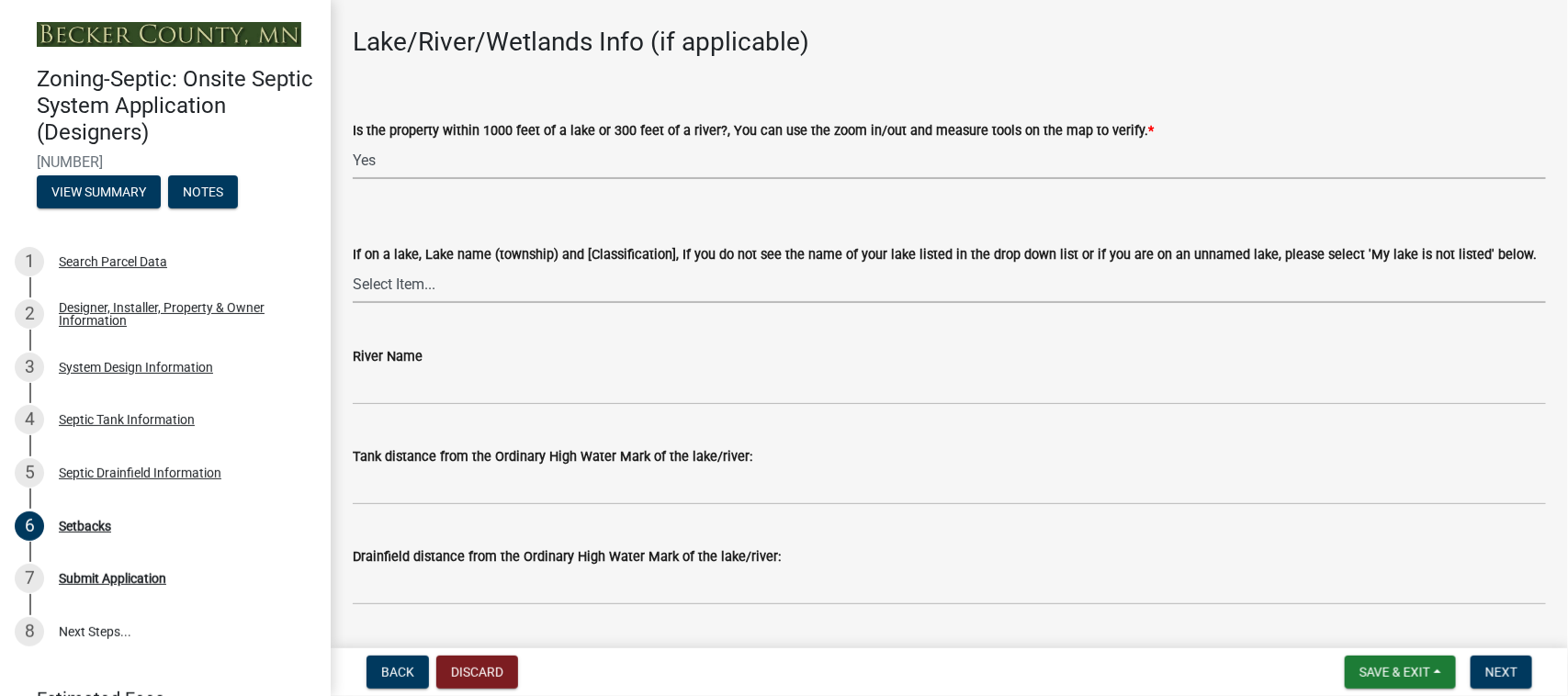 click on "Select Item...   My lake is not listed below   Abbey (Lake View) [NE Tier 2]   Abners (Savannah) [NE Tier 3]   Acorn (Burlington) [RD]   Albertson (Burlington) [RD]   Anderson (Callaway) [NE Tier 1]   Anderson (Lake Park) [NE]   Apple (Spring Creek) [NE Tier 1]   Arrow (Lake Eunice) [NE Tier 2]   Aspinwall (Pine Point & Round Lake) [NE Tier 3]   Audubon (Audubon) [RD]   Axberg(Main Basin) (Lake Park) [NE Tier 2]   Bad Boy (Maple Grove) [NE Tier 3]   Bad Medicine (Forest) [RD]   Baker (White Earth & Spring Creek) [GD]   Balke (Atlanta) [NE Tier 1]   Ballard (Height of Land S) [NE Tier 3]   Balsam (Holmesville) [NE Tier 3]   Banana (Spring Creek) [NE Tier 1]   Bass (Forest) [RD]   Bass (Lake Eunice) [NE Tier 2]   Bass (Maple Grove) [NE Tier 3]   Bass (Shell Lake & Carsonville) [NE Tier 3]   Basswood (Forest) [NE Tier 3]   Bay (Hamden) [NE Tier 1]   Becker (Maple Grove) [NE Tier 3]   Beeber (Cormorant) [NE Tier 2]   Beer (Detroit) [NE Tier 2]   Bergerson (Cormorant) [NE Tier 2]   Bijou (Lake Park) [RD]" at bounding box center (949, 284) 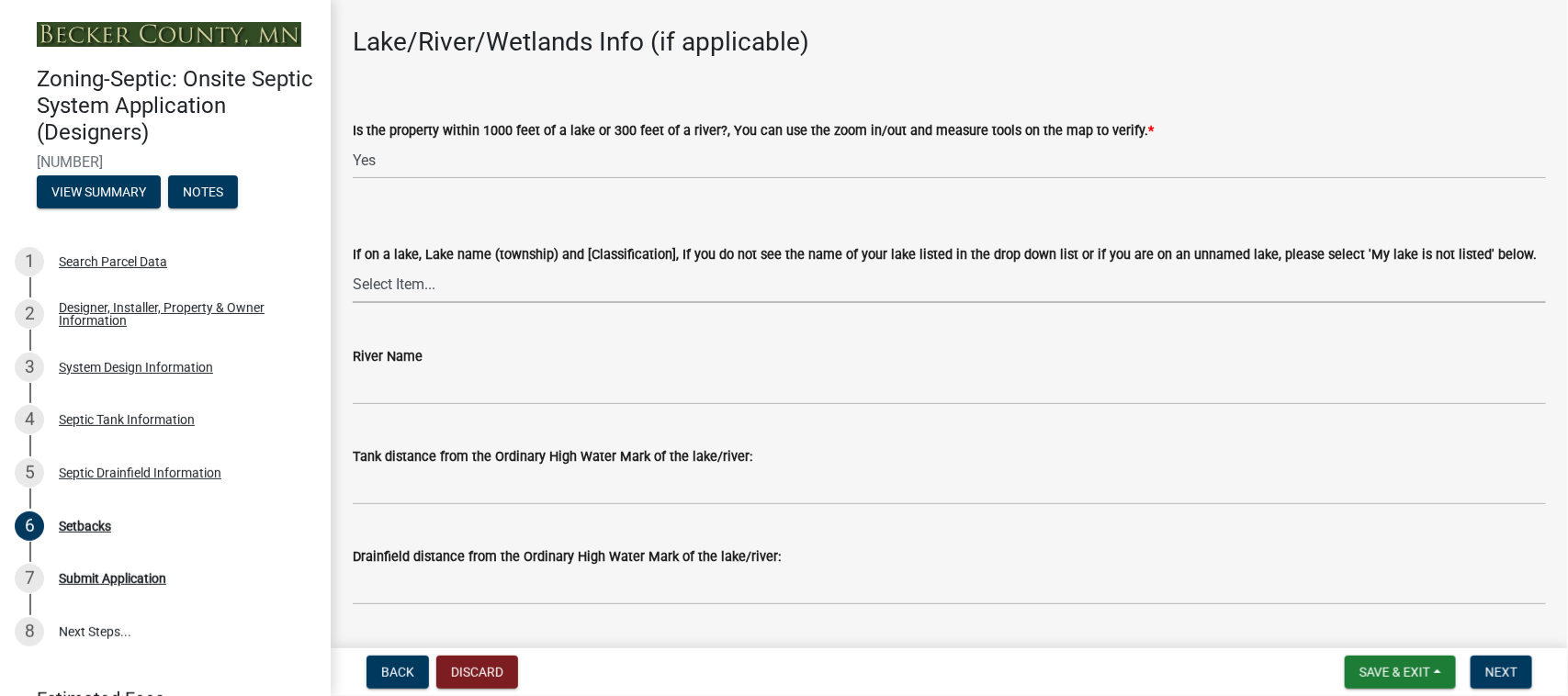 click on "Select Item...   My lake is not listed below   Abbey (Lake View) [NE Tier 2]   Abners (Savannah) [NE Tier 3]   Acorn (Burlington) [RD]   Albertson (Burlington) [RD]   Anderson (Callaway) [NE Tier 1]   Anderson (Lake Park) [NE]   Apple (Spring Creek) [NE Tier 1]   Arrow (Lake Eunice) [NE Tier 2]   Aspinwall (Pine Point & Round Lake) [NE Tier 3]   Audubon (Audubon) [RD]   Axberg(Main Basin) (Lake Park) [NE Tier 2]   Bad Boy (Maple Grove) [NE Tier 3]   Bad Medicine (Forest) [RD]   Baker (White Earth & Spring Creek) [GD]   Balke (Atlanta) [NE Tier 1]   Ballard (Height of Land S) [NE Tier 3]   Balsam (Holmesville) [NE Tier 3]   Banana (Spring Creek) [NE Tier 1]   Bass (Forest) [RD]   Bass (Lake Eunice) [NE Tier 2]   Bass (Maple Grove) [NE Tier 3]   Bass (Shell Lake & Carsonville) [NE Tier 3]   Basswood (Forest) [NE Tier 3]   Bay (Hamden) [NE Tier 1]   Becker (Maple Grove) [NE Tier 3]   Beeber (Cormorant) [NE Tier 2]   Beer (Detroit) [NE Tier 2]   Bergerson (Cormorant) [NE Tier 2]   Bijou (Lake Park) [RD]" at bounding box center (949, 284) 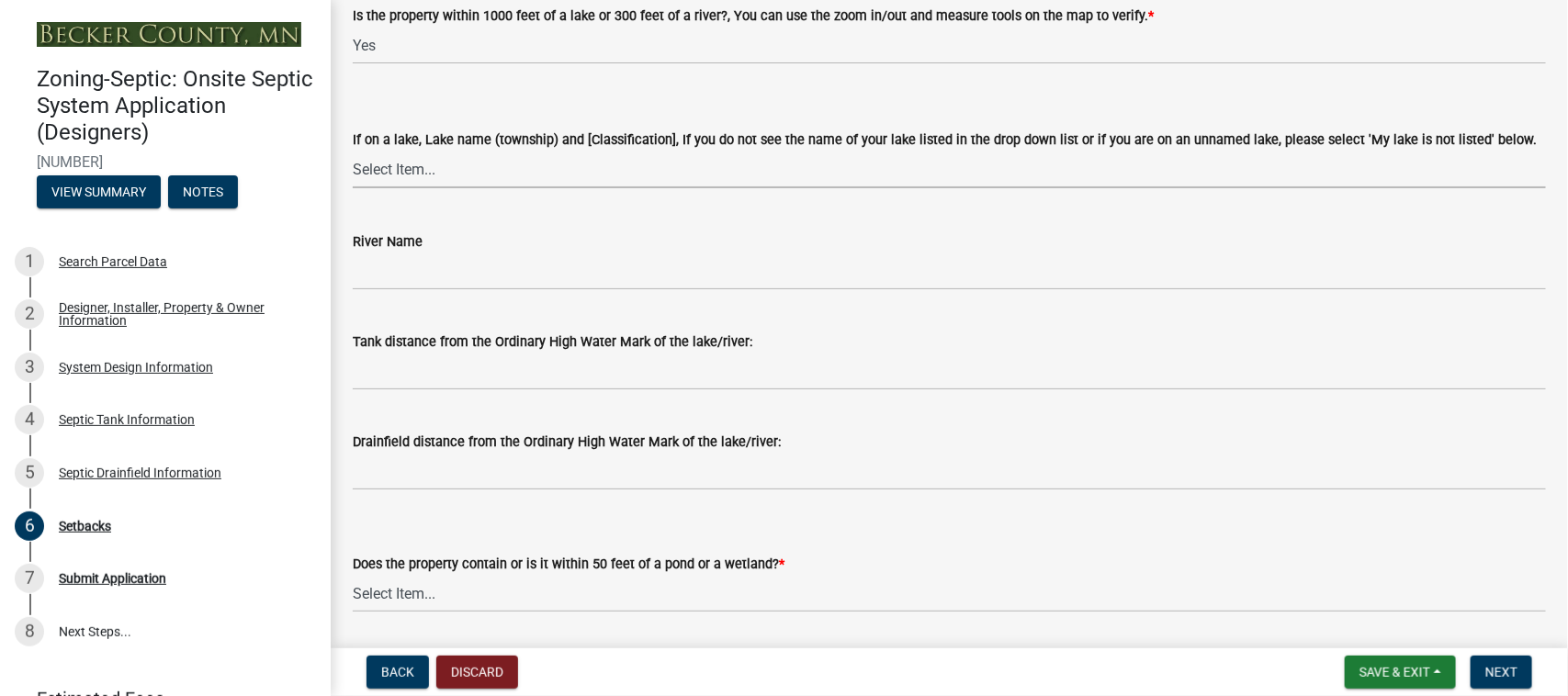 scroll, scrollTop: 344, scrollLeft: 0, axis: vertical 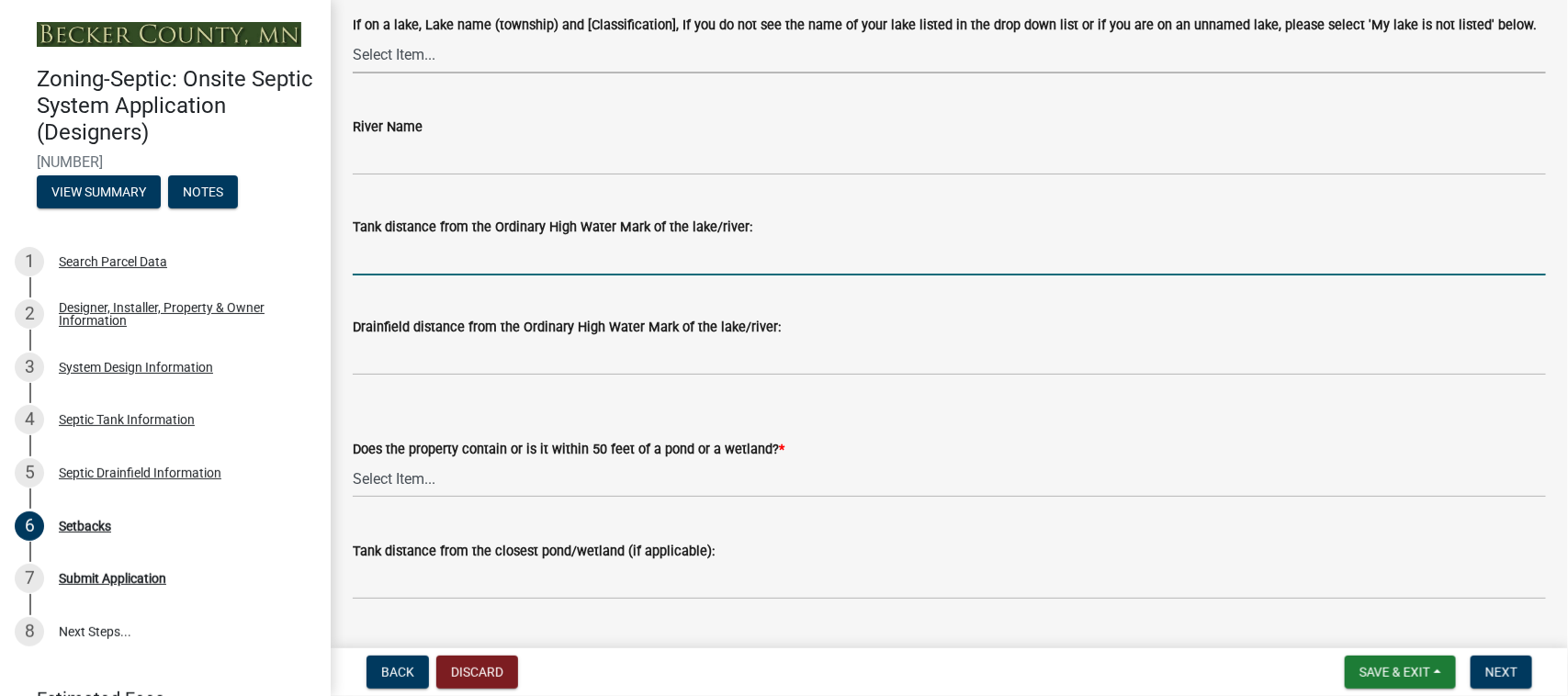 click on "Tank distance from the Ordinary High Water Mark of the lake/river:" at bounding box center (949, 256) 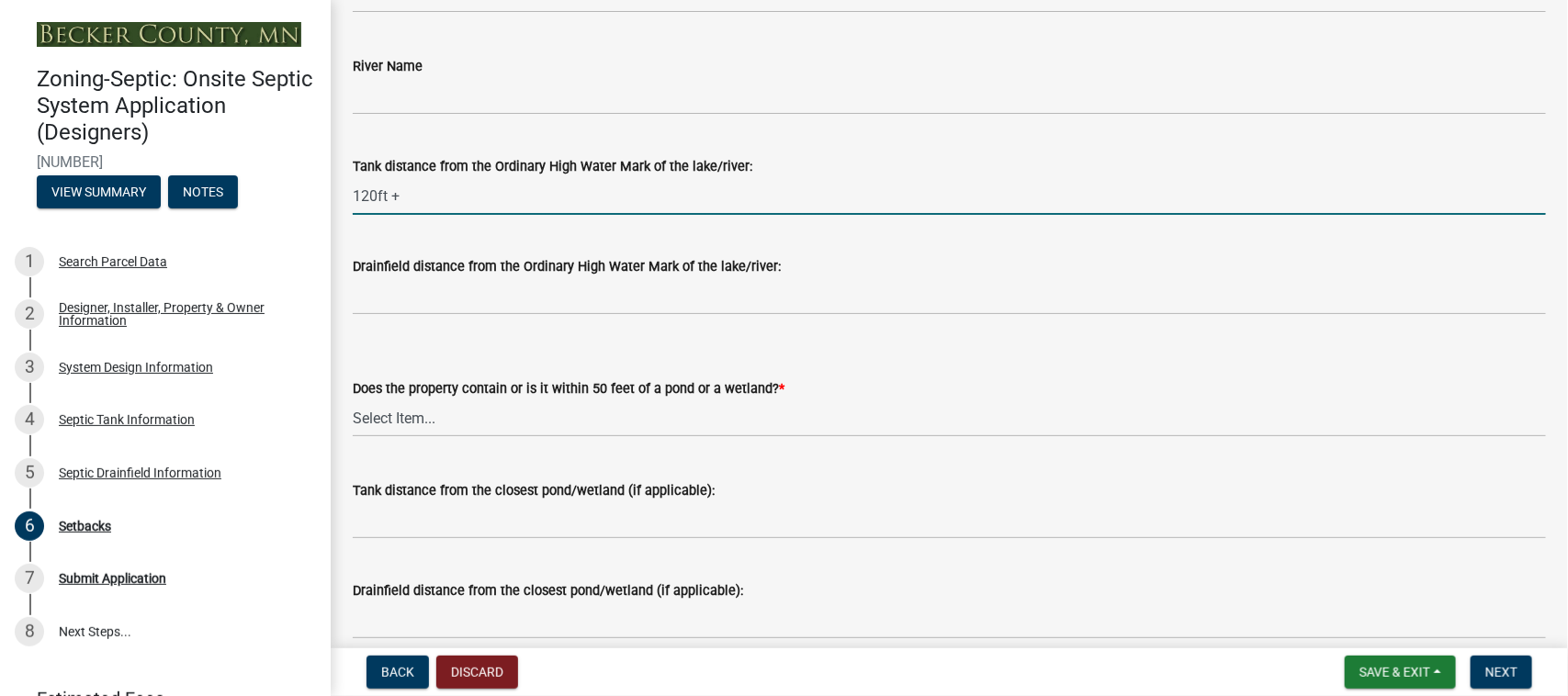 scroll, scrollTop: 459, scrollLeft: 0, axis: vertical 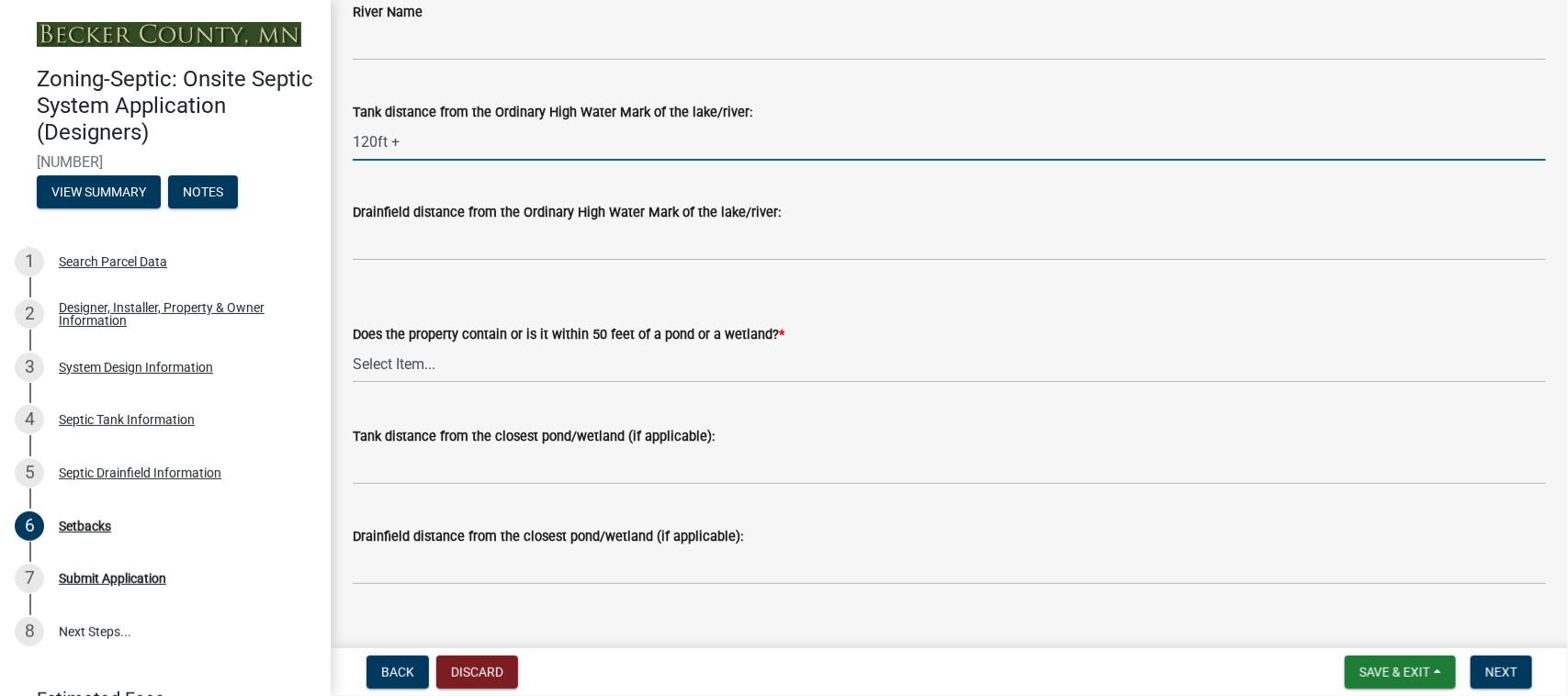 type on "120ft +" 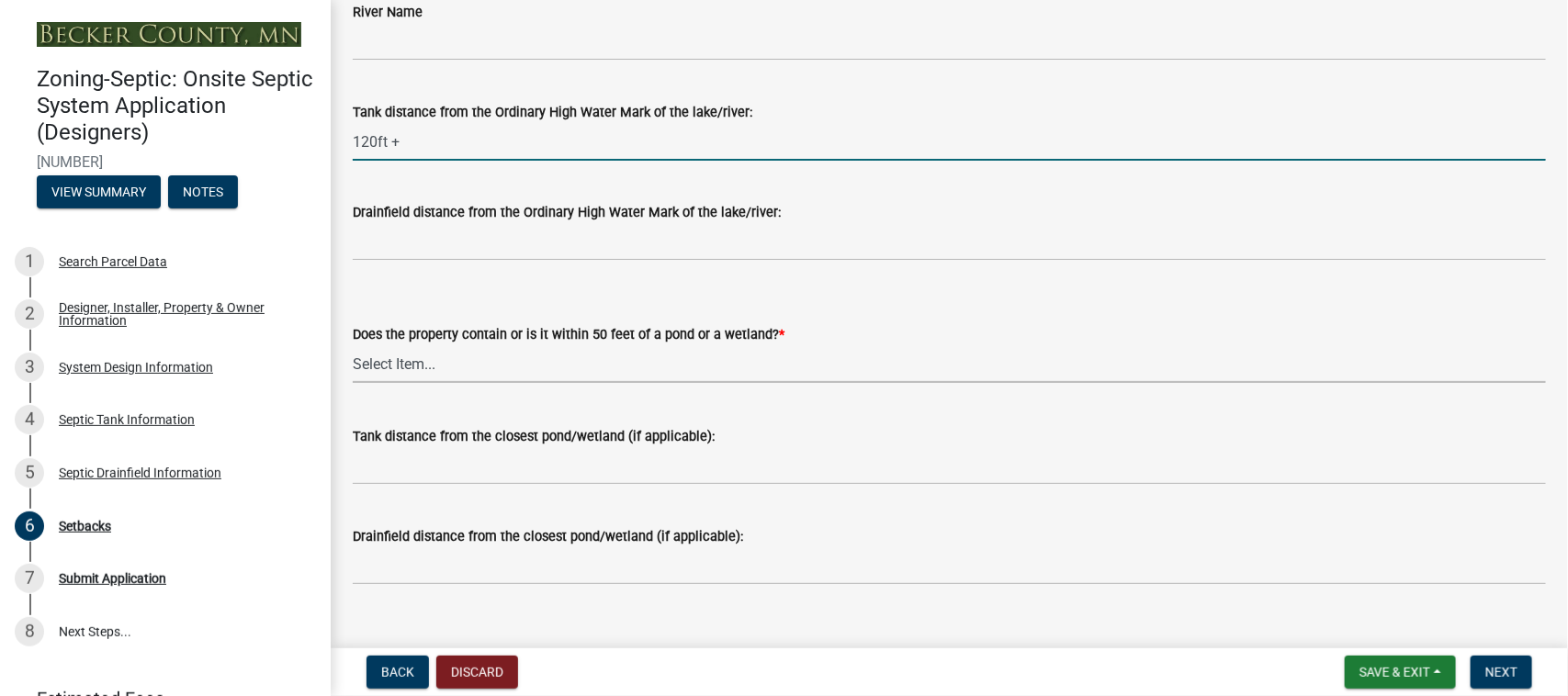 click on "Select Item...   Yes   No" at bounding box center [949, 364] 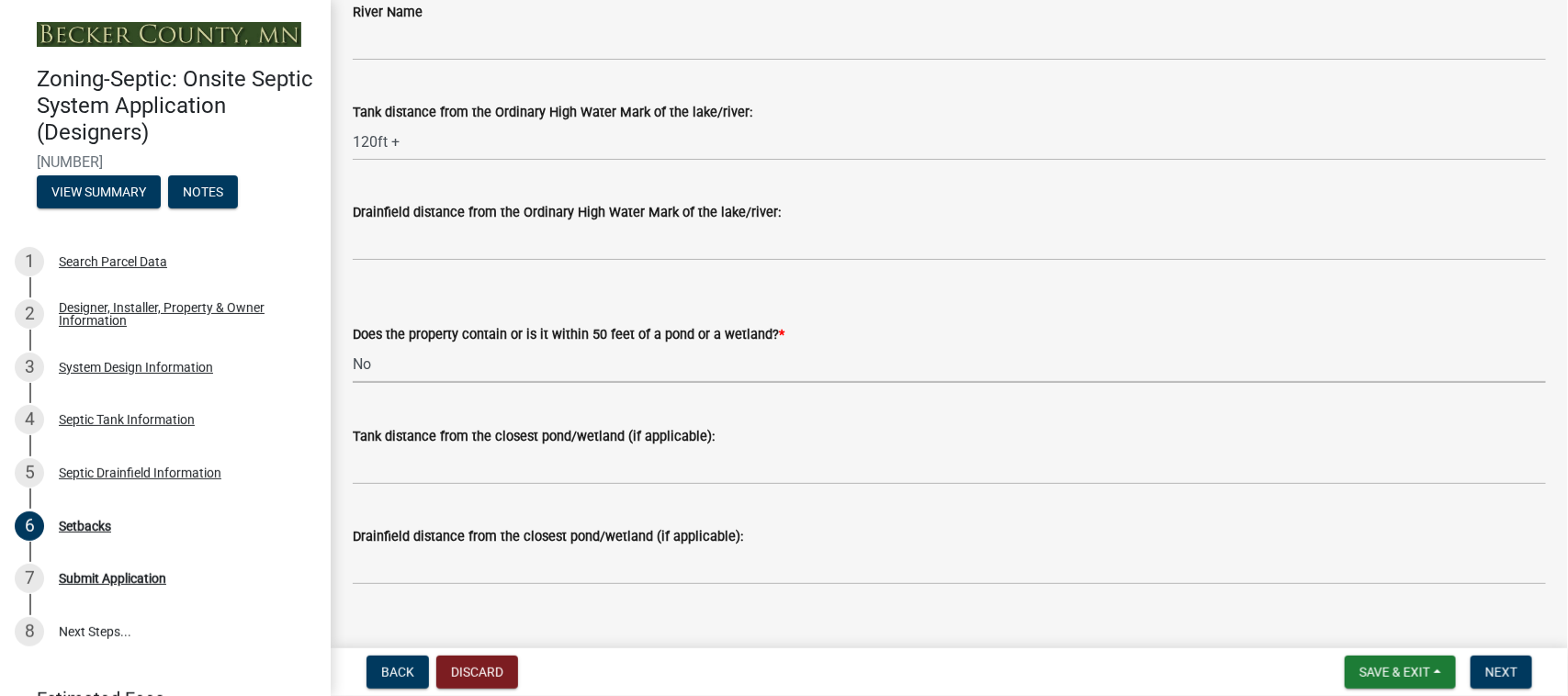 click on "Select Item...   Yes   No" at bounding box center [949, 364] 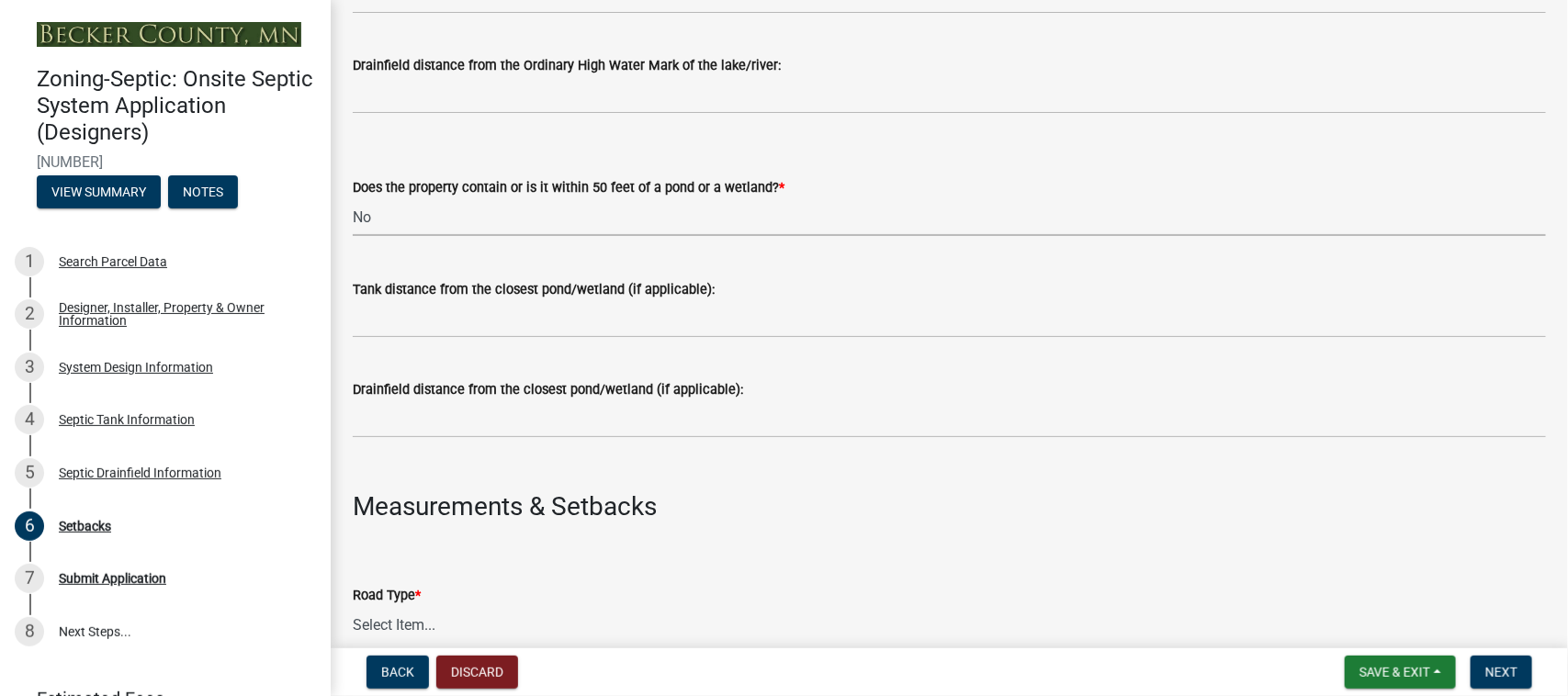 scroll, scrollTop: 574, scrollLeft: 0, axis: vertical 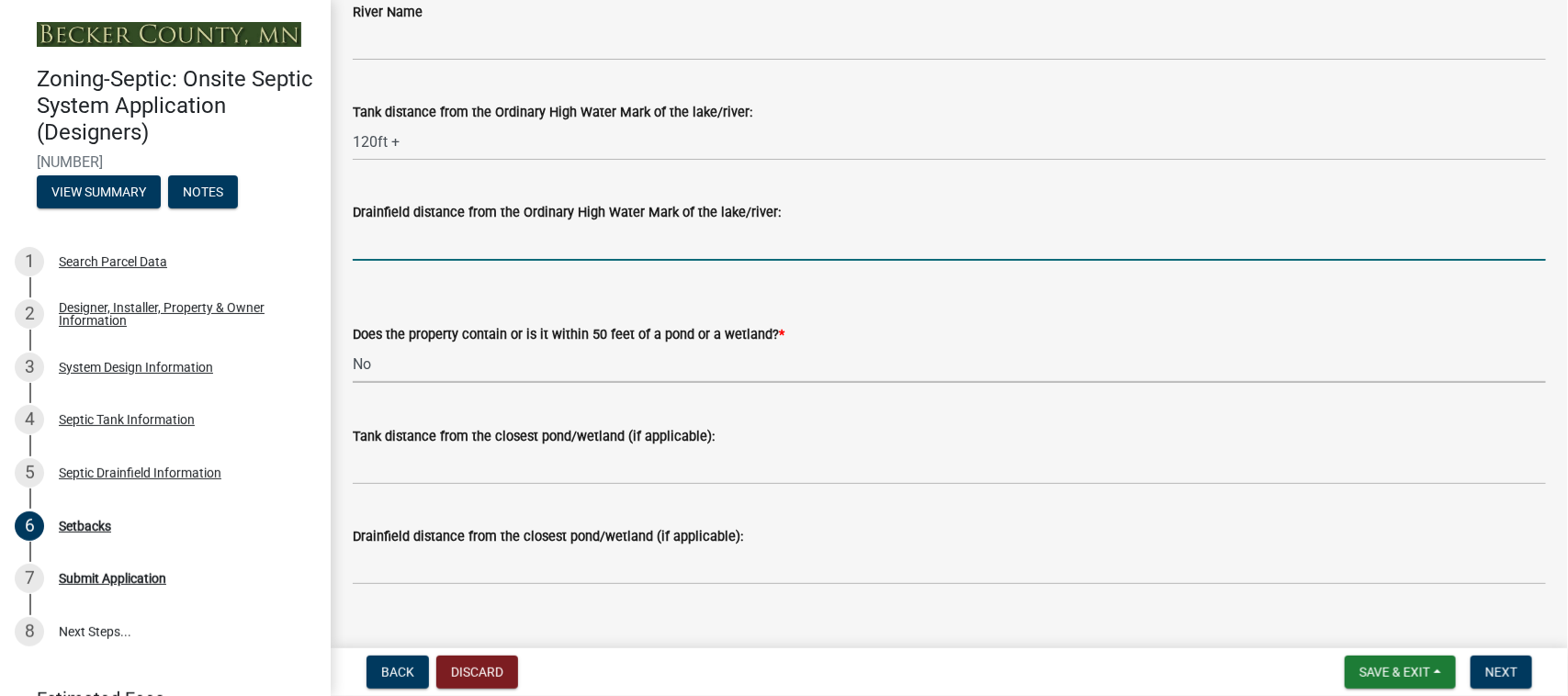 click on "Drainfield distance from the Ordinary High Water Mark of the lake/river:" at bounding box center [949, 241] 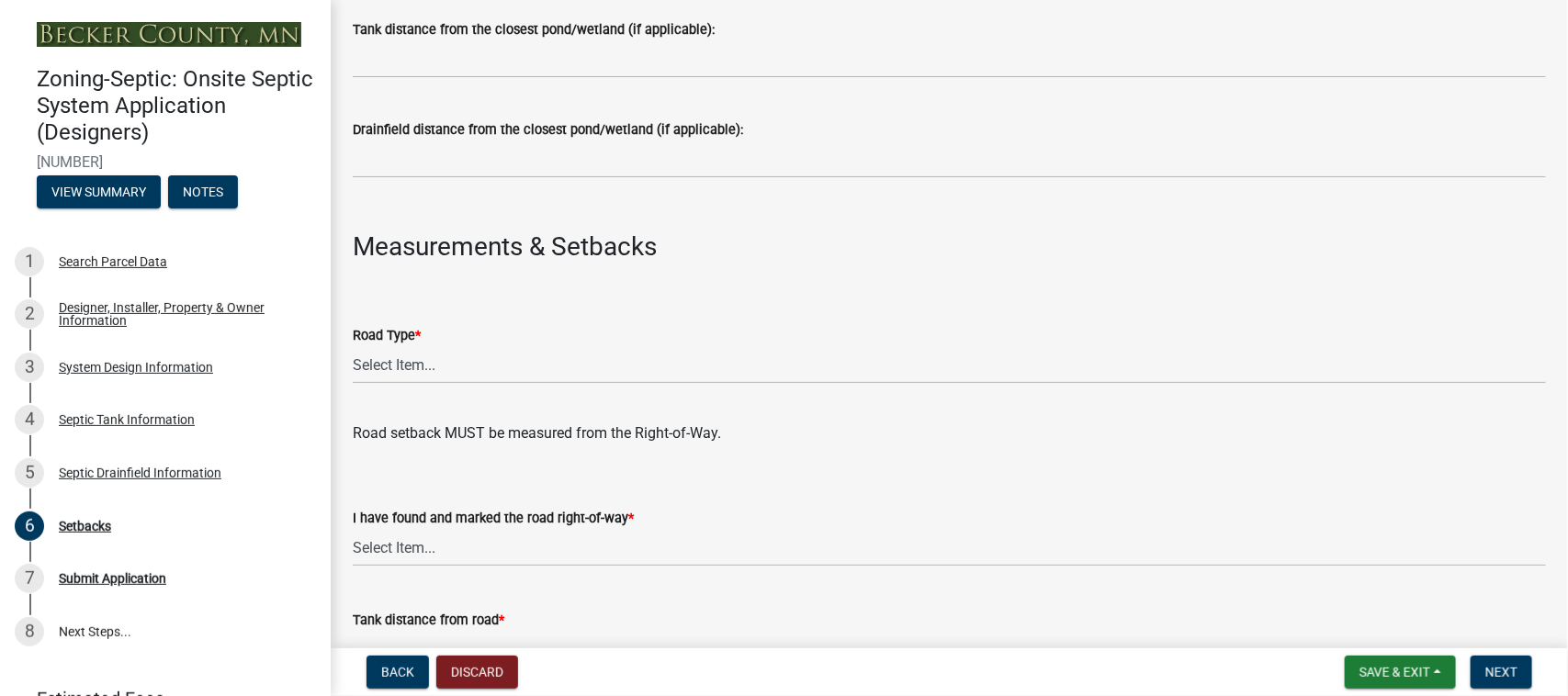 scroll, scrollTop: 918, scrollLeft: 0, axis: vertical 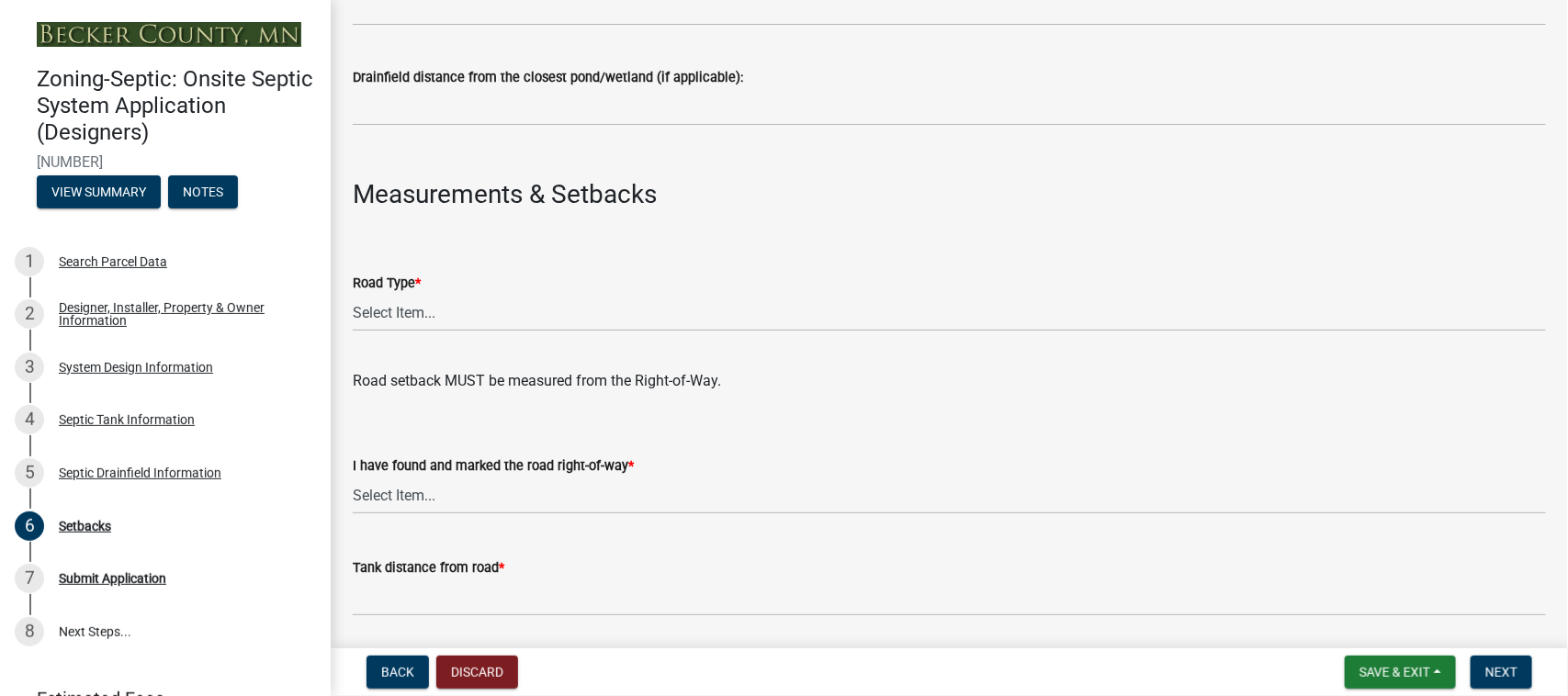 type on "150ft +" 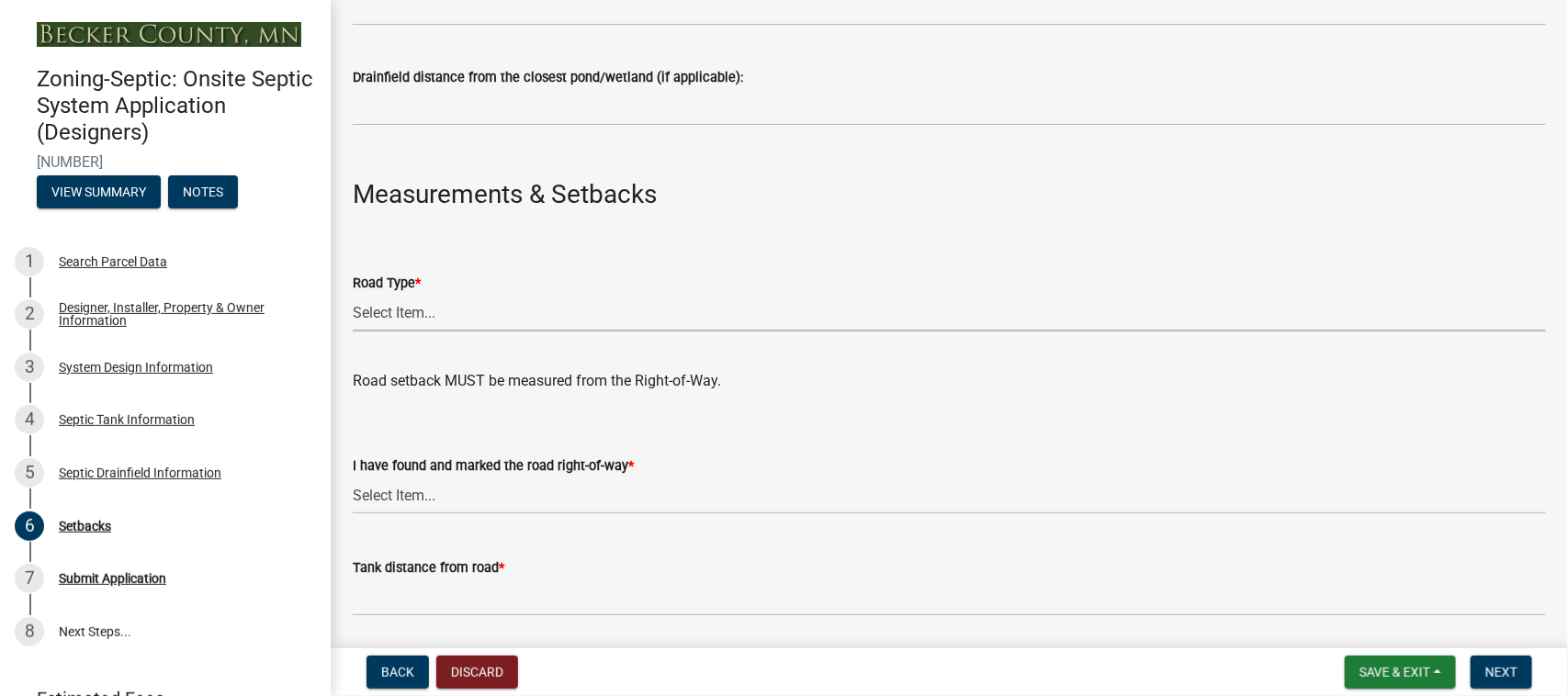 click on "Select Item...   State   County   Public / Township   Private Easement   4 Lane Highway" at bounding box center [949, 312] 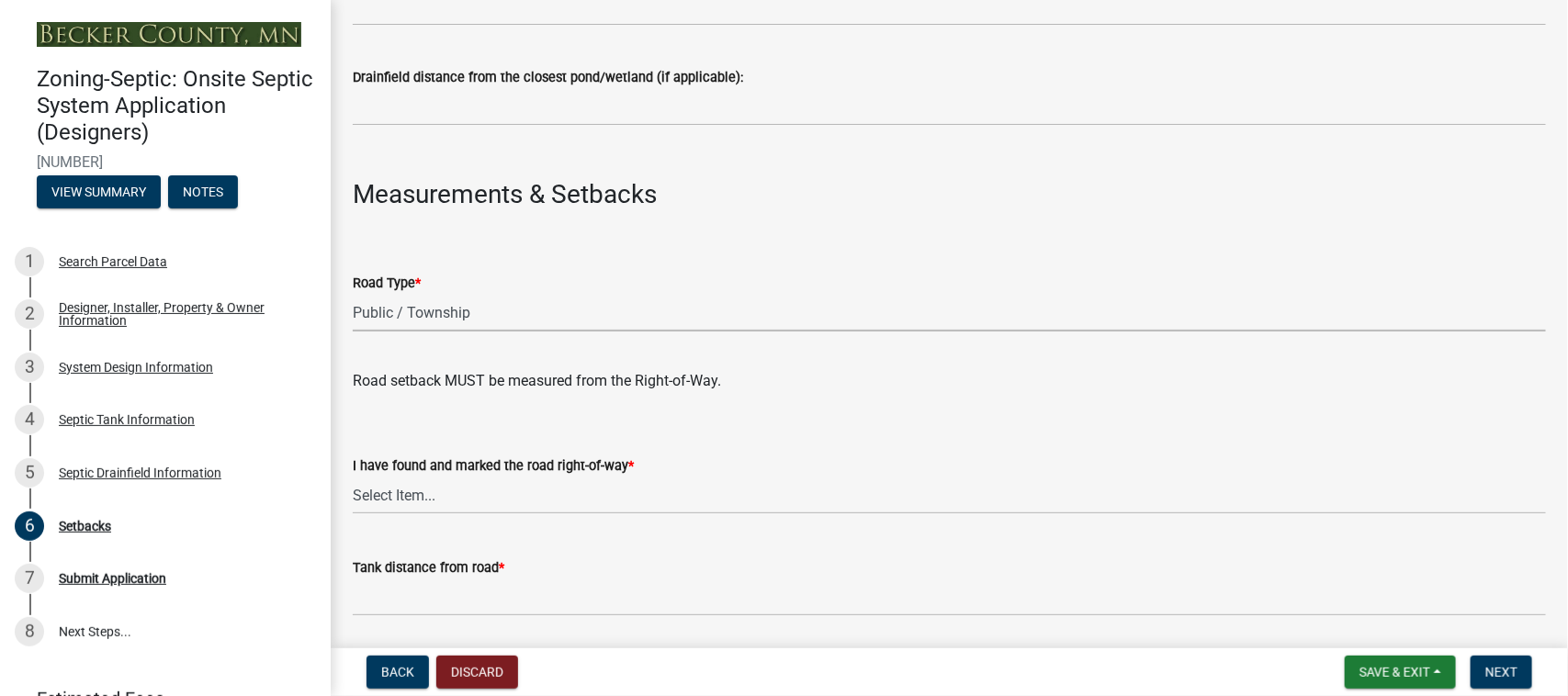 click on "Select Item...   State   County   Public / Township   Private Easement   4 Lane Highway" at bounding box center (949, 312) 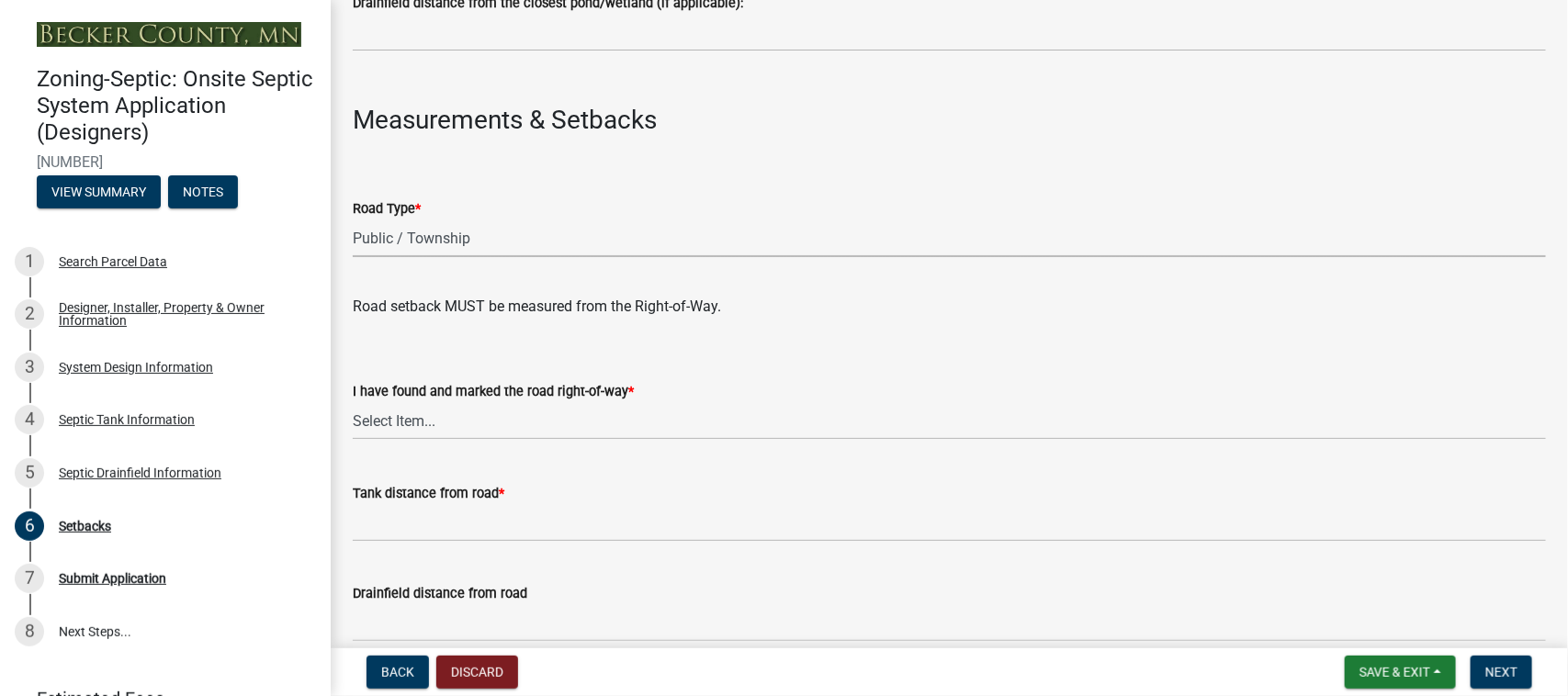 scroll, scrollTop: 1033, scrollLeft: 0, axis: vertical 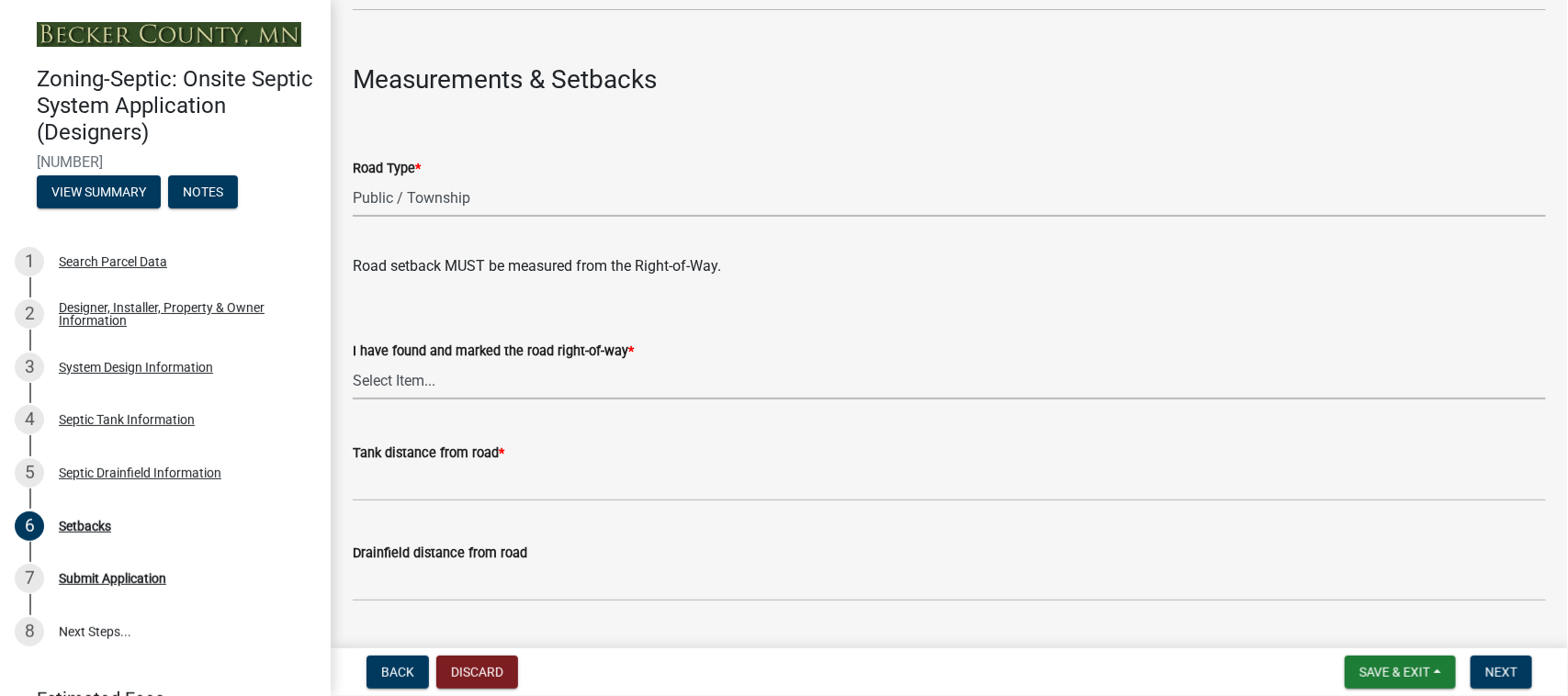 click on "Select Item...   Yes   No" at bounding box center [949, 380] 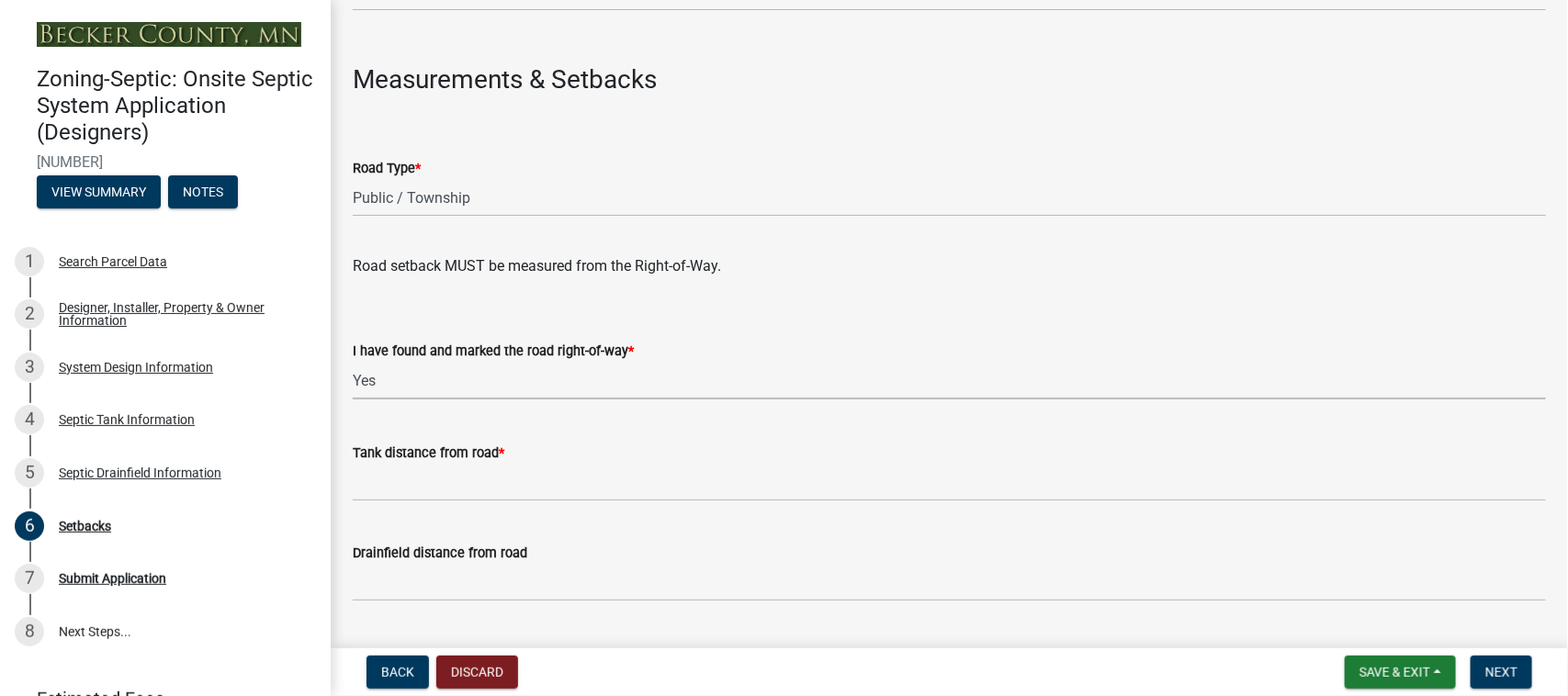 click on "Select Item...   Yes   No" at bounding box center (949, 380) 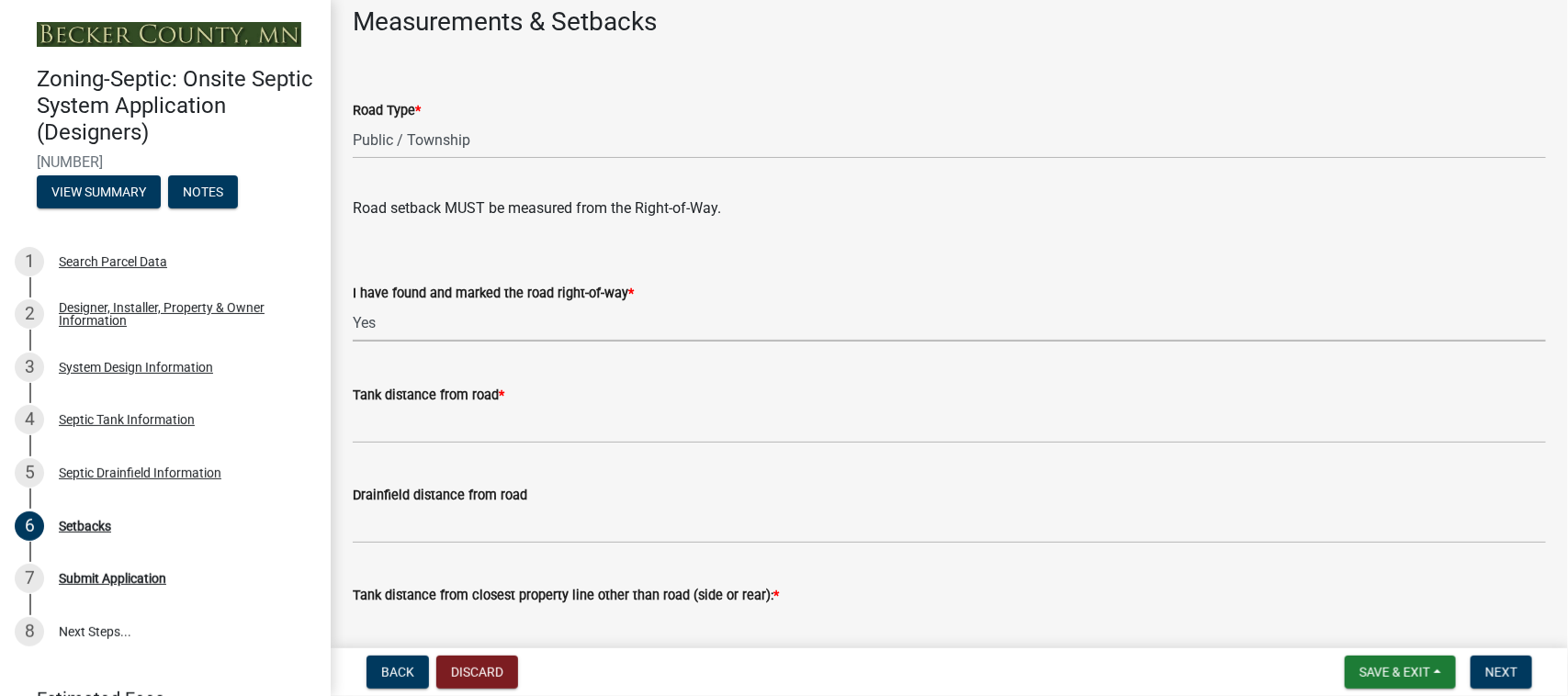 scroll, scrollTop: 1148, scrollLeft: 0, axis: vertical 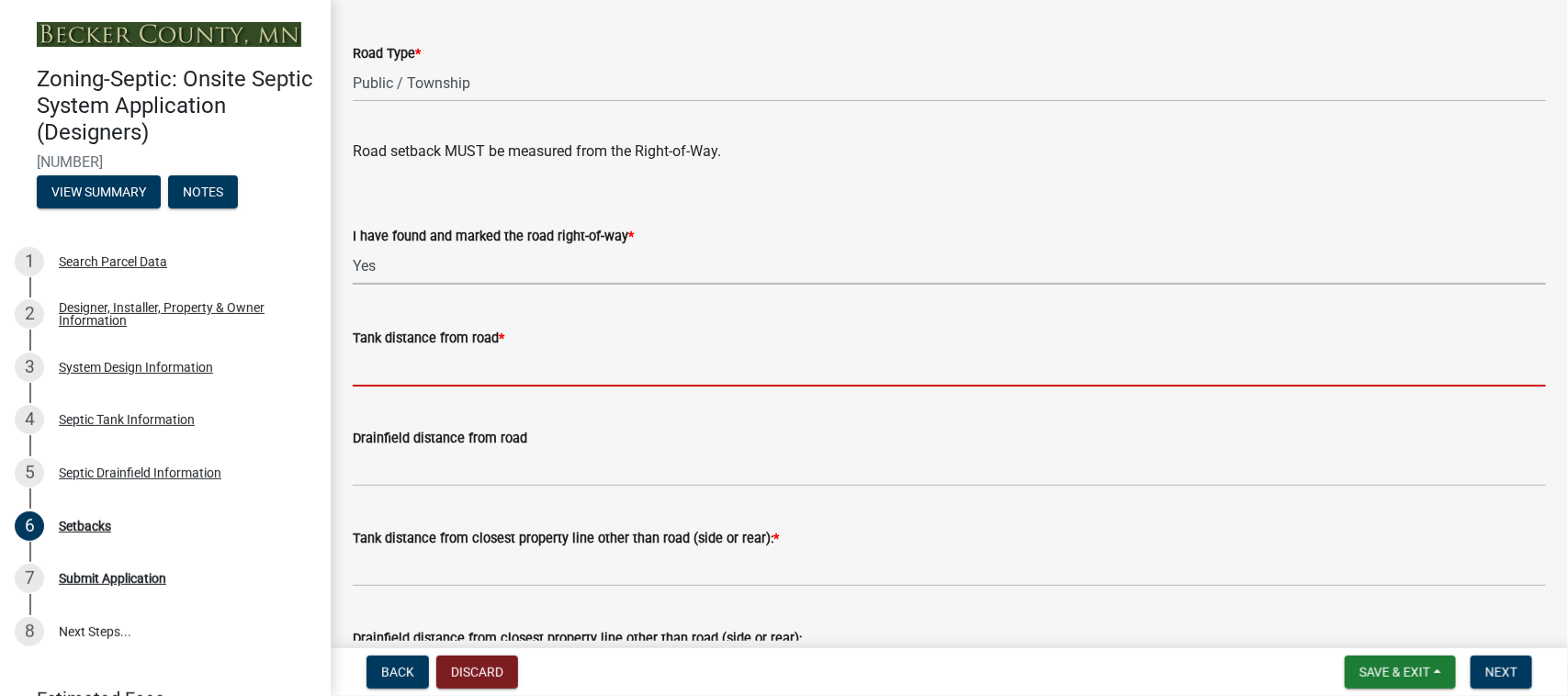 click on "Tank distance from road  *" at bounding box center [949, 367] 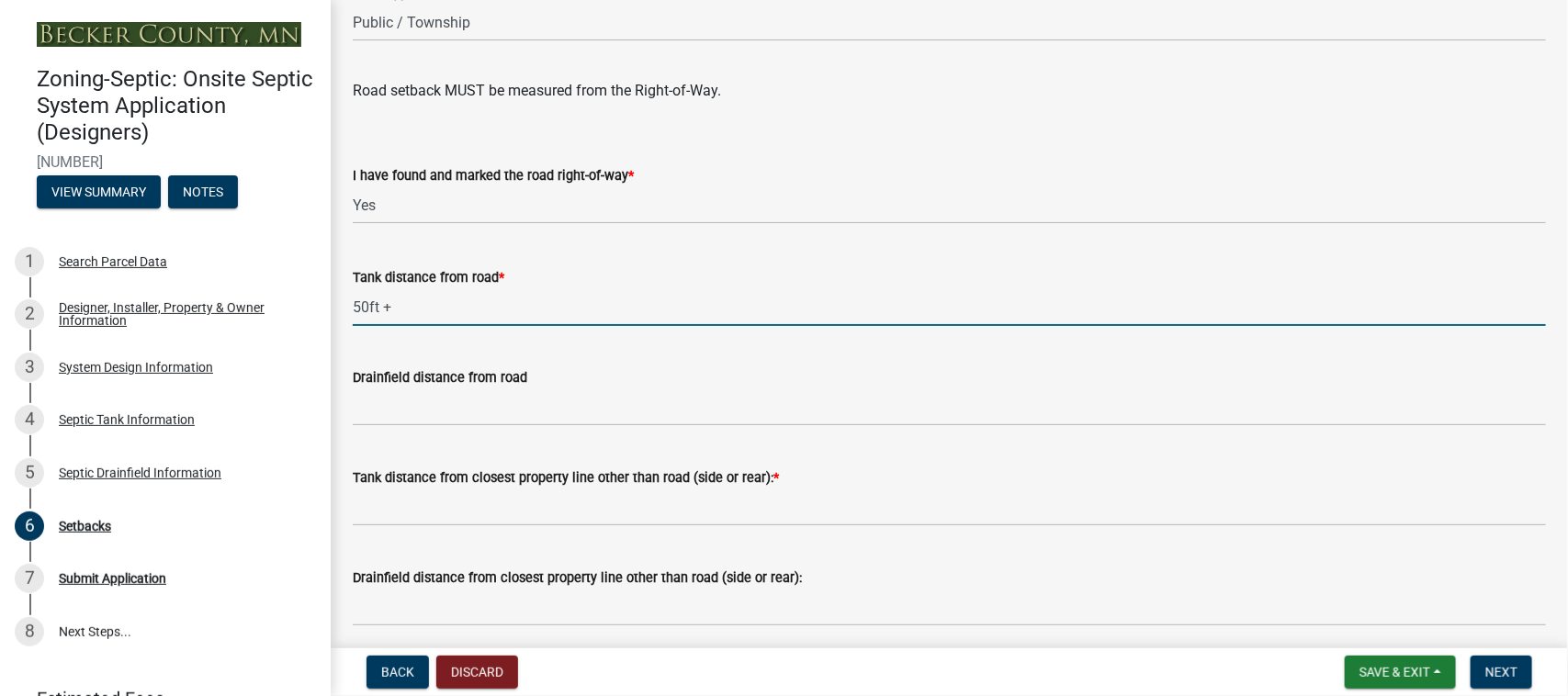 scroll, scrollTop: 1263, scrollLeft: 0, axis: vertical 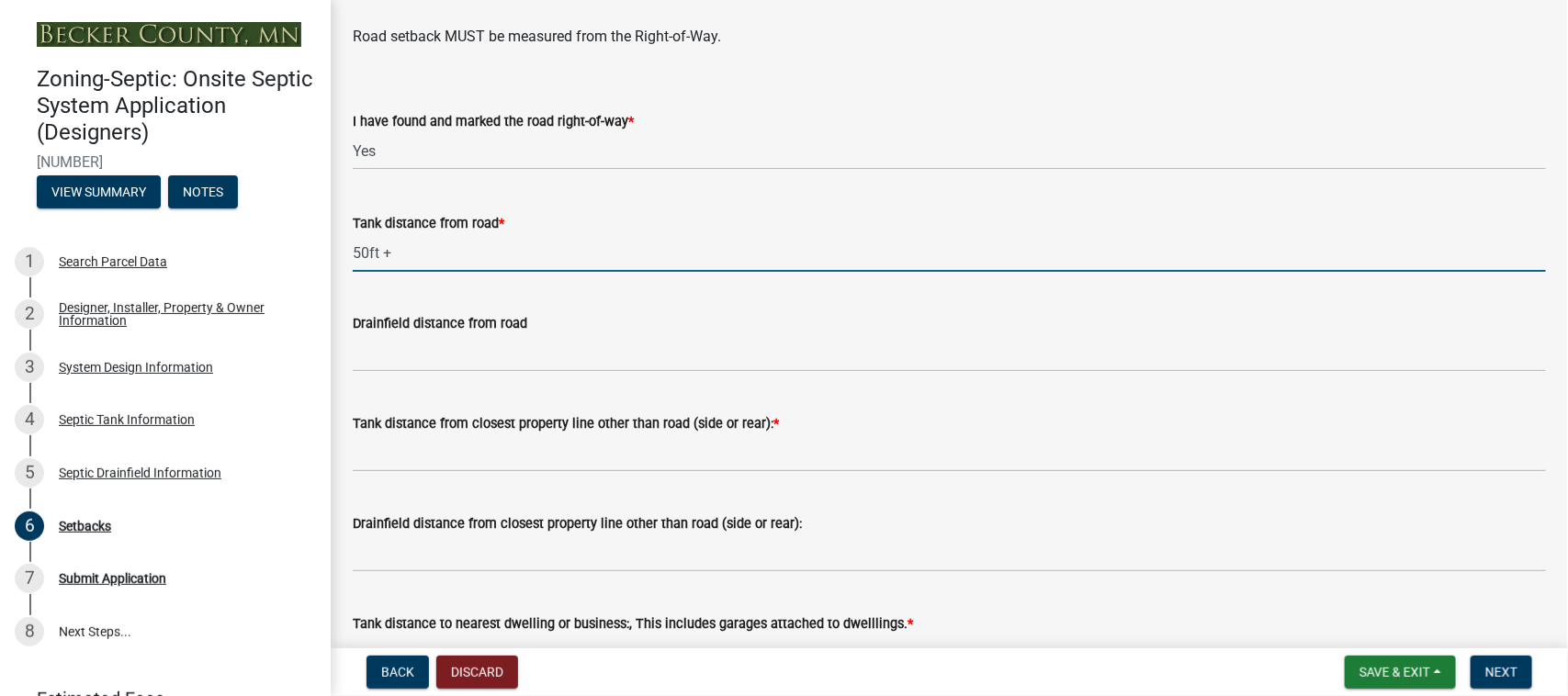 type on "50ft +" 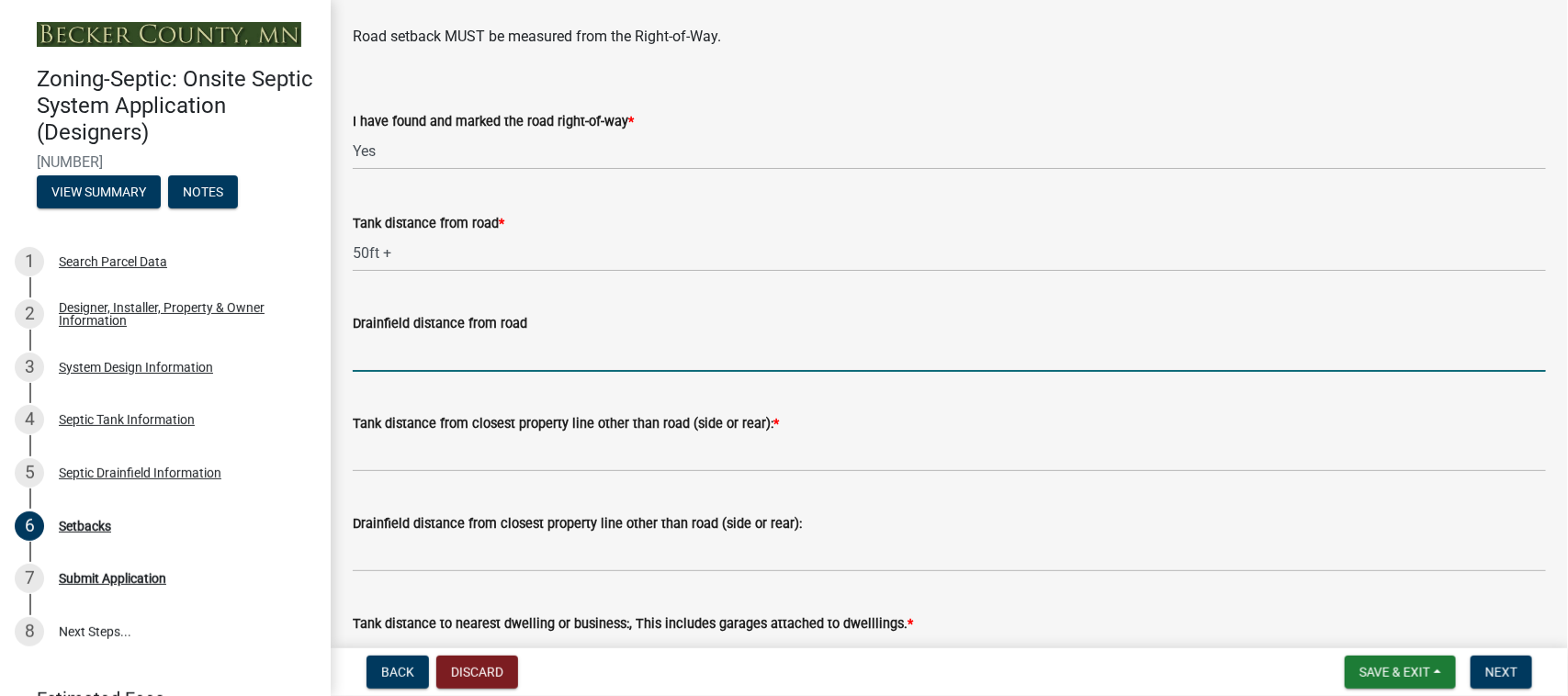 click on "Drainfield distance from road" at bounding box center [949, 353] 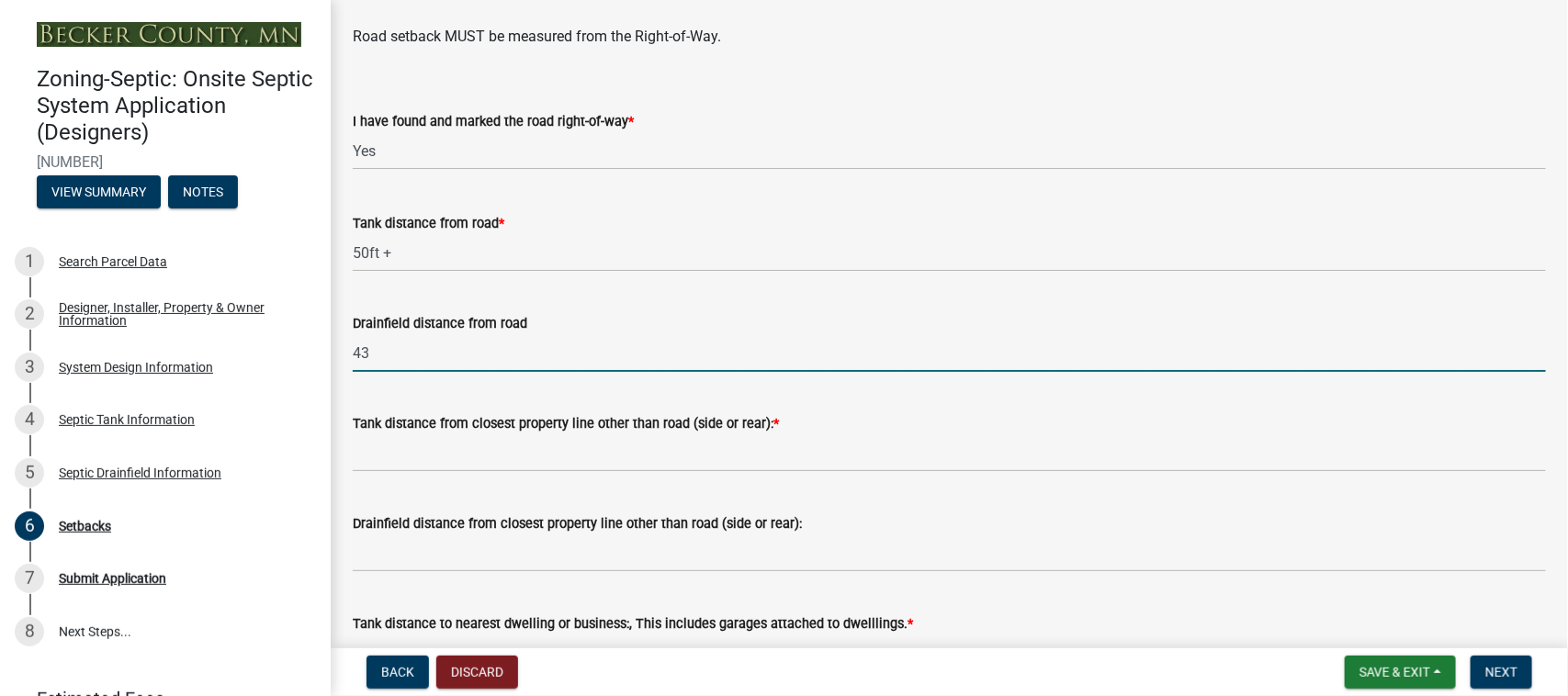 type on "4" 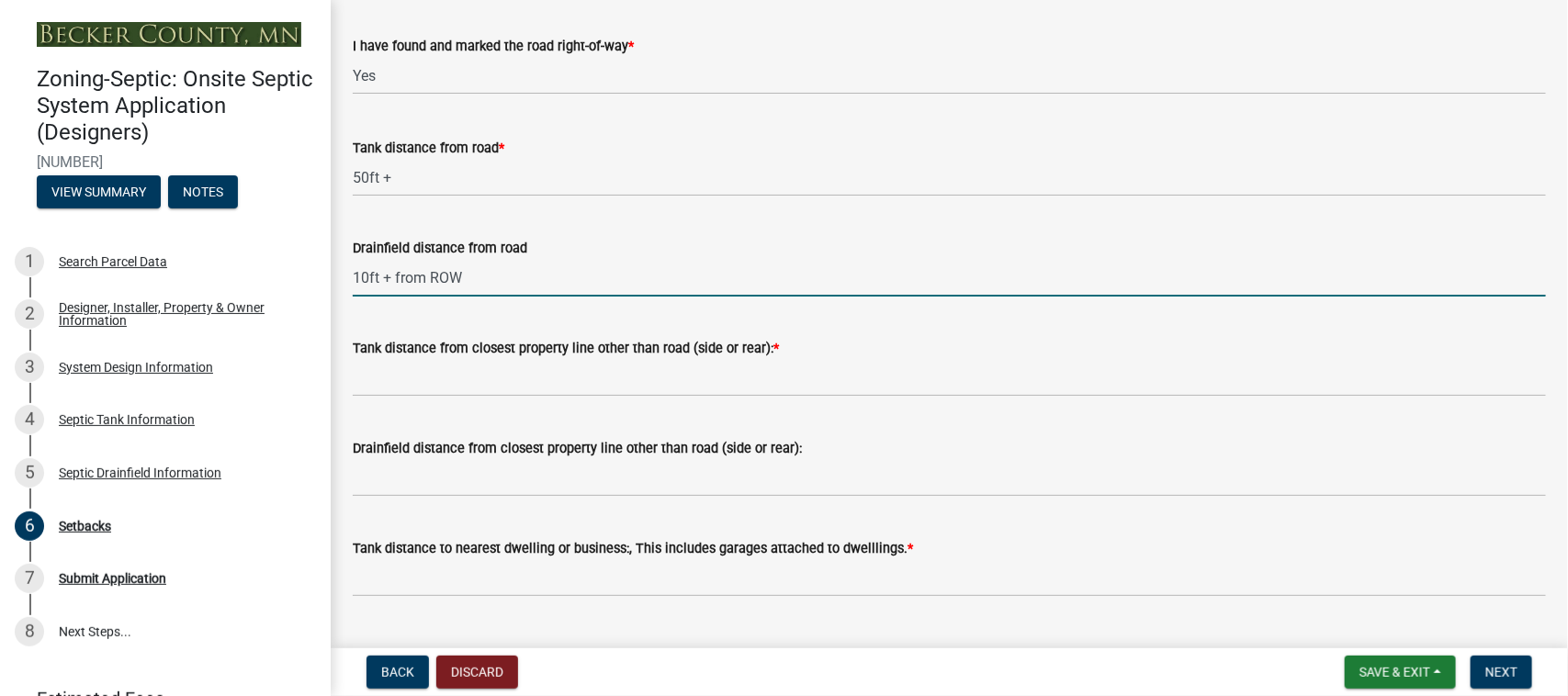 scroll, scrollTop: 1377, scrollLeft: 0, axis: vertical 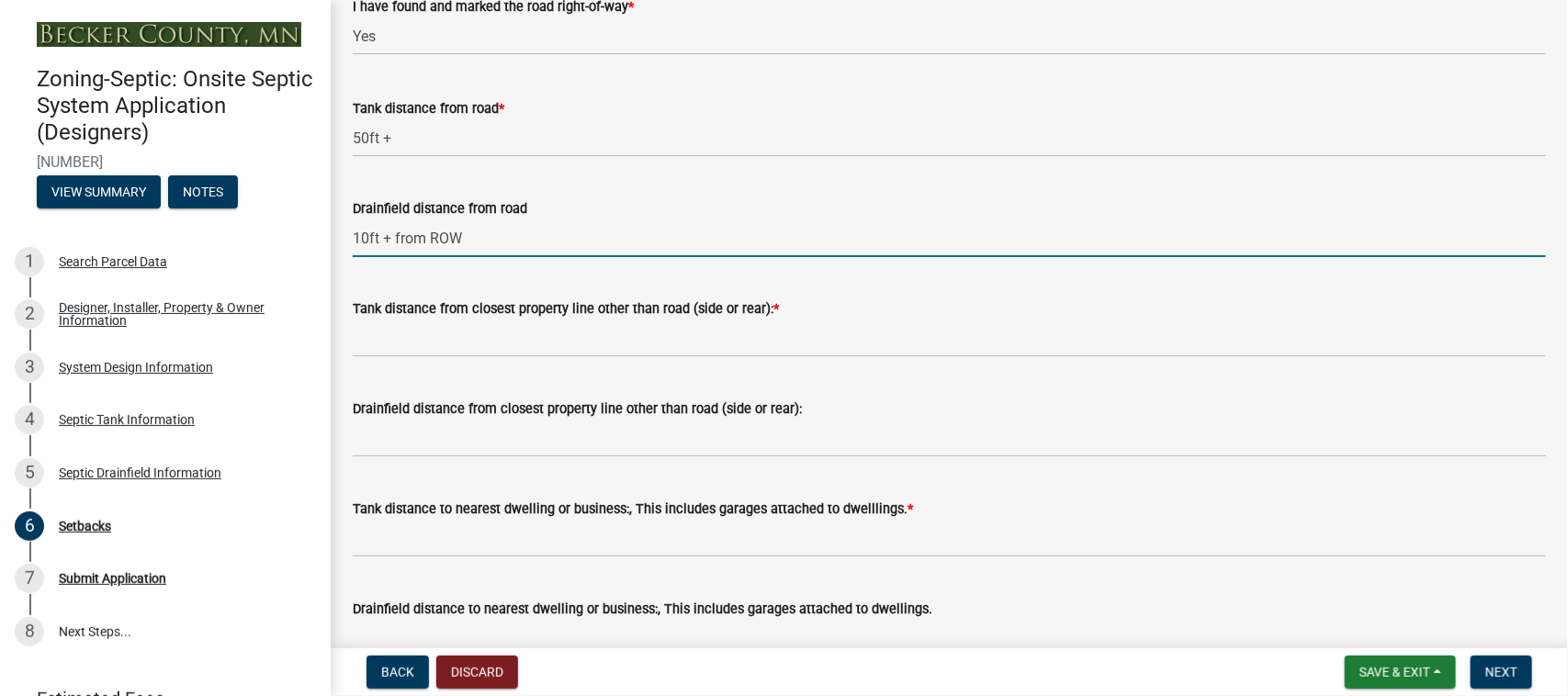 type on "10ft + from ROW" 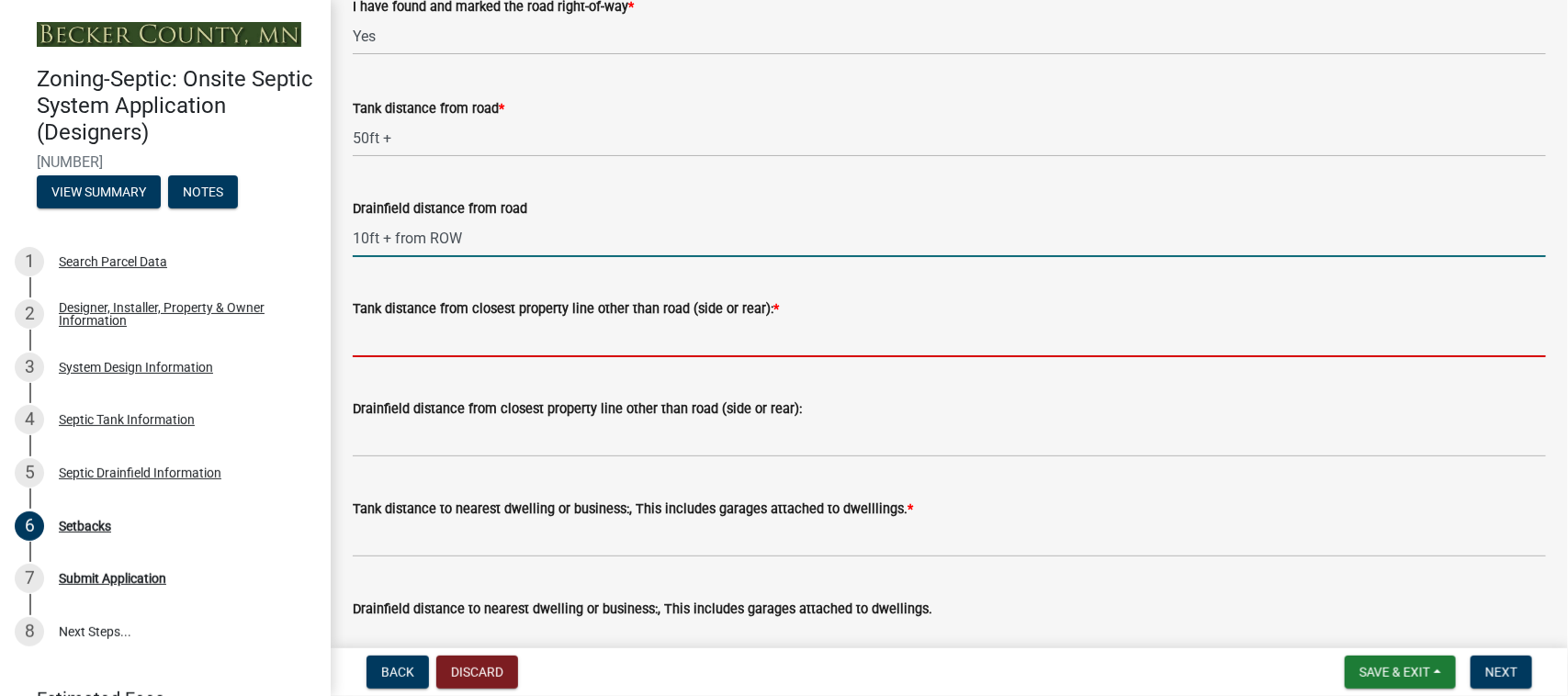click on "Tank distance from closest property line other than road (side or rear):  *" at bounding box center (949, 338) 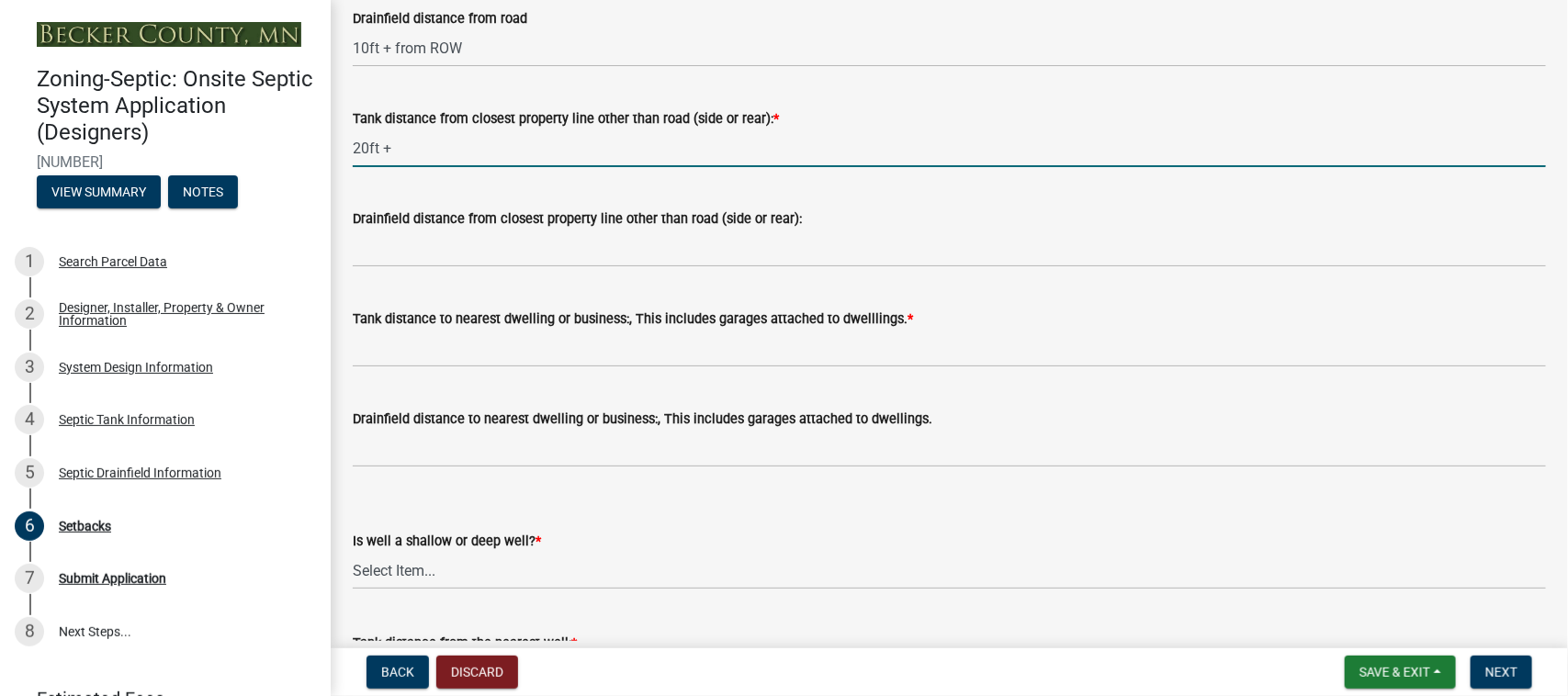 scroll, scrollTop: 1607, scrollLeft: 0, axis: vertical 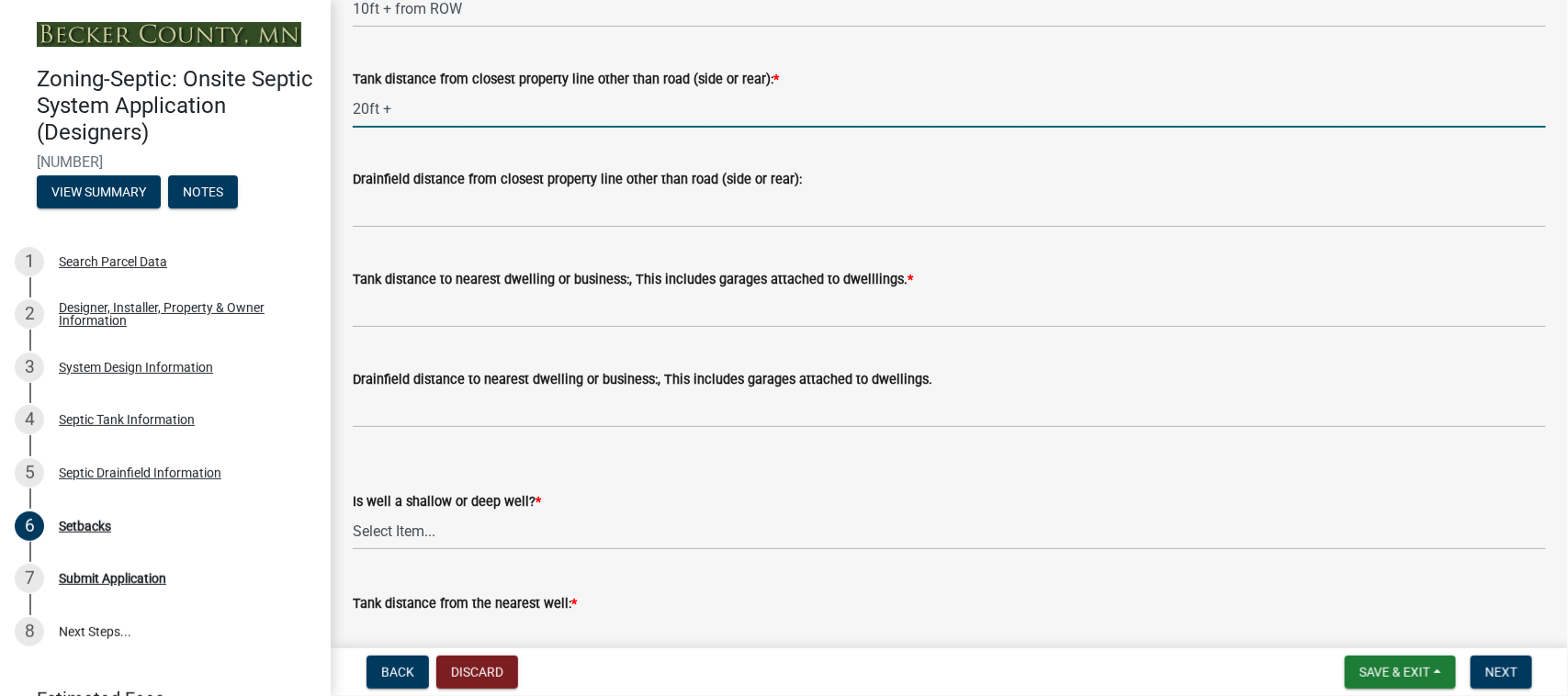 type on "20ft +" 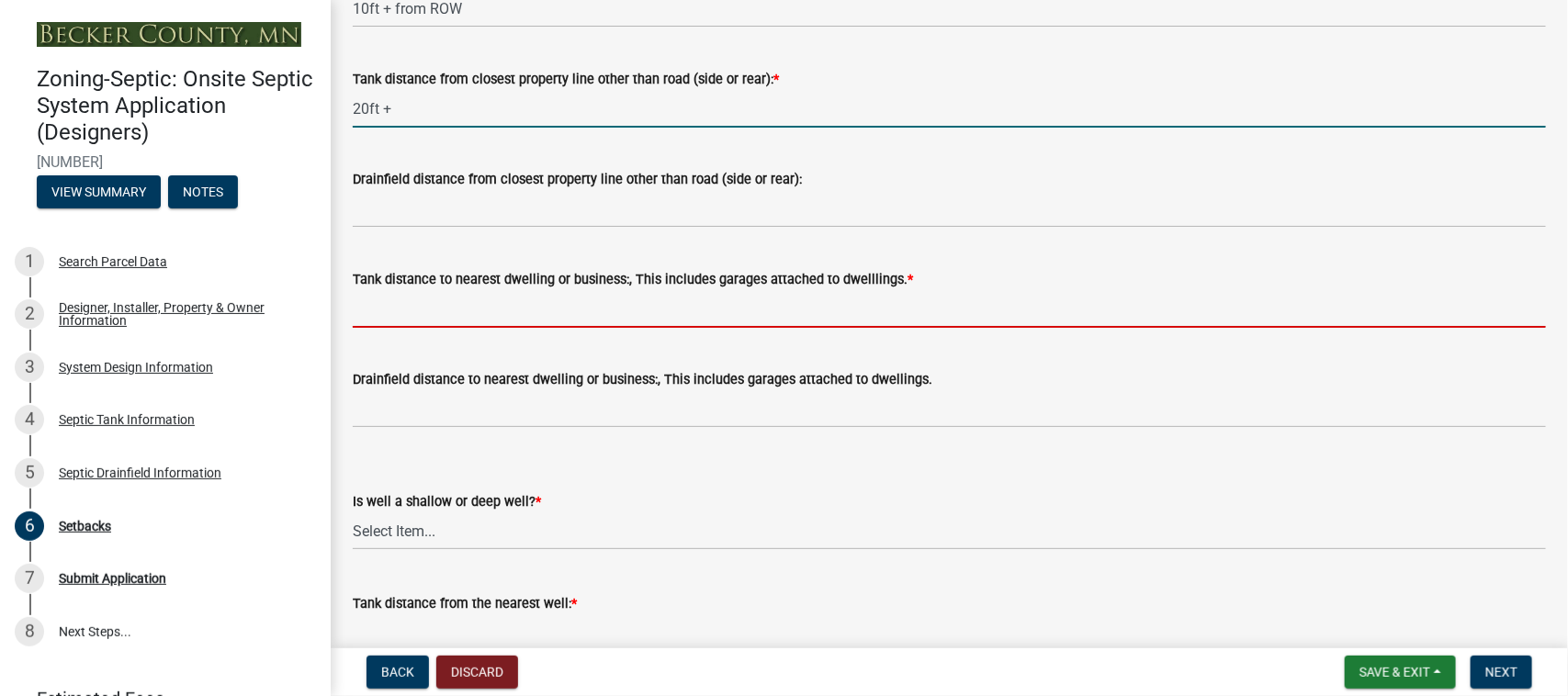 click on "Tank distance to nearest dwelling or business:, This includes garages attached to dwelllings.  *" at bounding box center (949, 309) 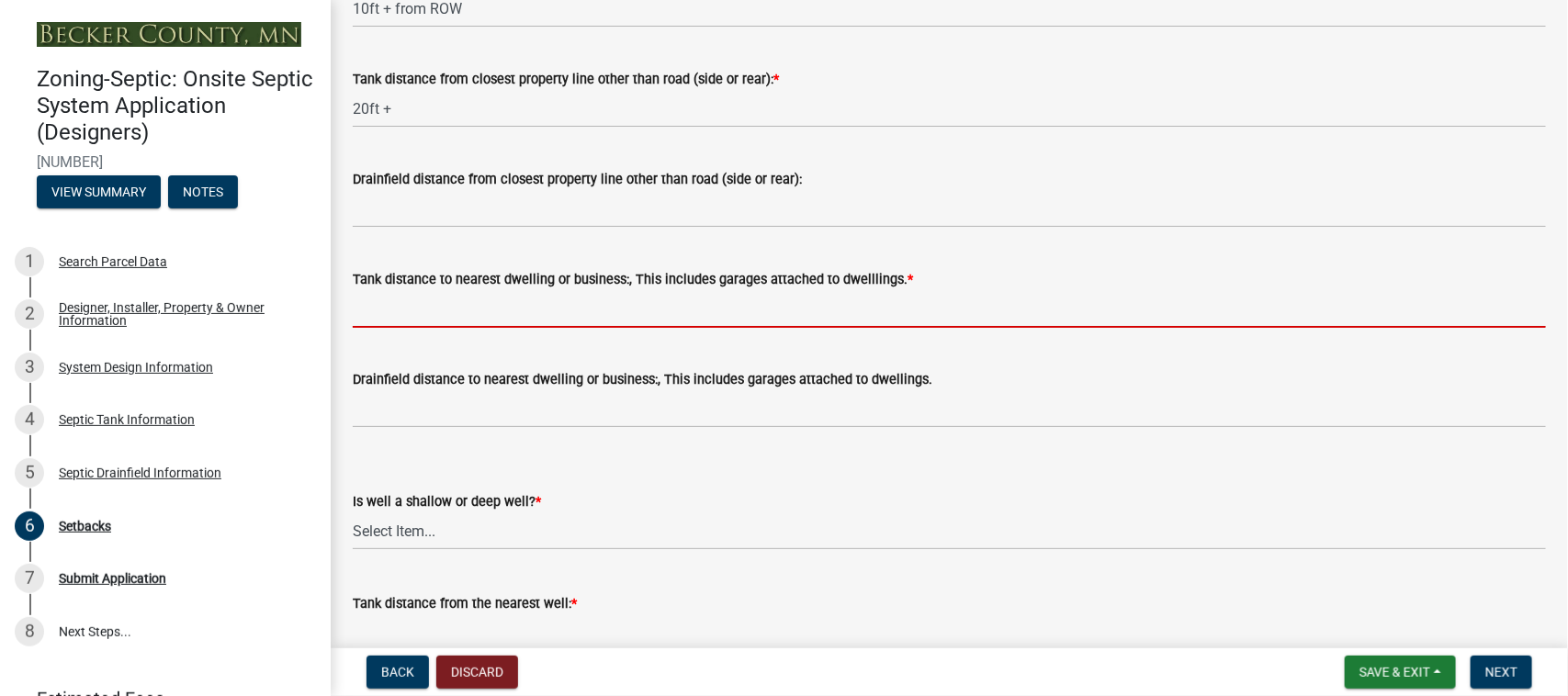 type on "10ft+" 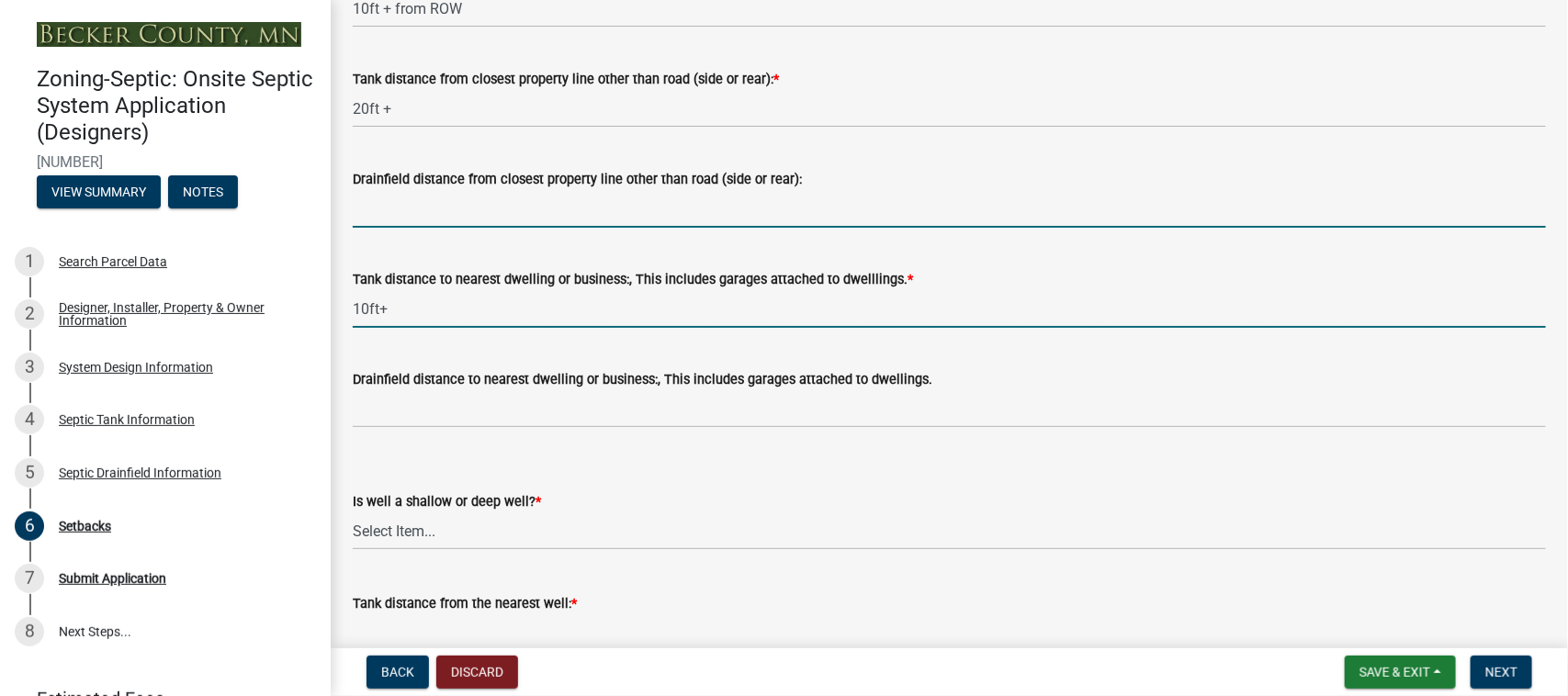 click on "Drainfield distance from closest property line other than road (side or rear):" at bounding box center (949, 208) 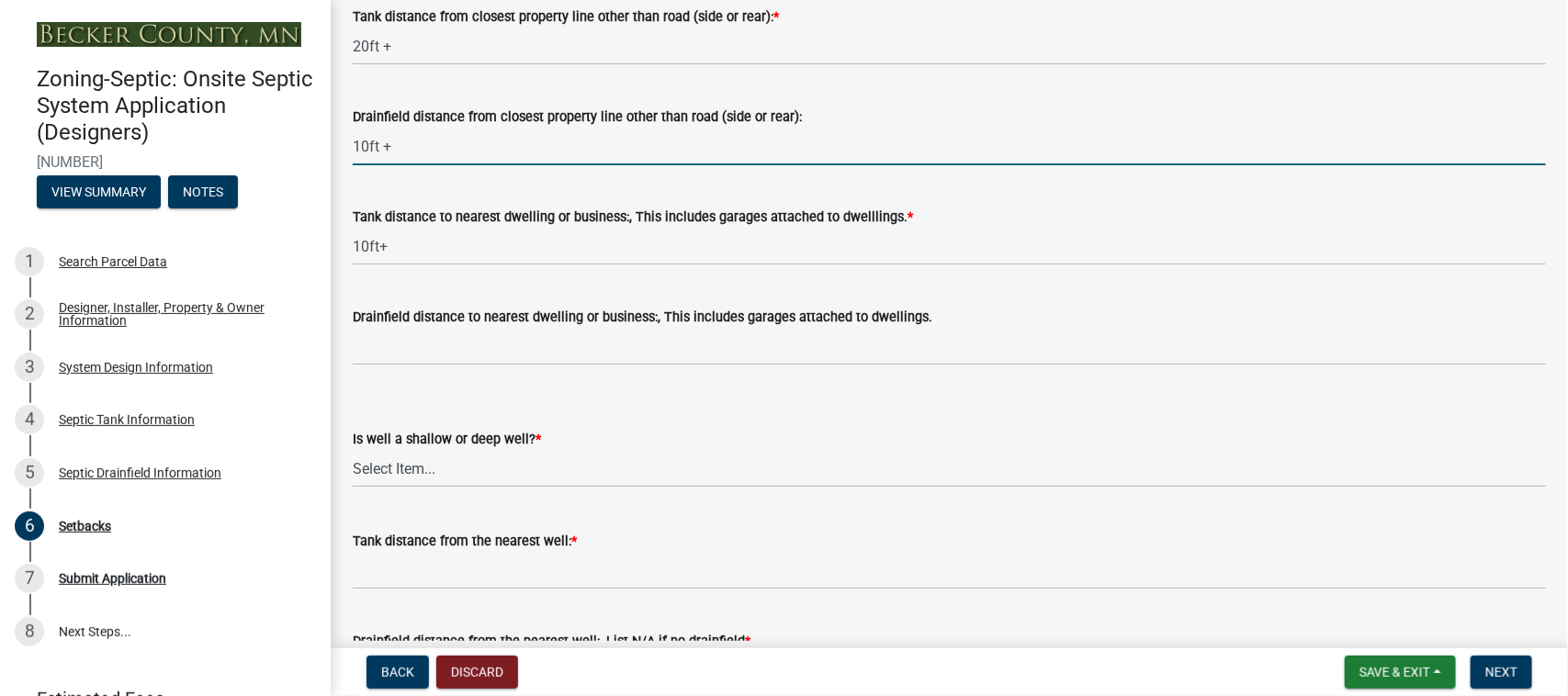 scroll, scrollTop: 1722, scrollLeft: 0, axis: vertical 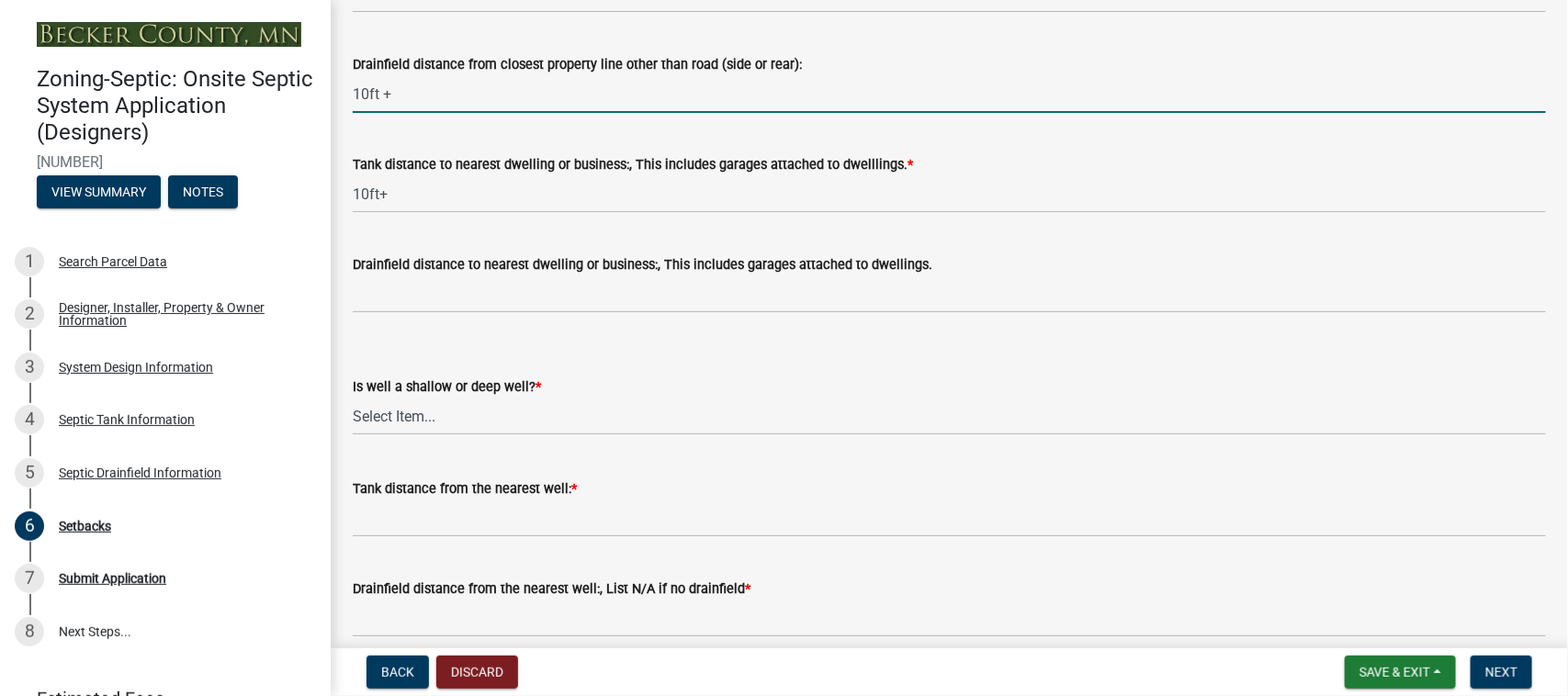 type on "10ft +" 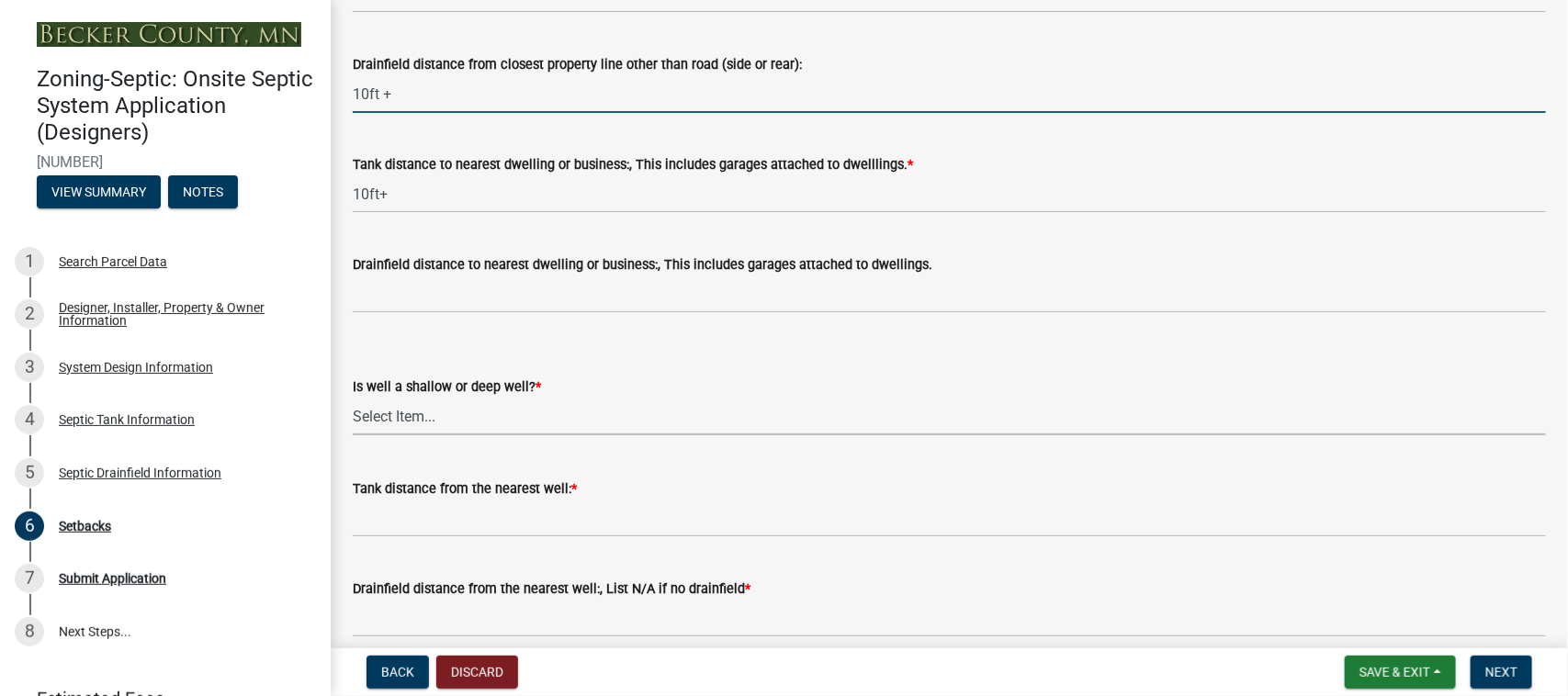 click on "Select Item...   Deep Well   Shallow Well   No Well - Connected or to be connected to City Water" at bounding box center [949, 416] 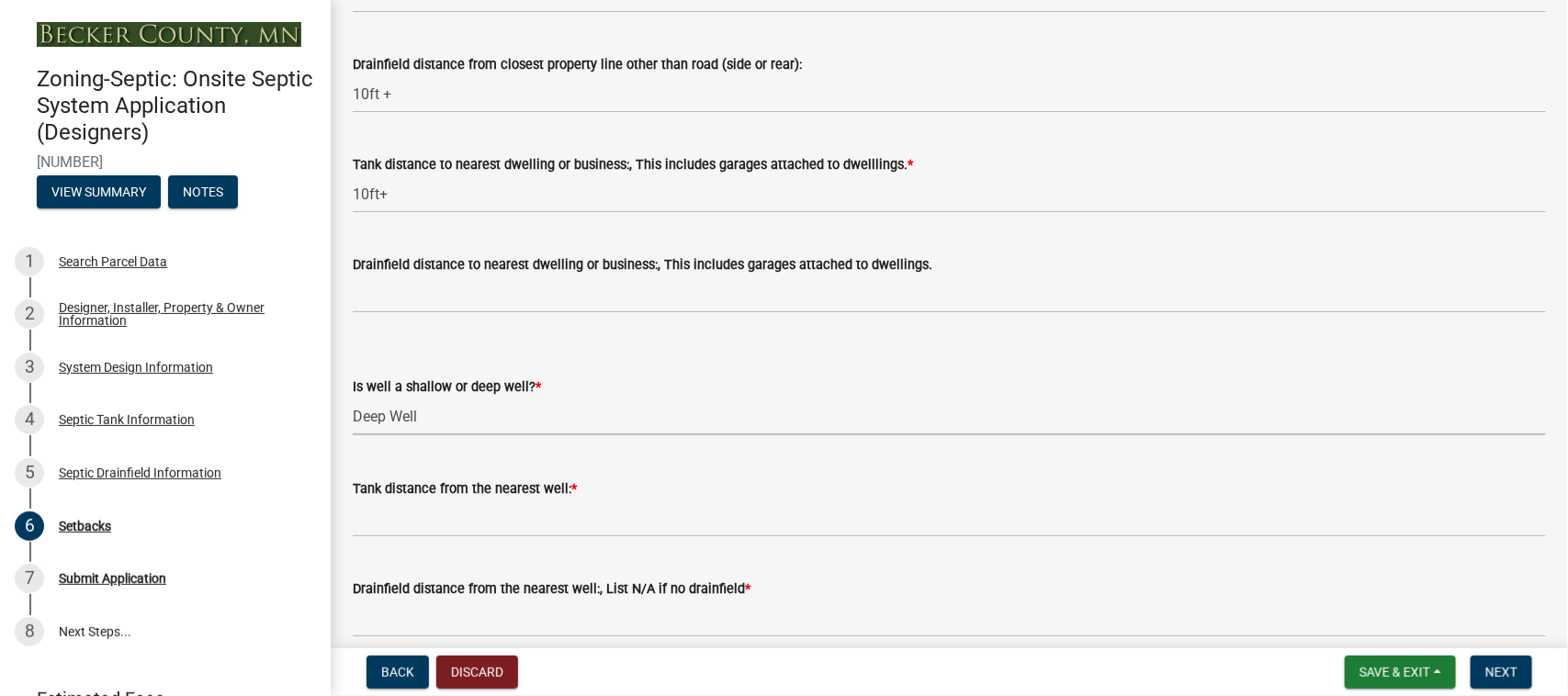 click on "Select Item...   Deep Well   Shallow Well   No Well - Connected or to be connected to City Water" at bounding box center (949, 416) 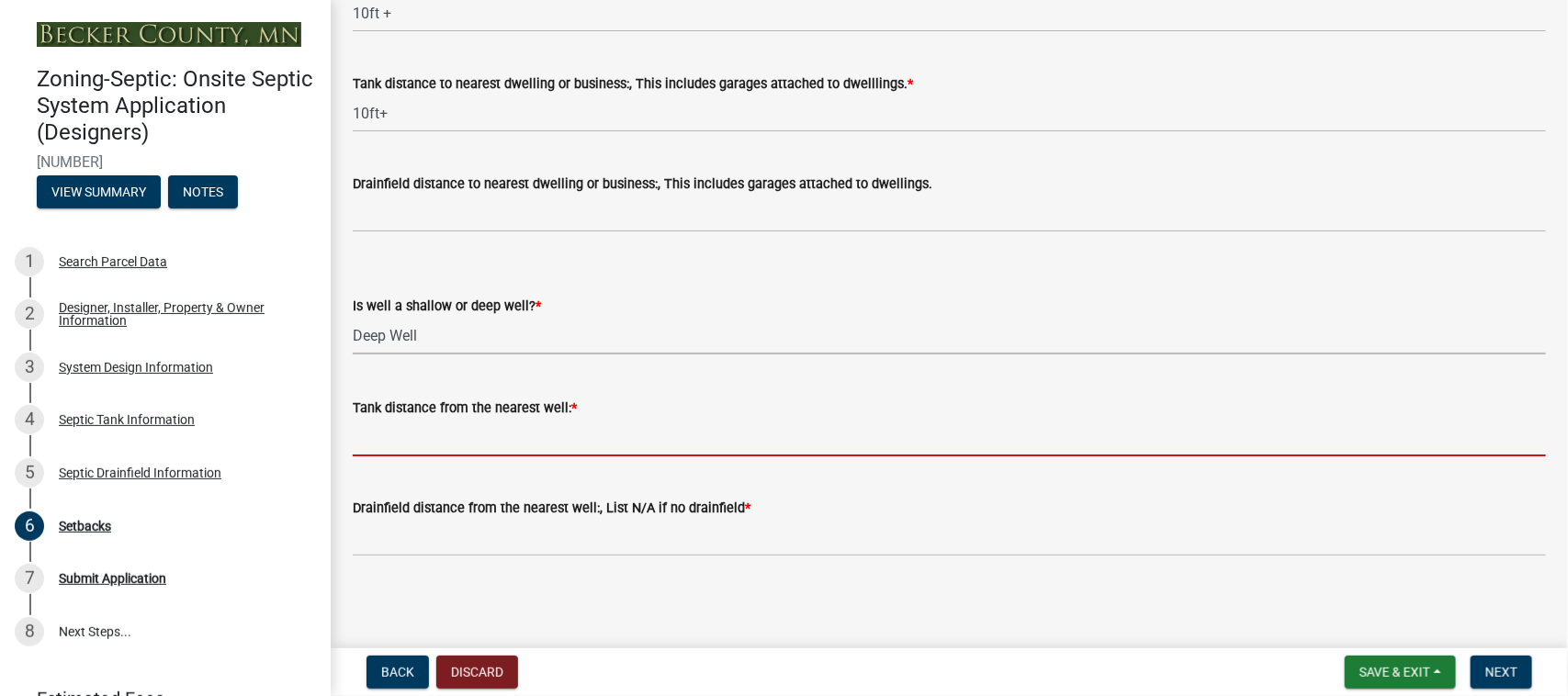 click on "Tank distance from the nearest well:  *" at bounding box center (949, 437) 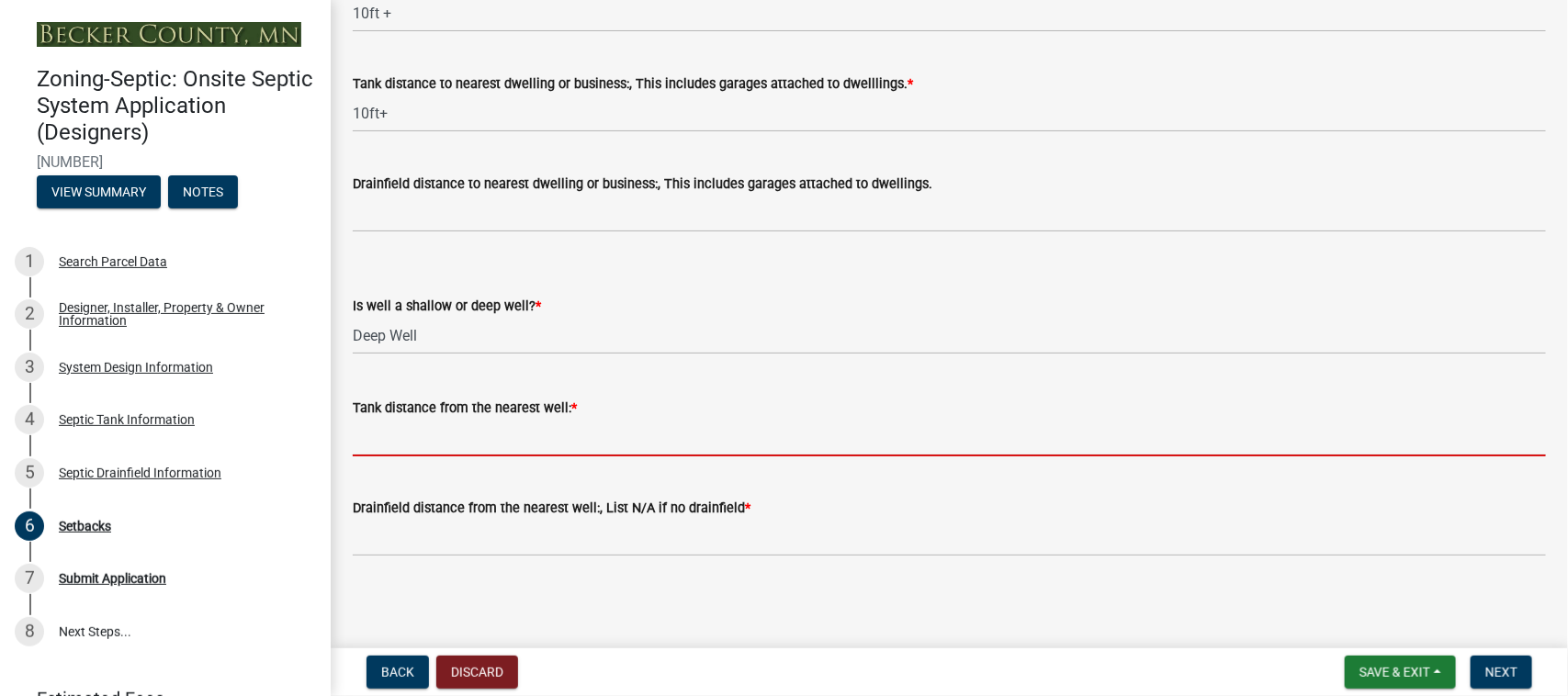 type on "50ft+" 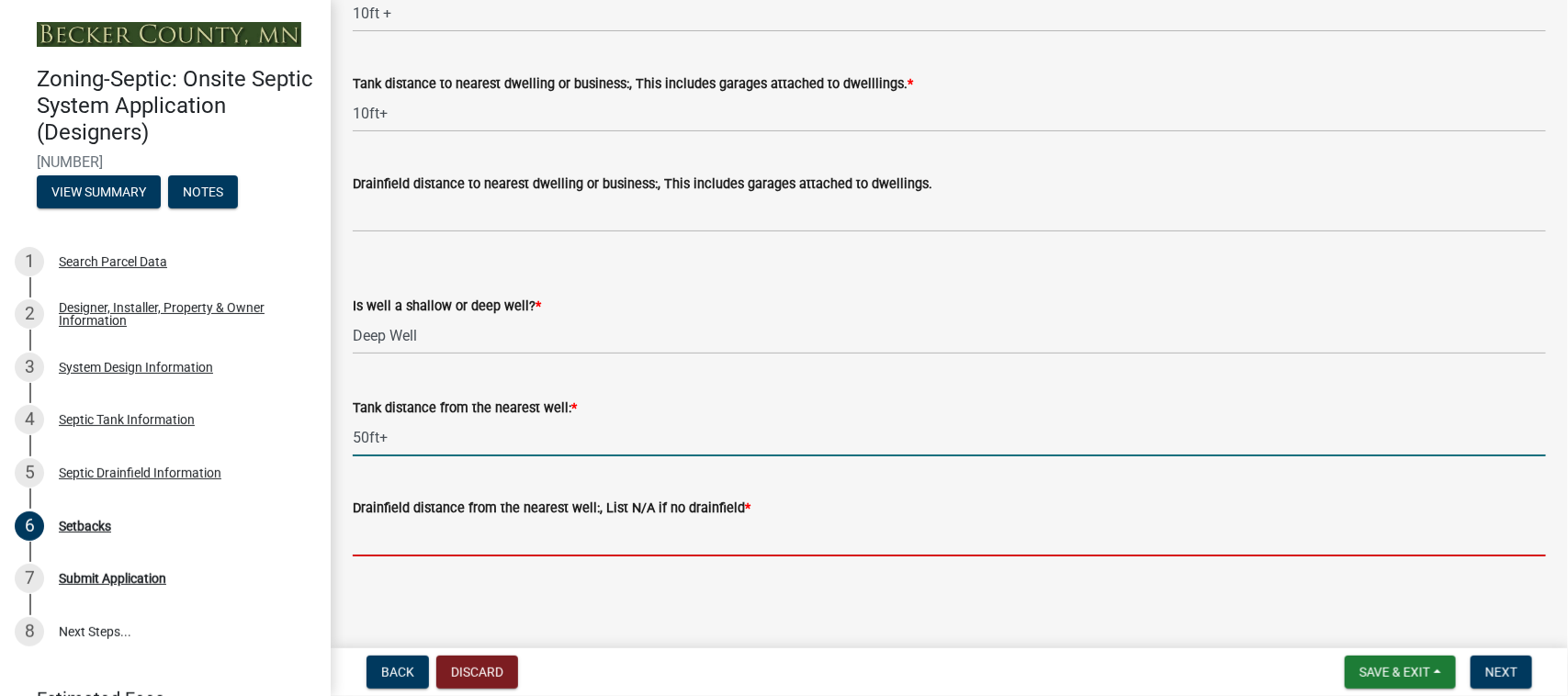 click on "Drainfield distance from the nearest well:, List N/A if no drainfield  *" at bounding box center [949, 537] 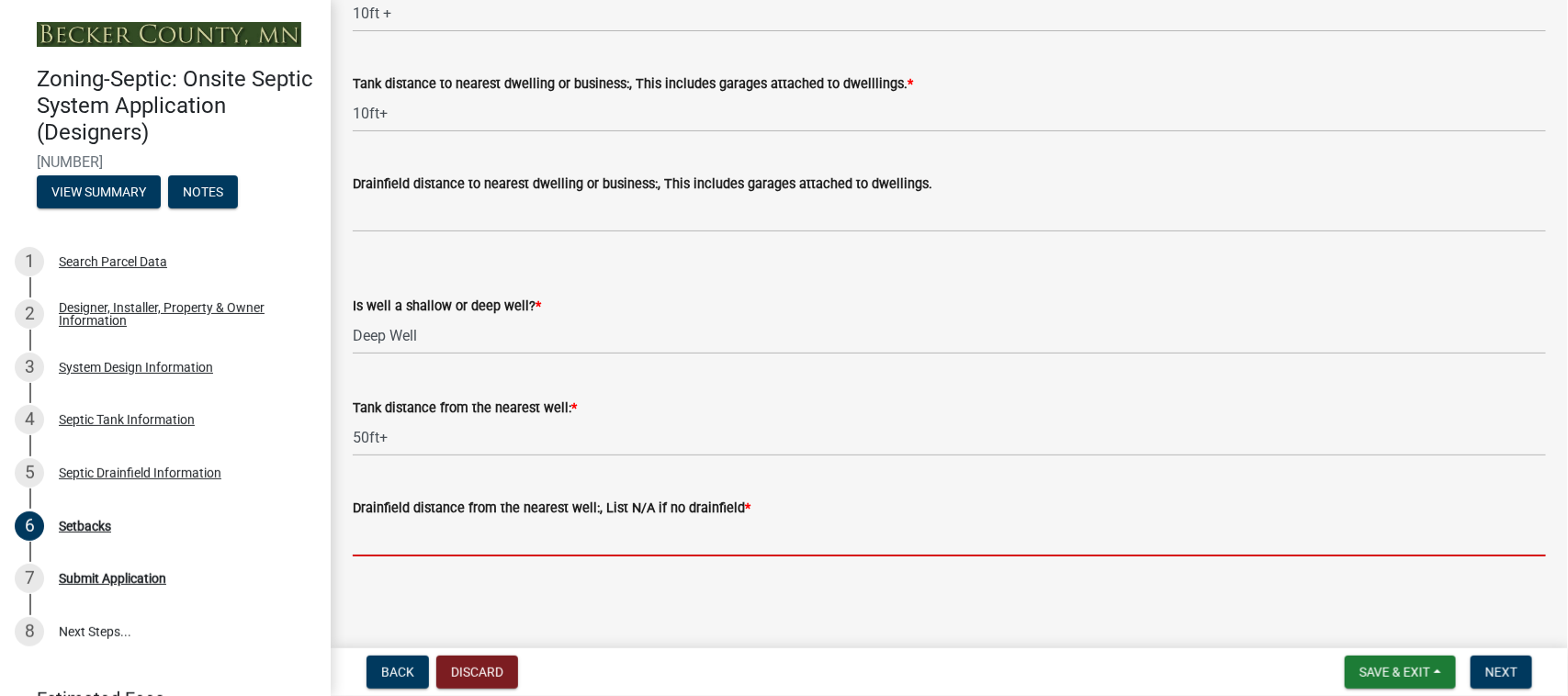 type on "50ft+" 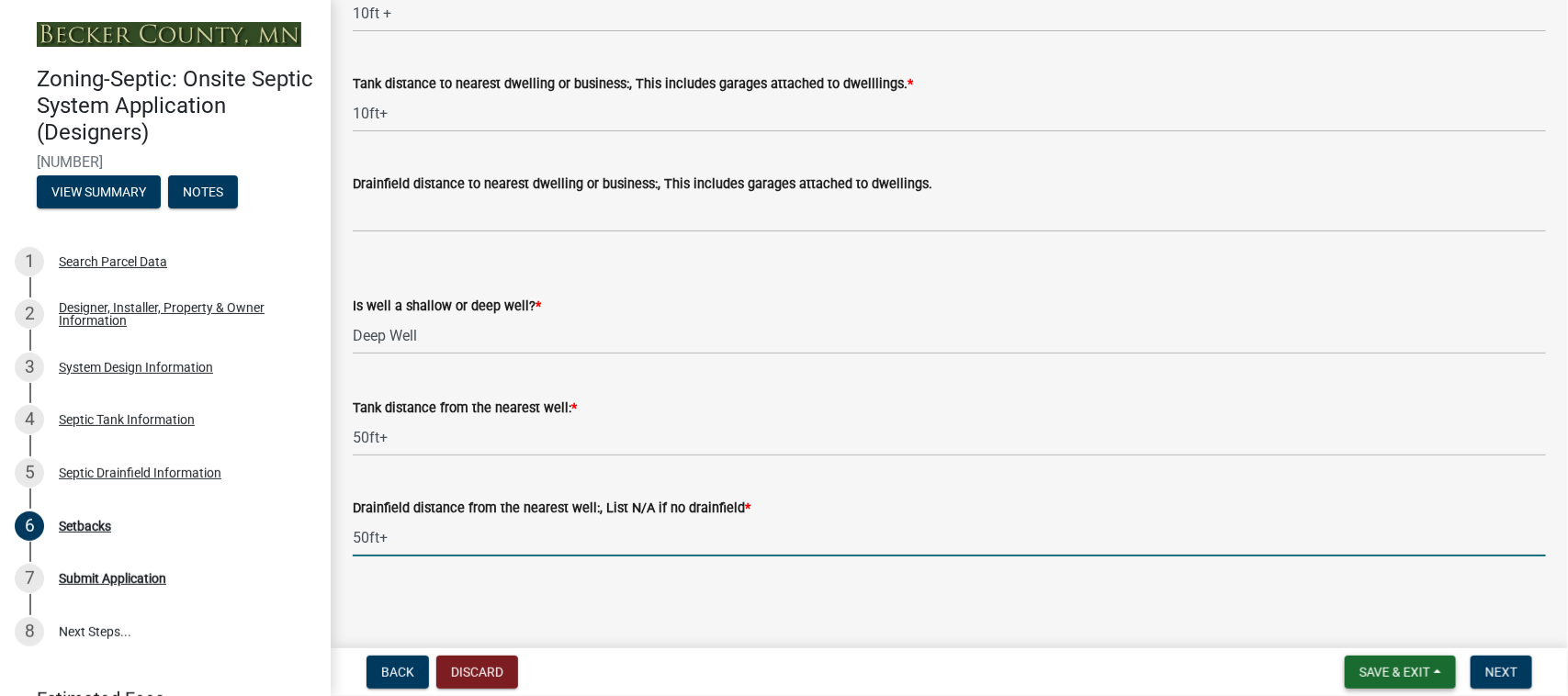 click on "Save & Exit" at bounding box center [1394, 672] 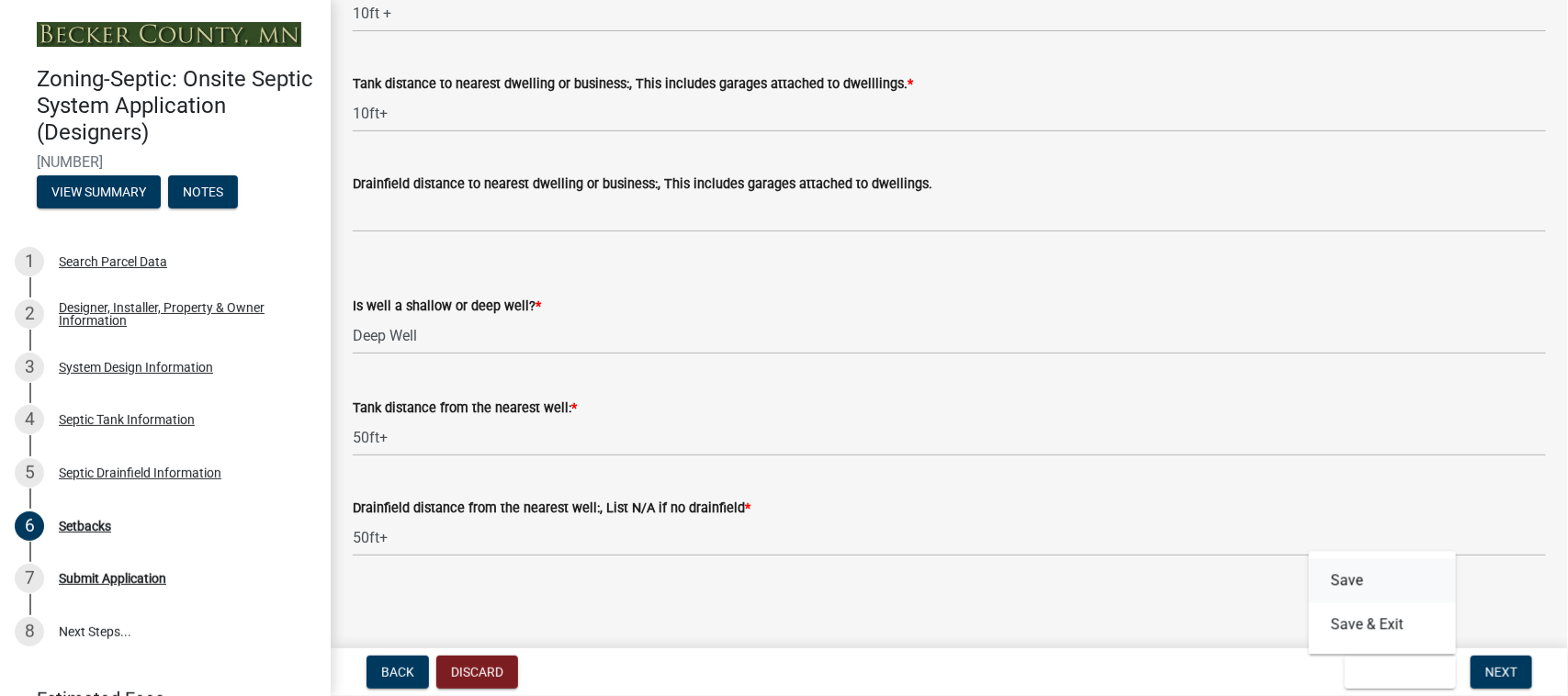 click on "Save" at bounding box center [1382, 581] 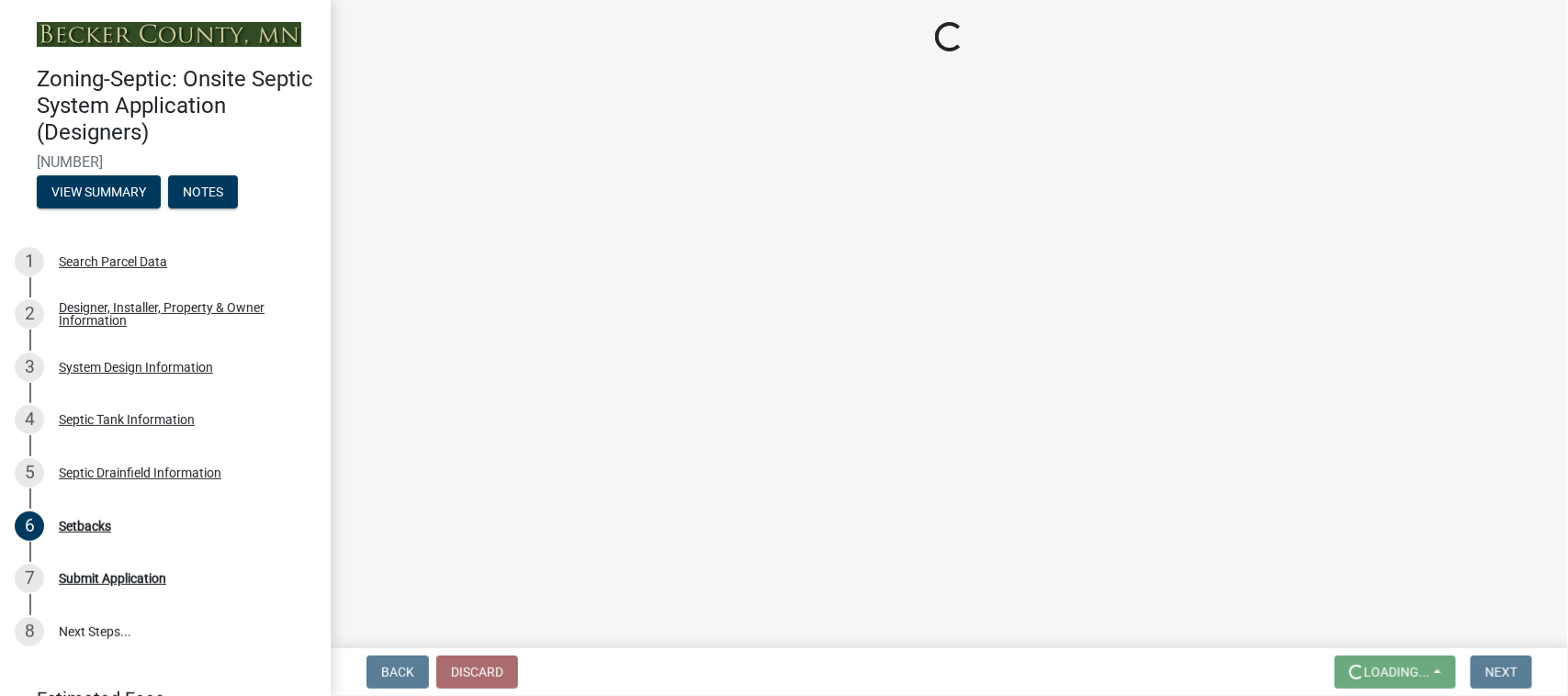 scroll, scrollTop: 0, scrollLeft: 0, axis: both 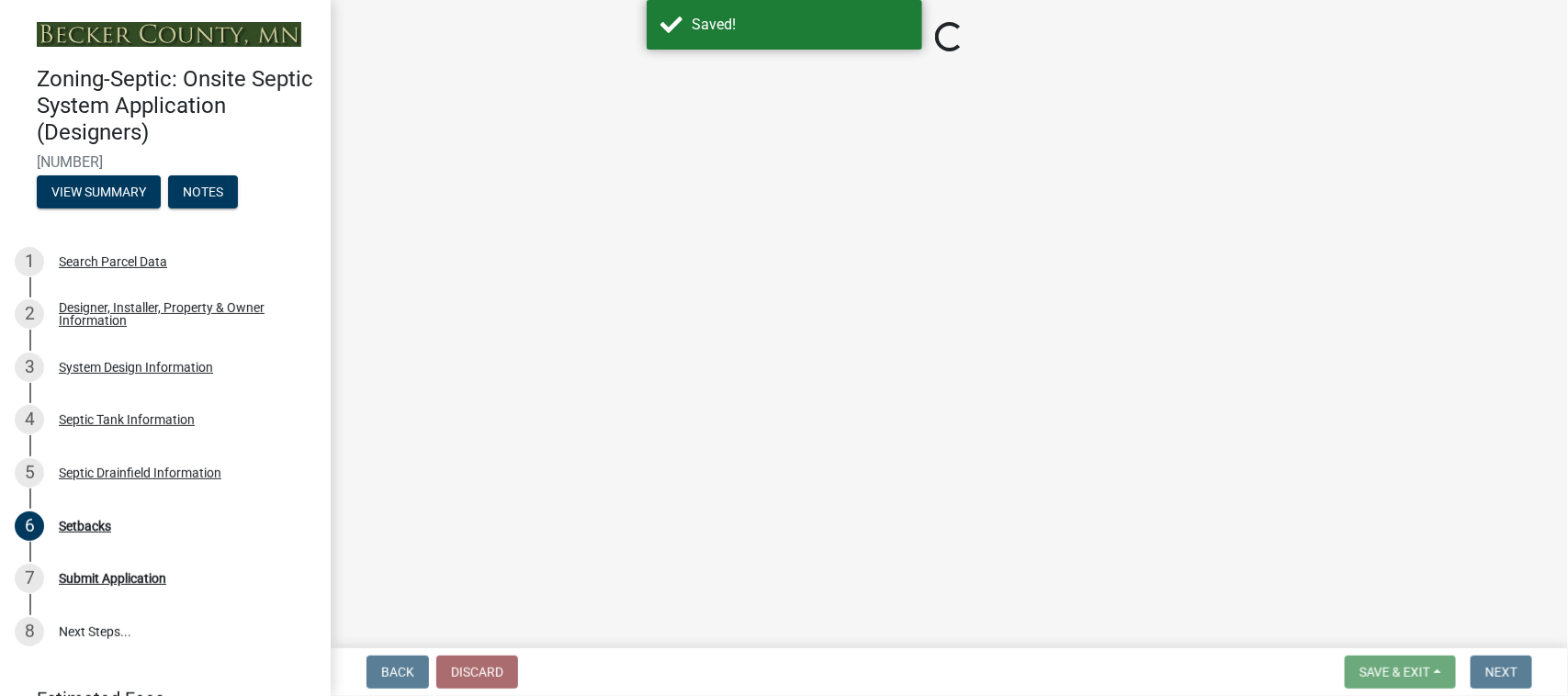 select on "c245ec0d-8d6f-4710-ab2b-b3aa70611708" 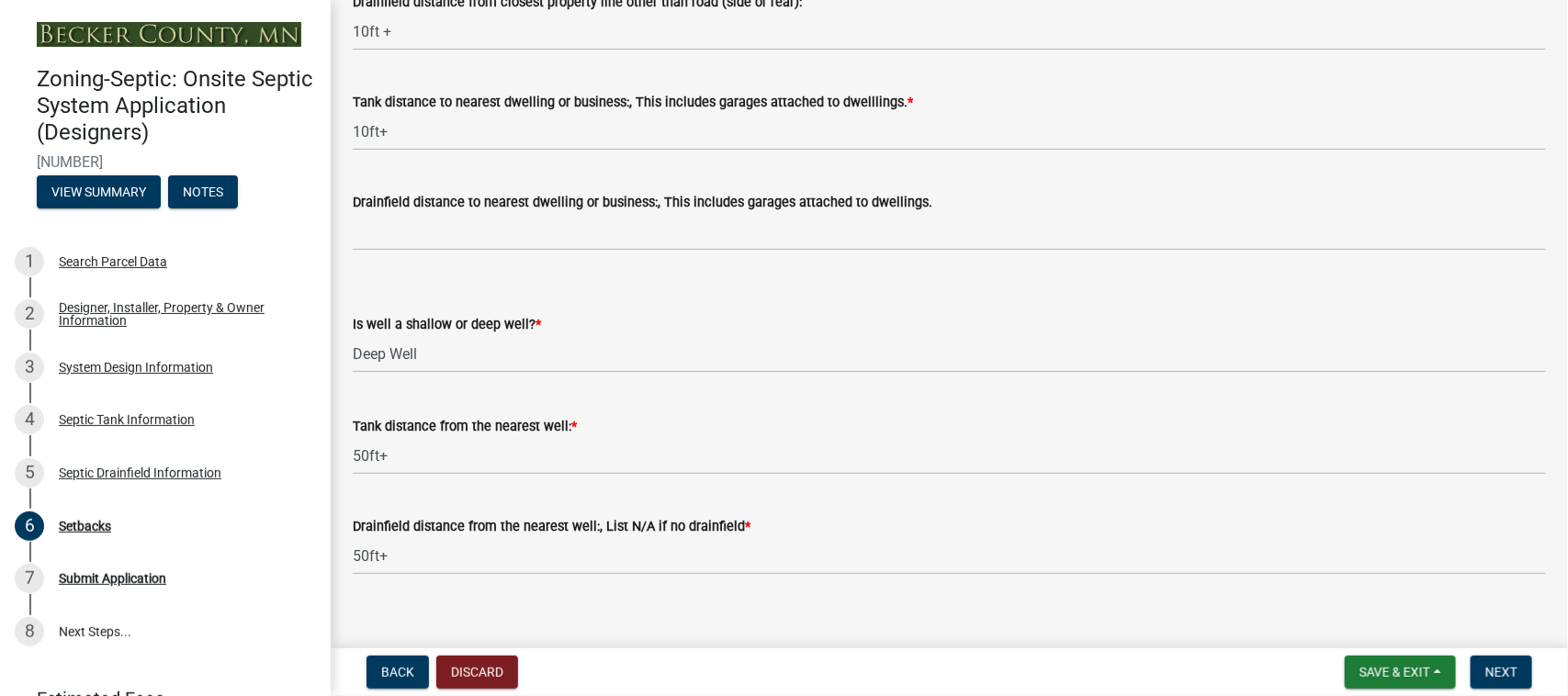 scroll, scrollTop: 1802, scrollLeft: 0, axis: vertical 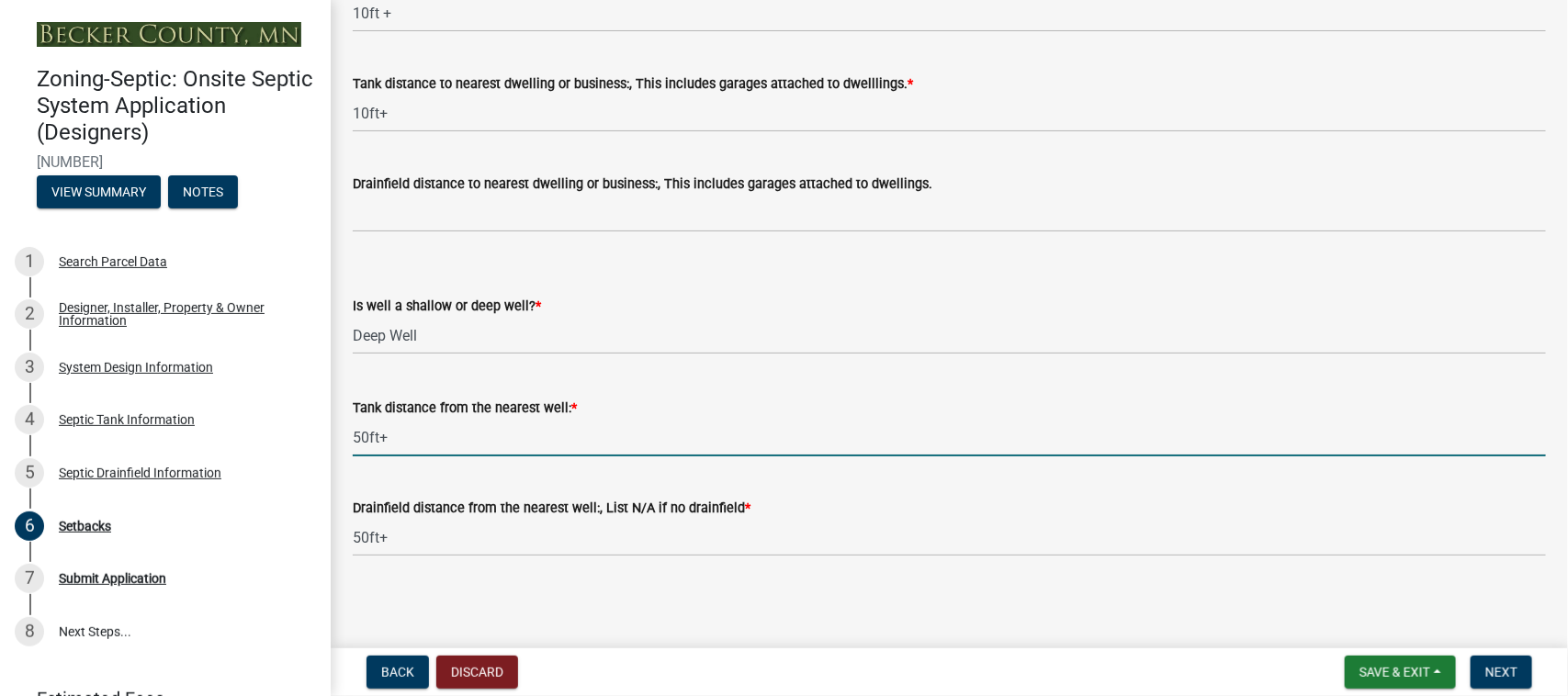 click on "50ft+" at bounding box center (949, 437) 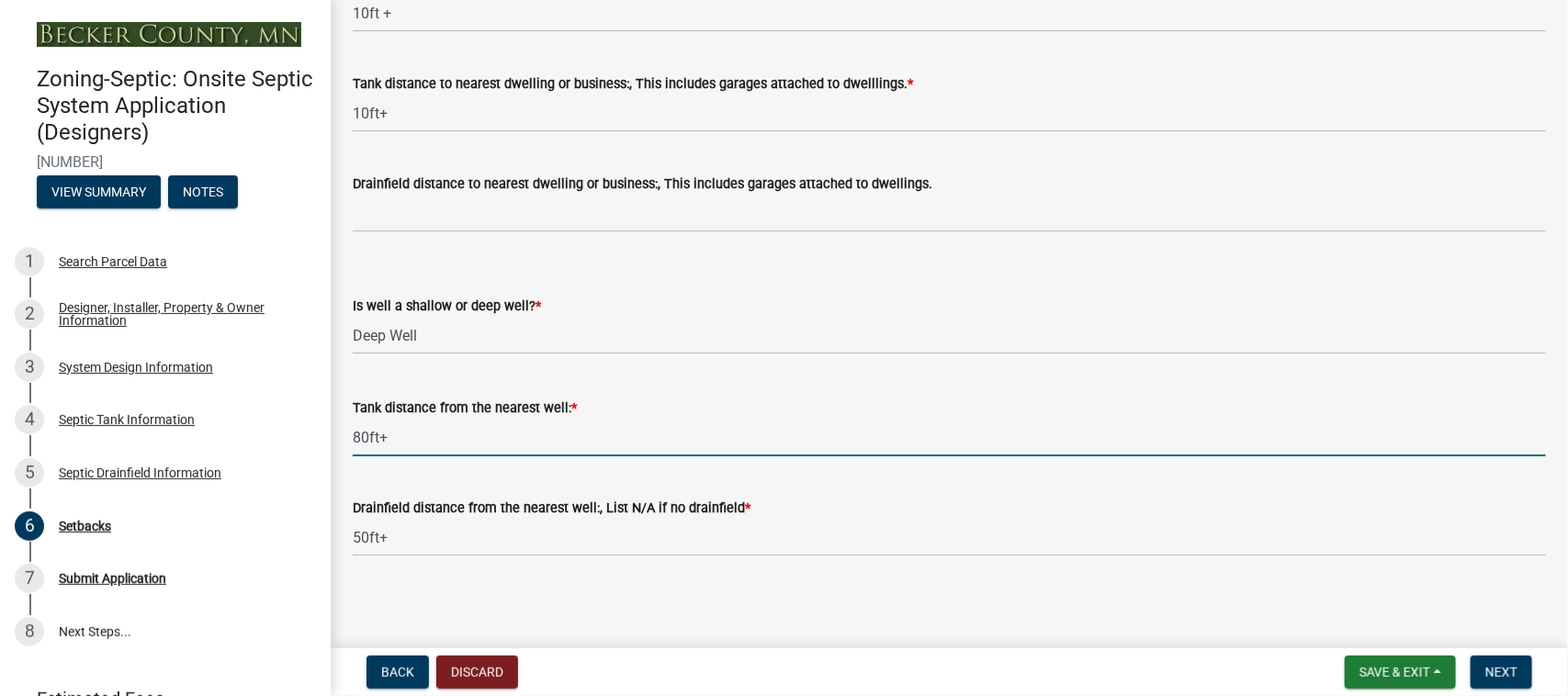 type on "80ft+" 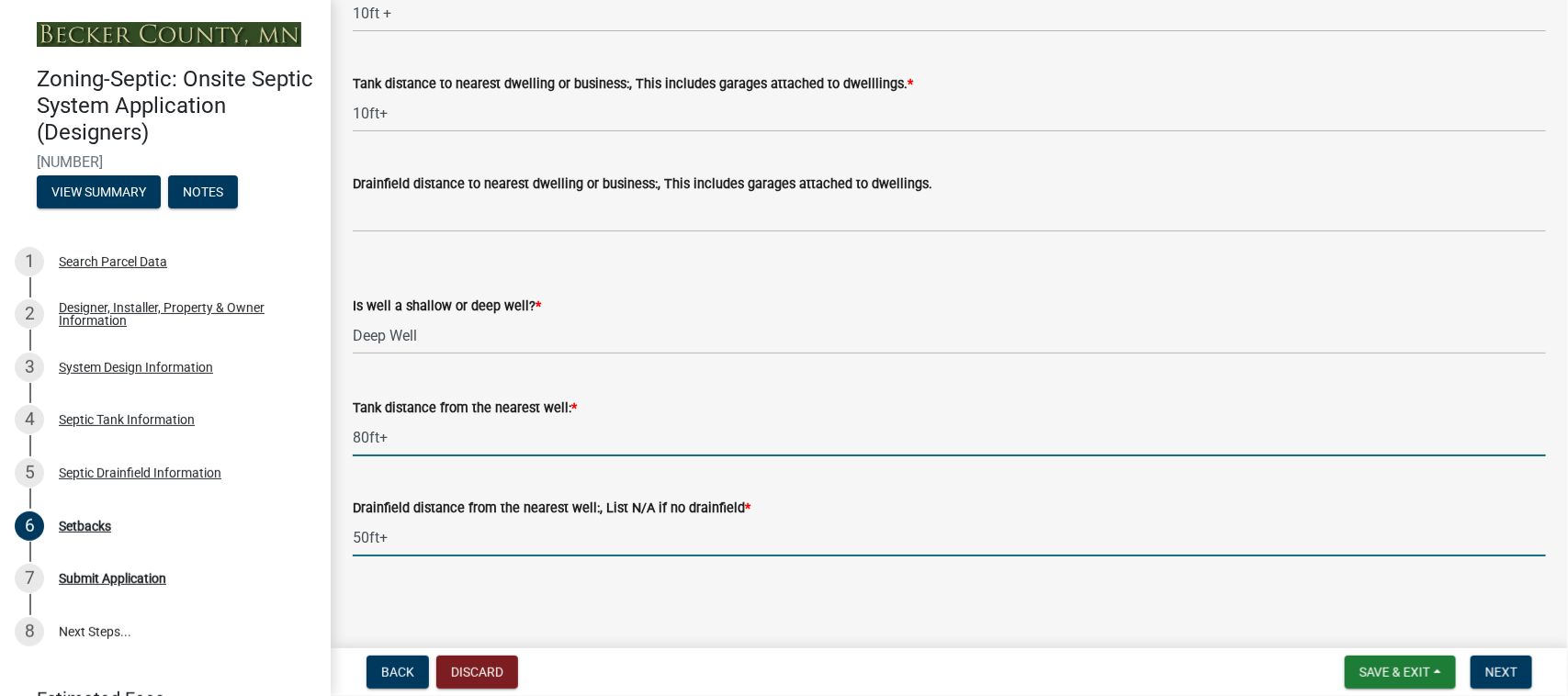 click on "50ft+" at bounding box center [949, 537] 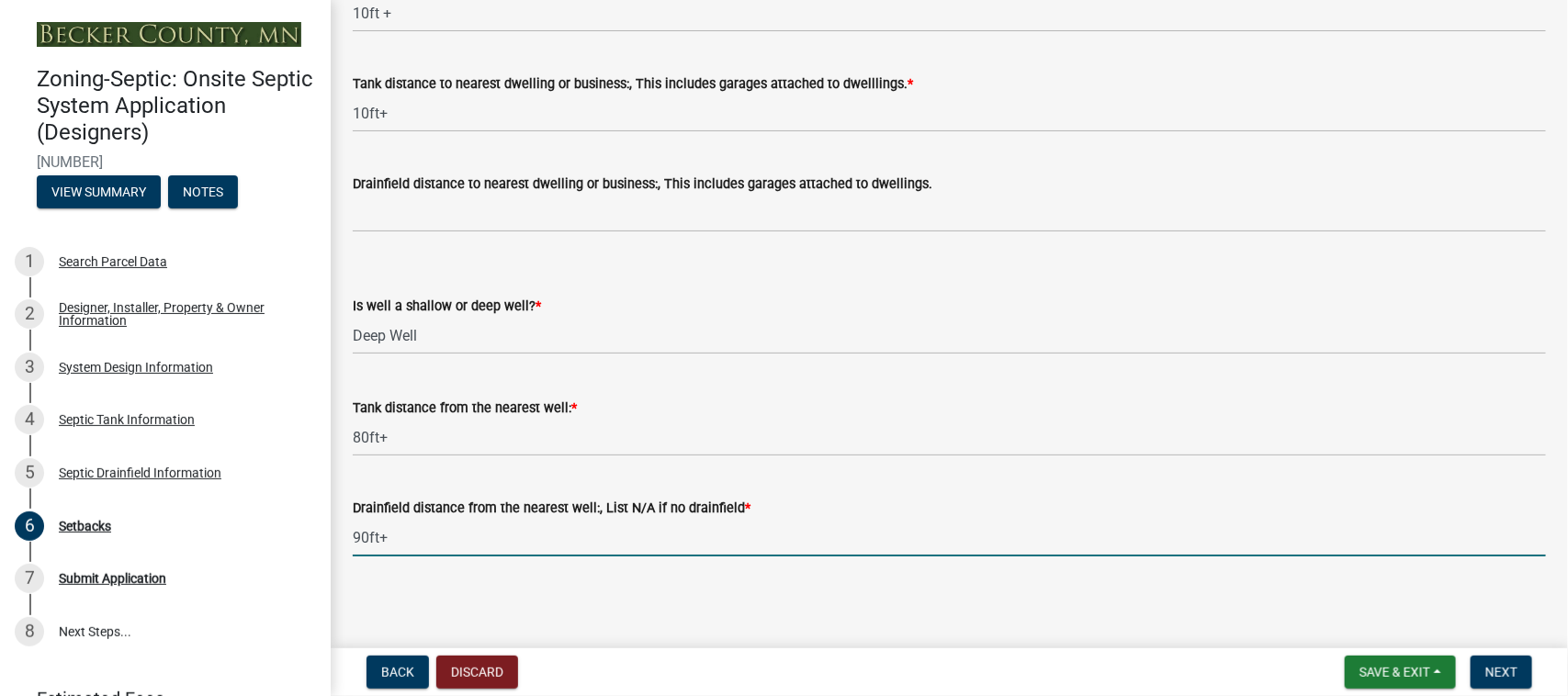type on "90ft+" 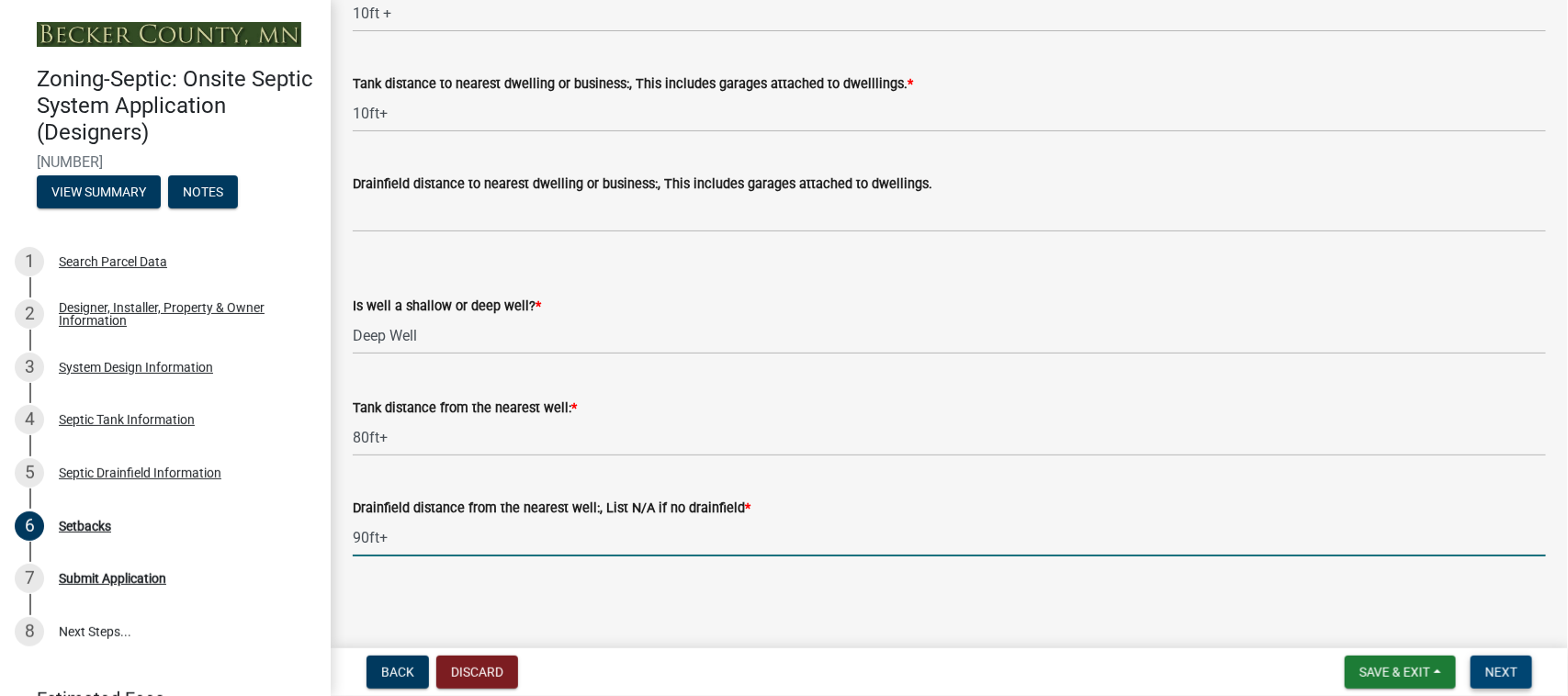 click on "Next" at bounding box center [1501, 672] 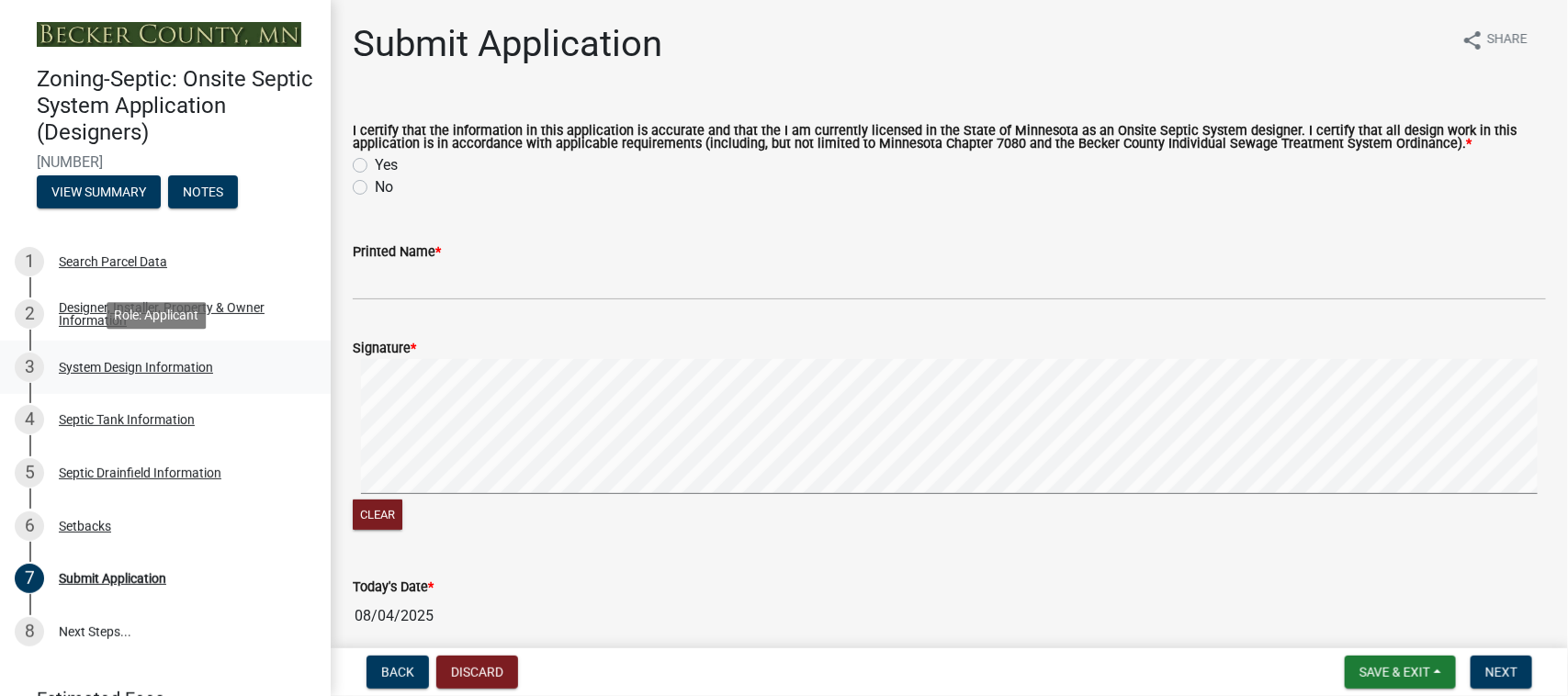click on "System Design Information" at bounding box center (136, 367) 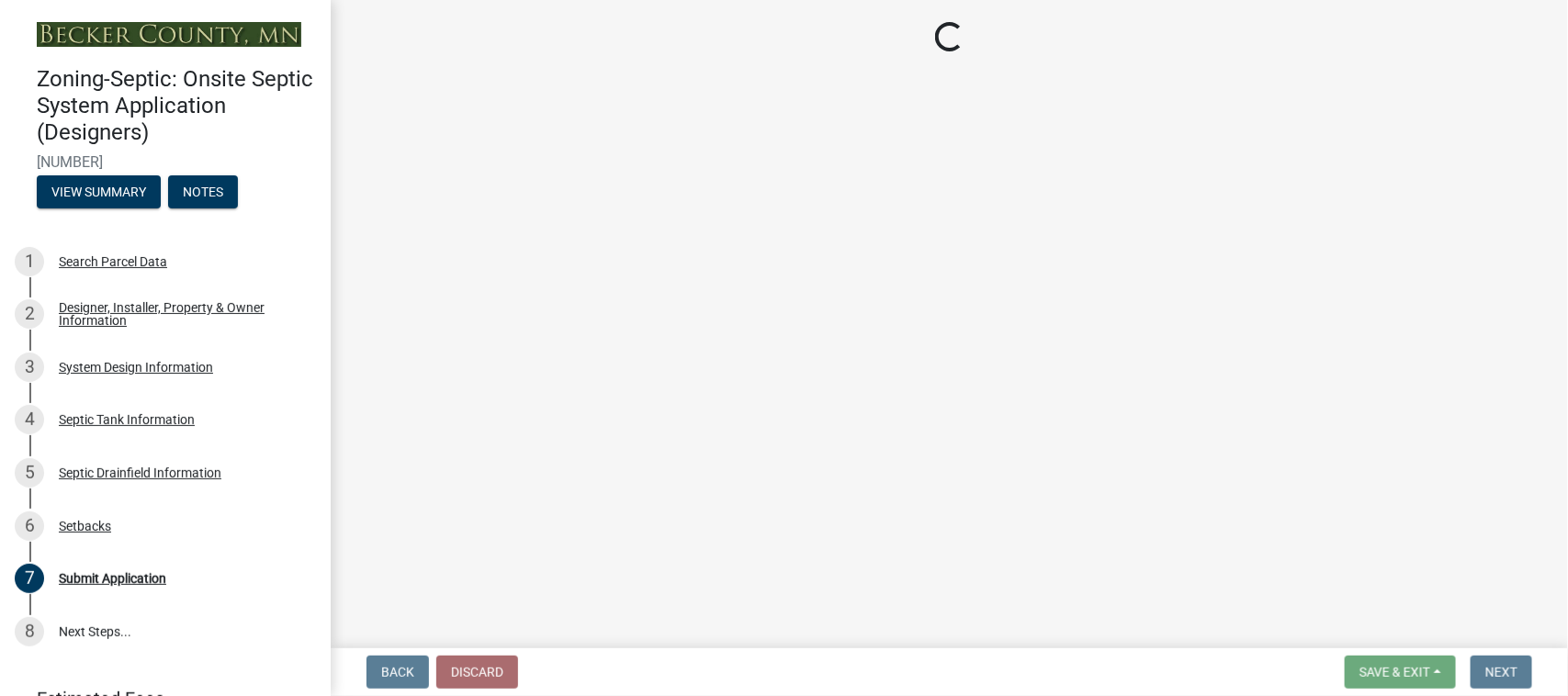 select on "8ba21533-2acf-4cc6-95e5-280e4aabd5a3" 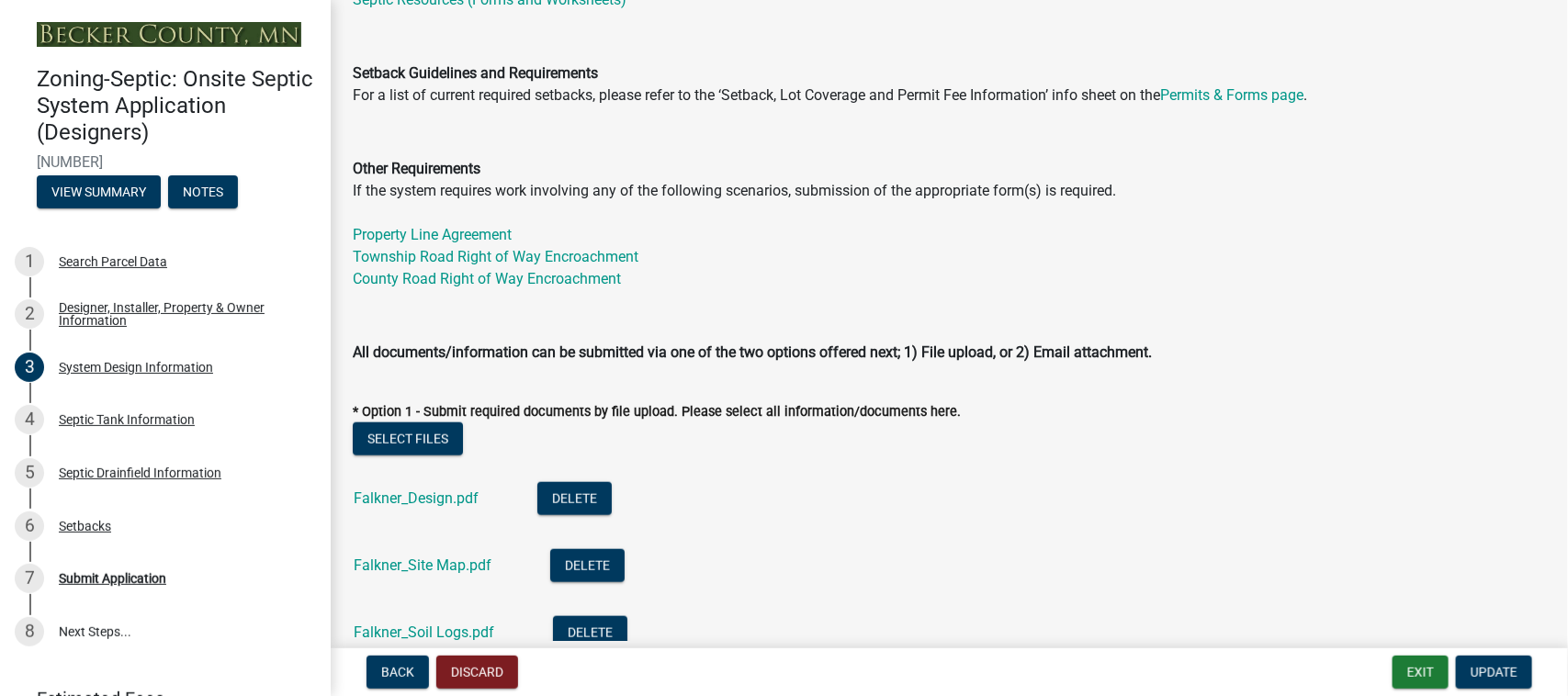 scroll, scrollTop: 803, scrollLeft: 0, axis: vertical 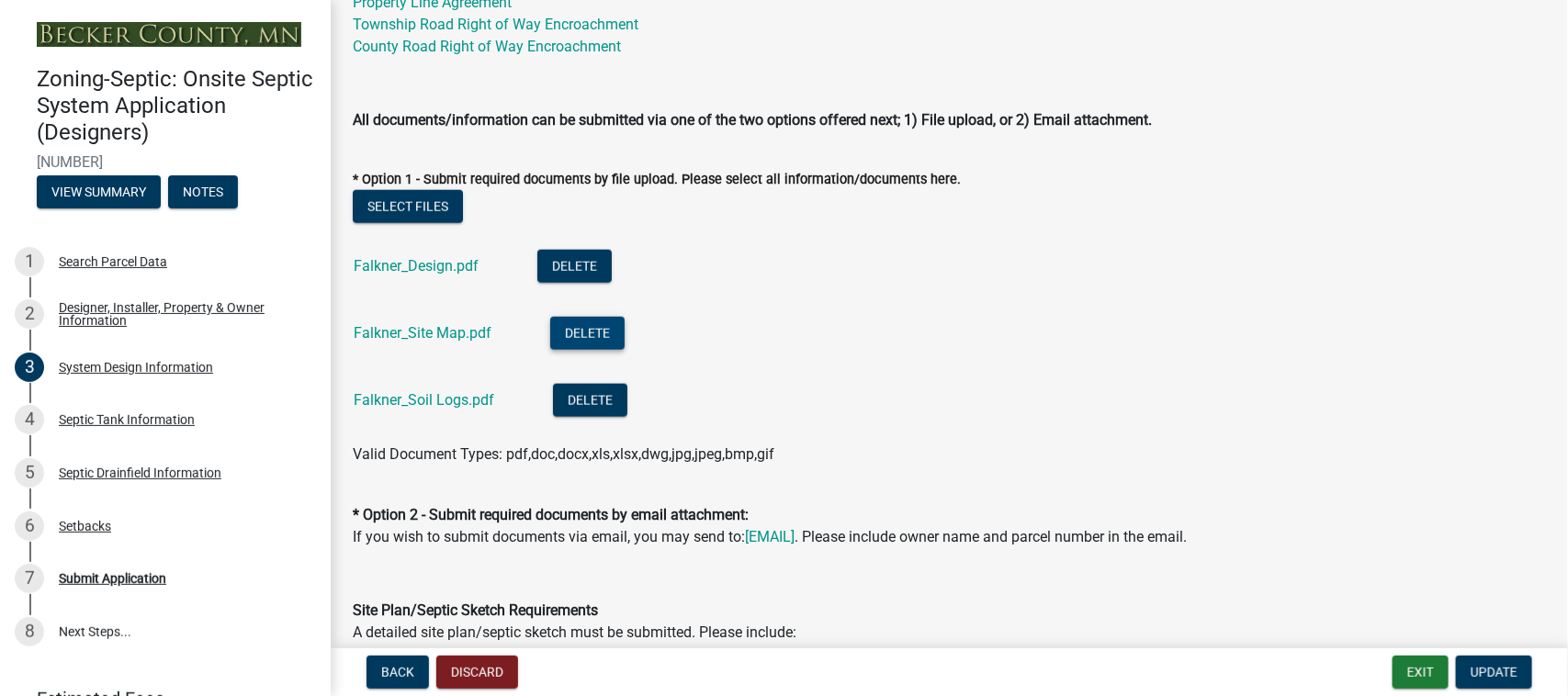 click on "Delete" at bounding box center [587, 333] 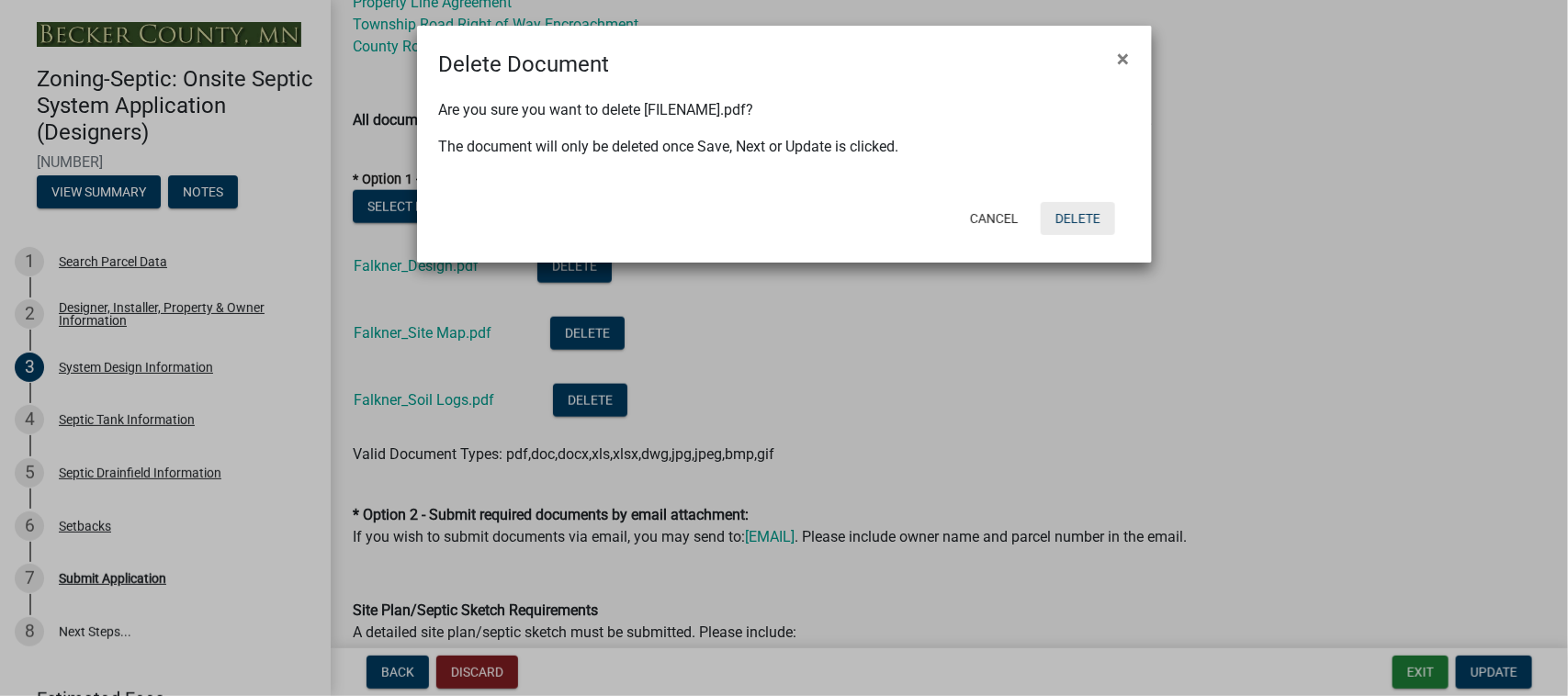 click on "Delete" 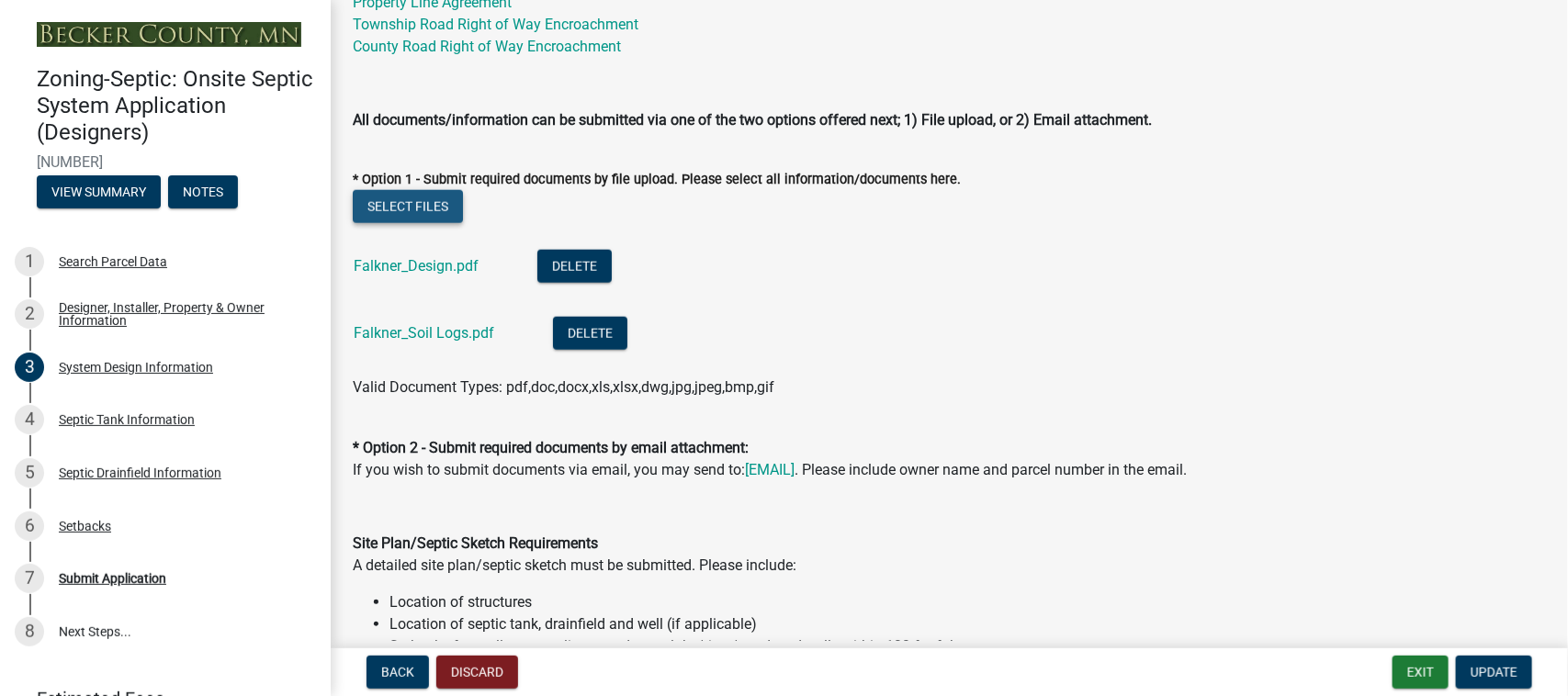click on "Select files" 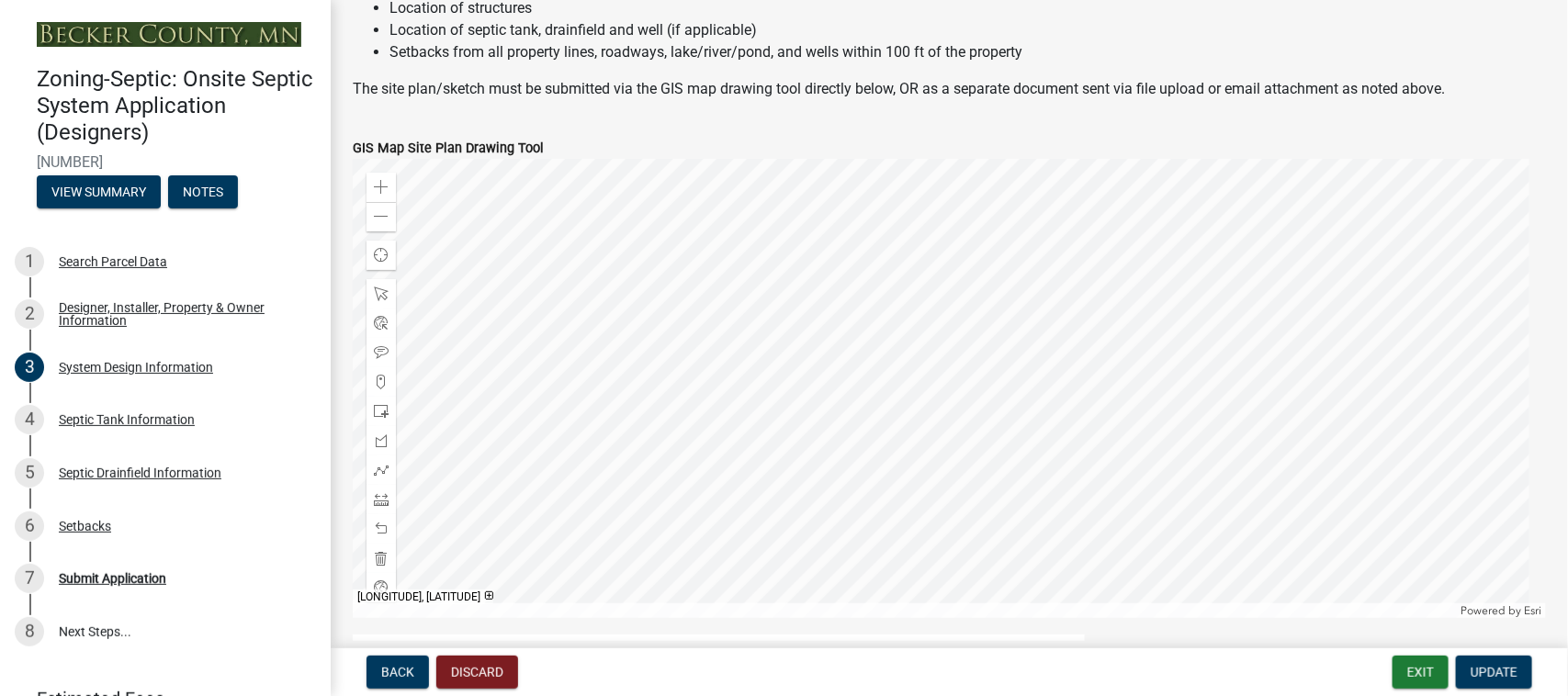 scroll, scrollTop: 1607, scrollLeft: 0, axis: vertical 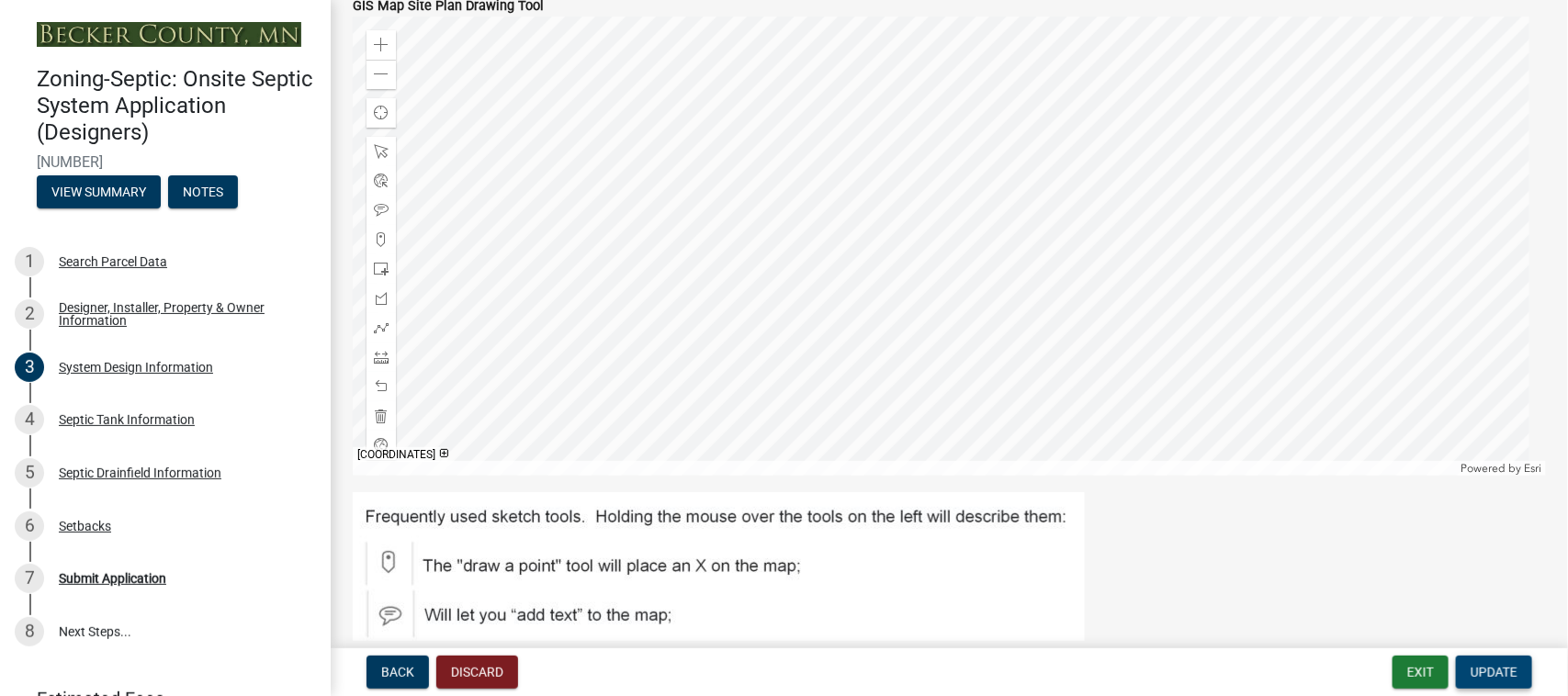 click on "Update" at bounding box center [1494, 672] 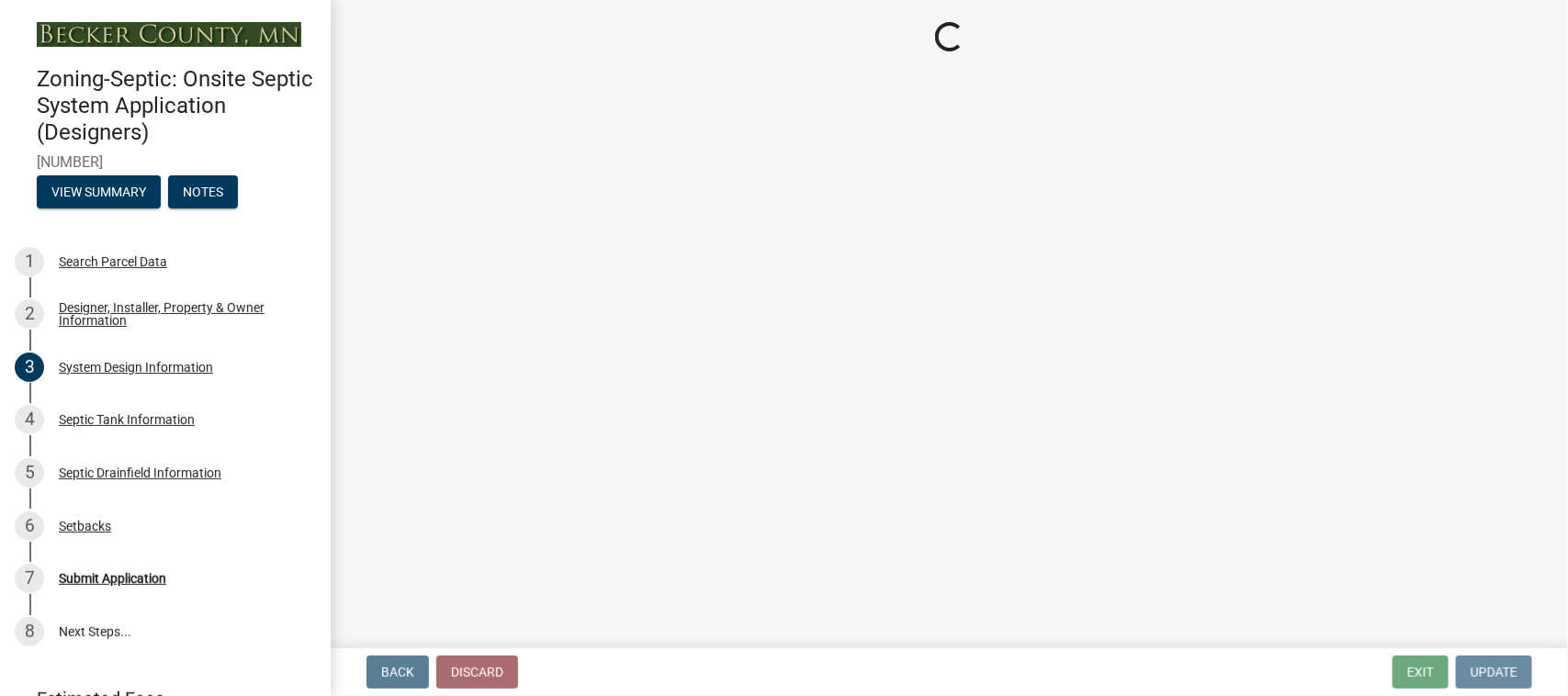 scroll, scrollTop: 0, scrollLeft: 0, axis: both 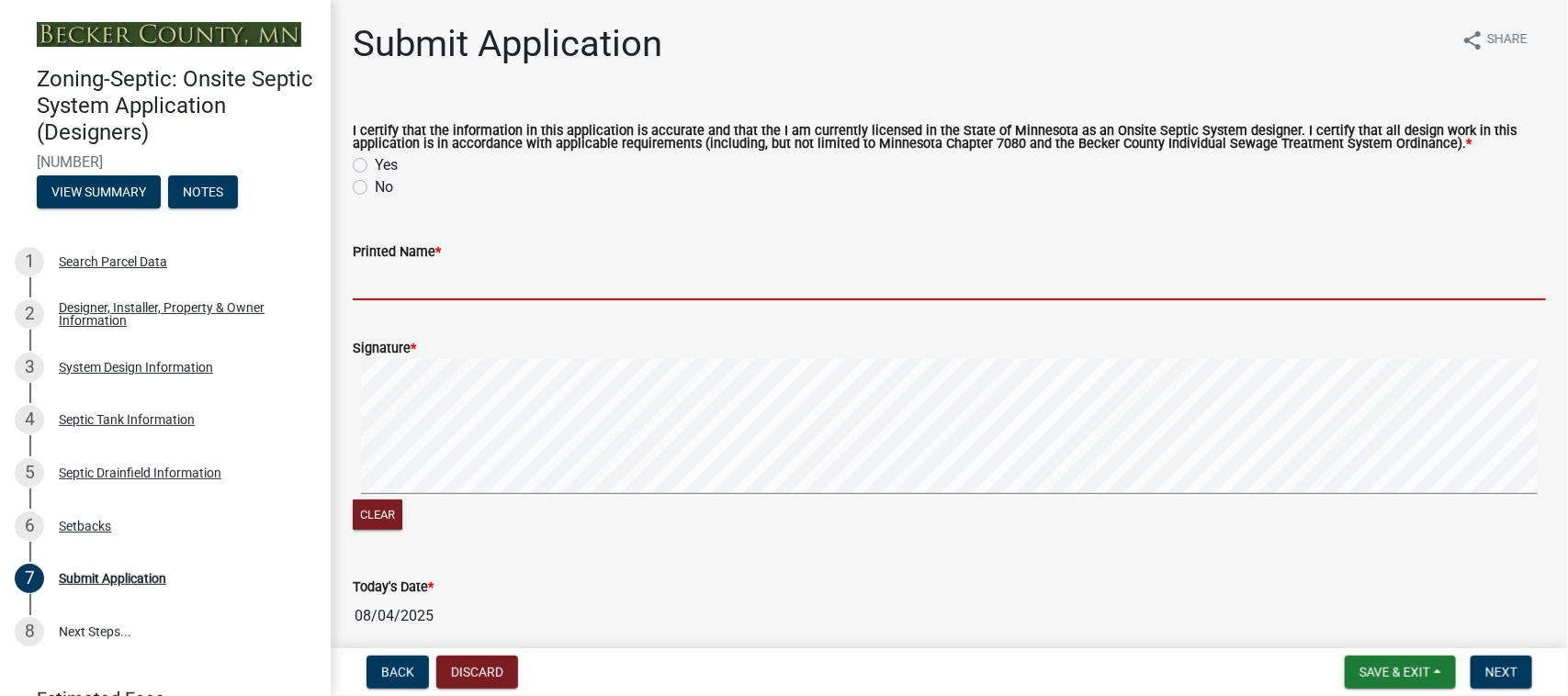 click on "Printed Name  *" at bounding box center (949, 281) 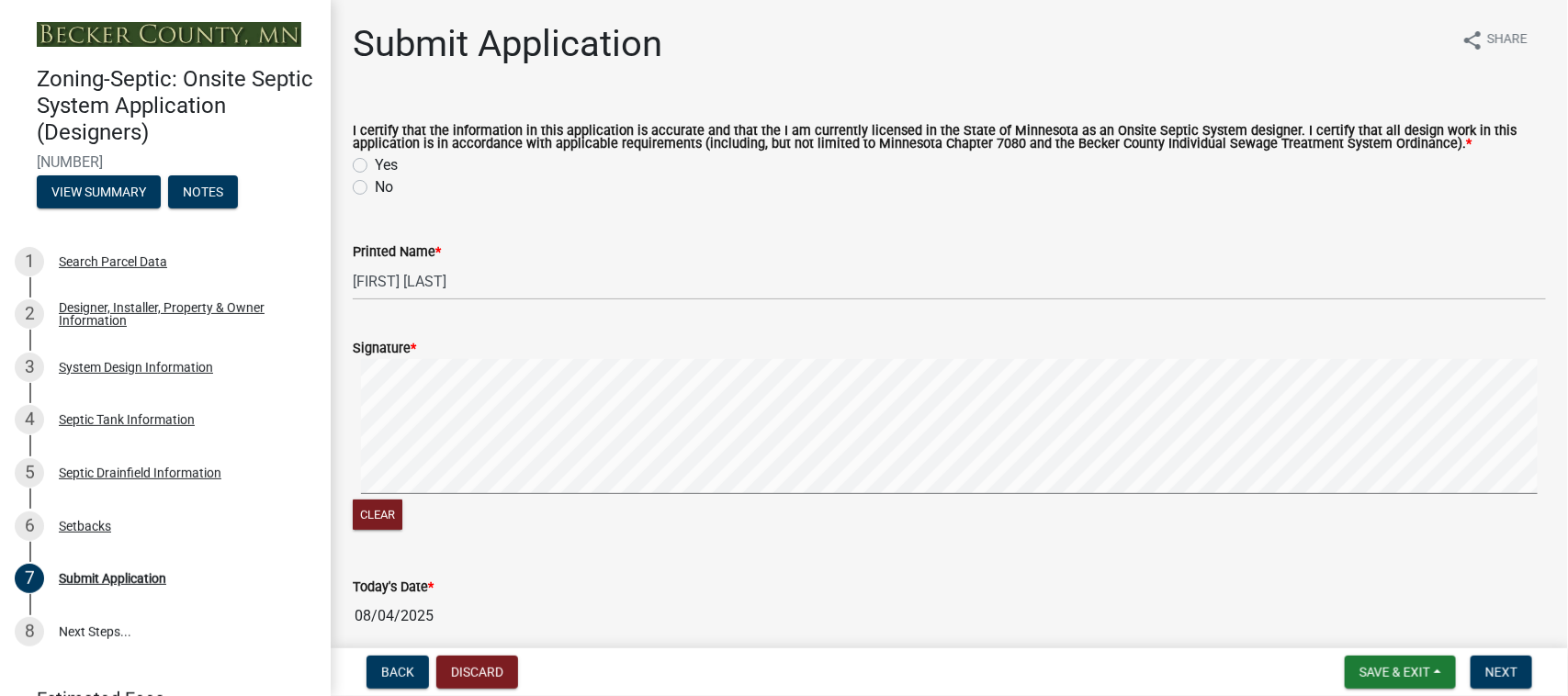 click on "Yes" 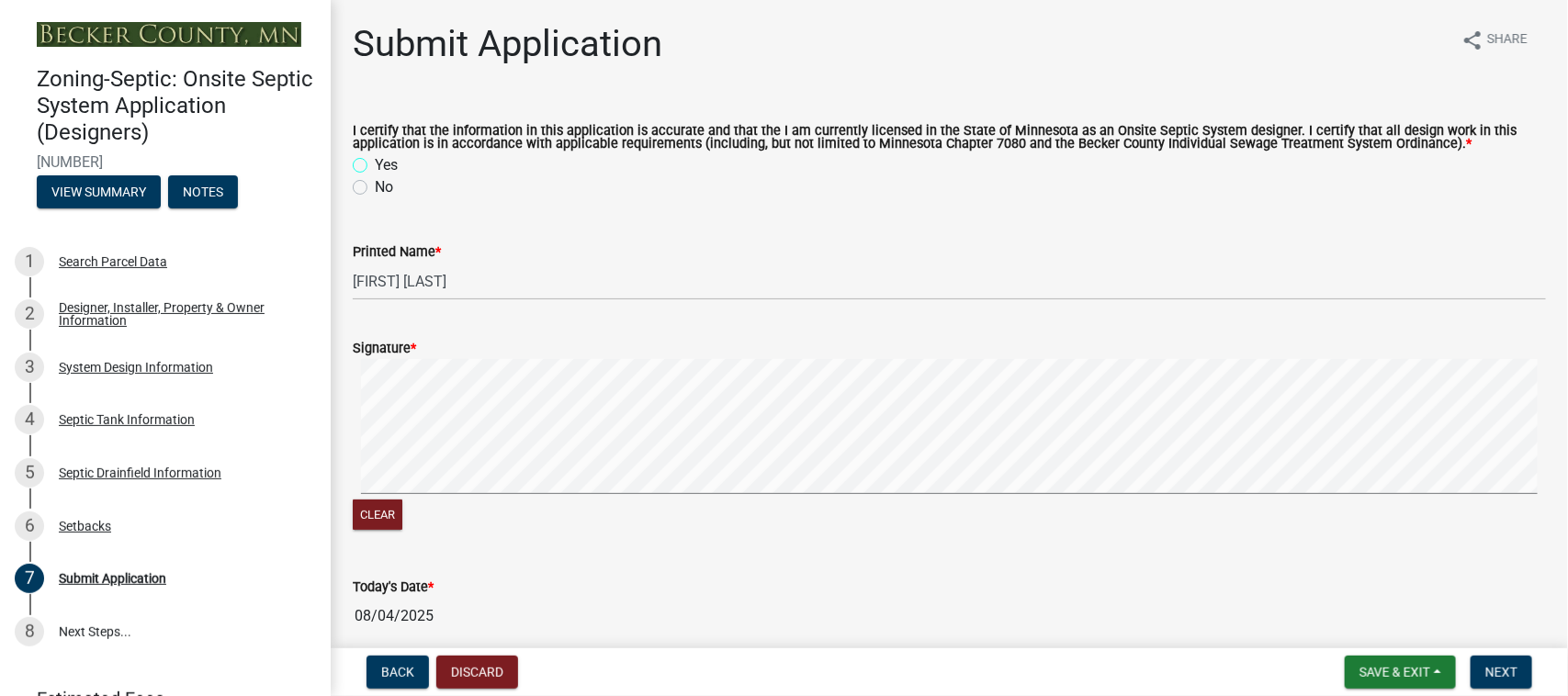 click on "Yes" at bounding box center (380, 160) 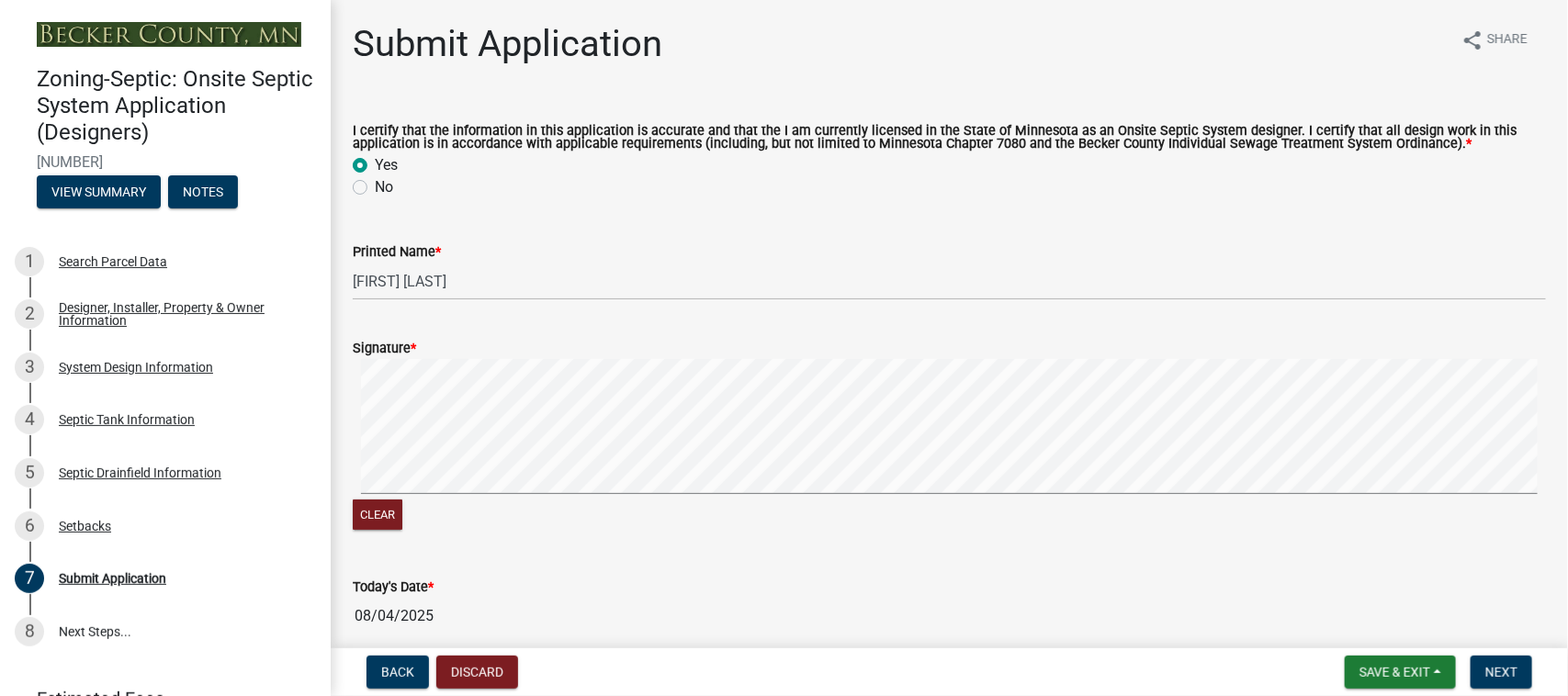radio on "true" 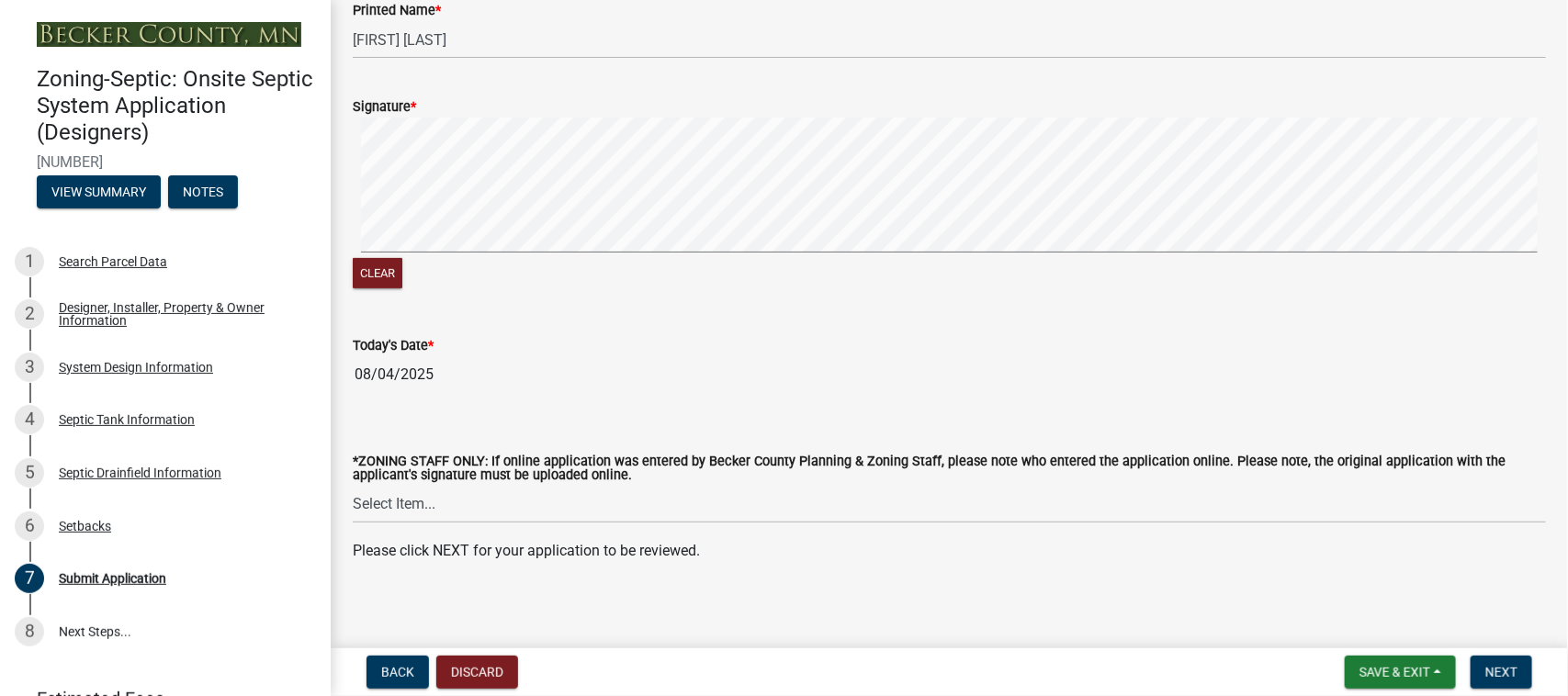 scroll, scrollTop: 248, scrollLeft: 0, axis: vertical 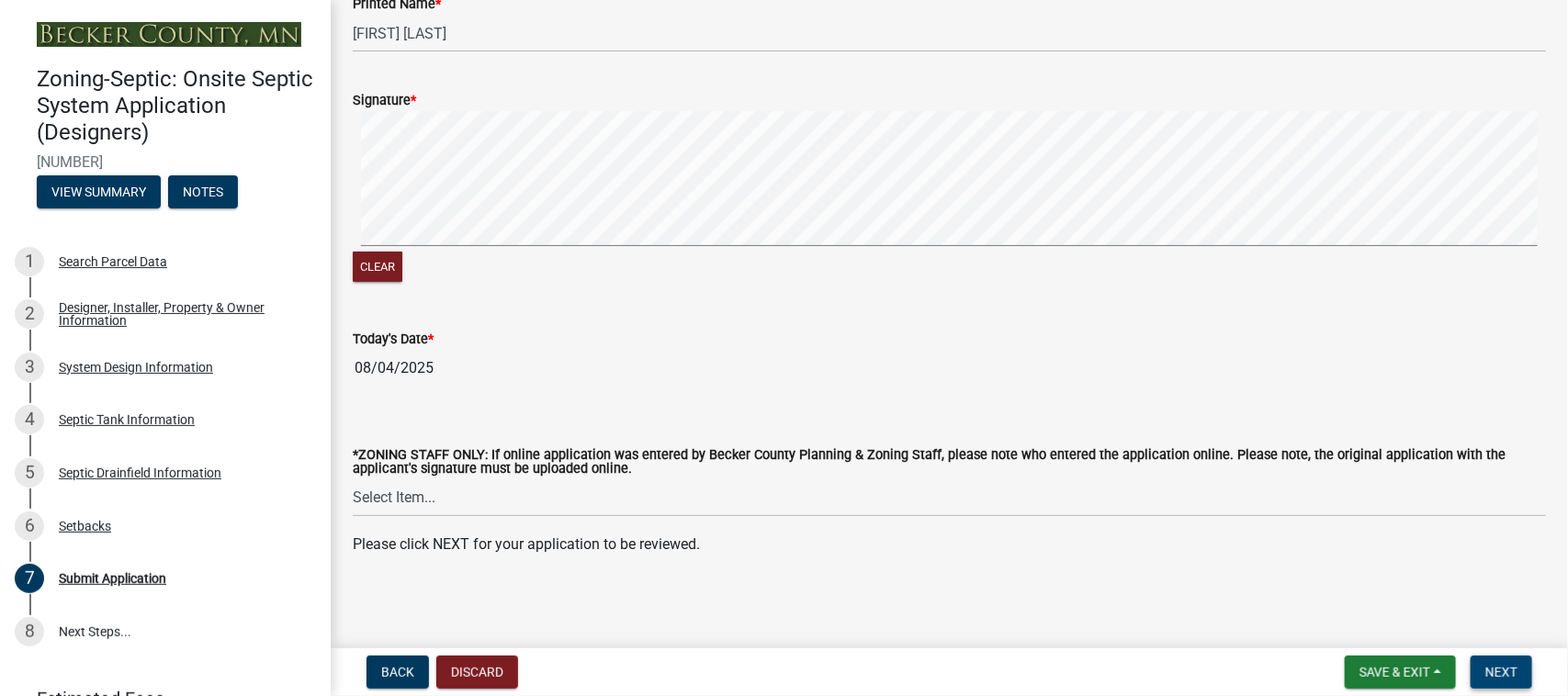 click on "Next" at bounding box center (1501, 672) 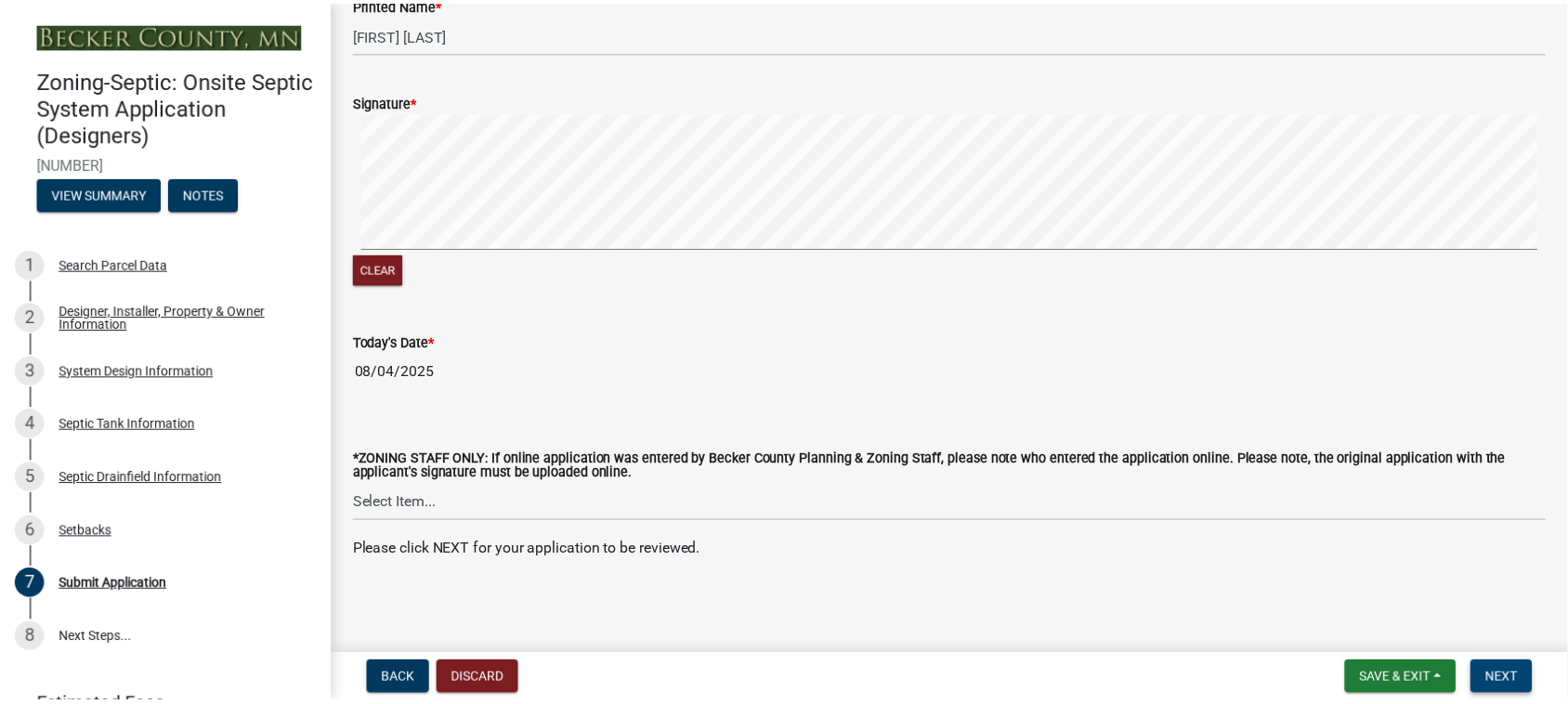 scroll, scrollTop: 0, scrollLeft: 0, axis: both 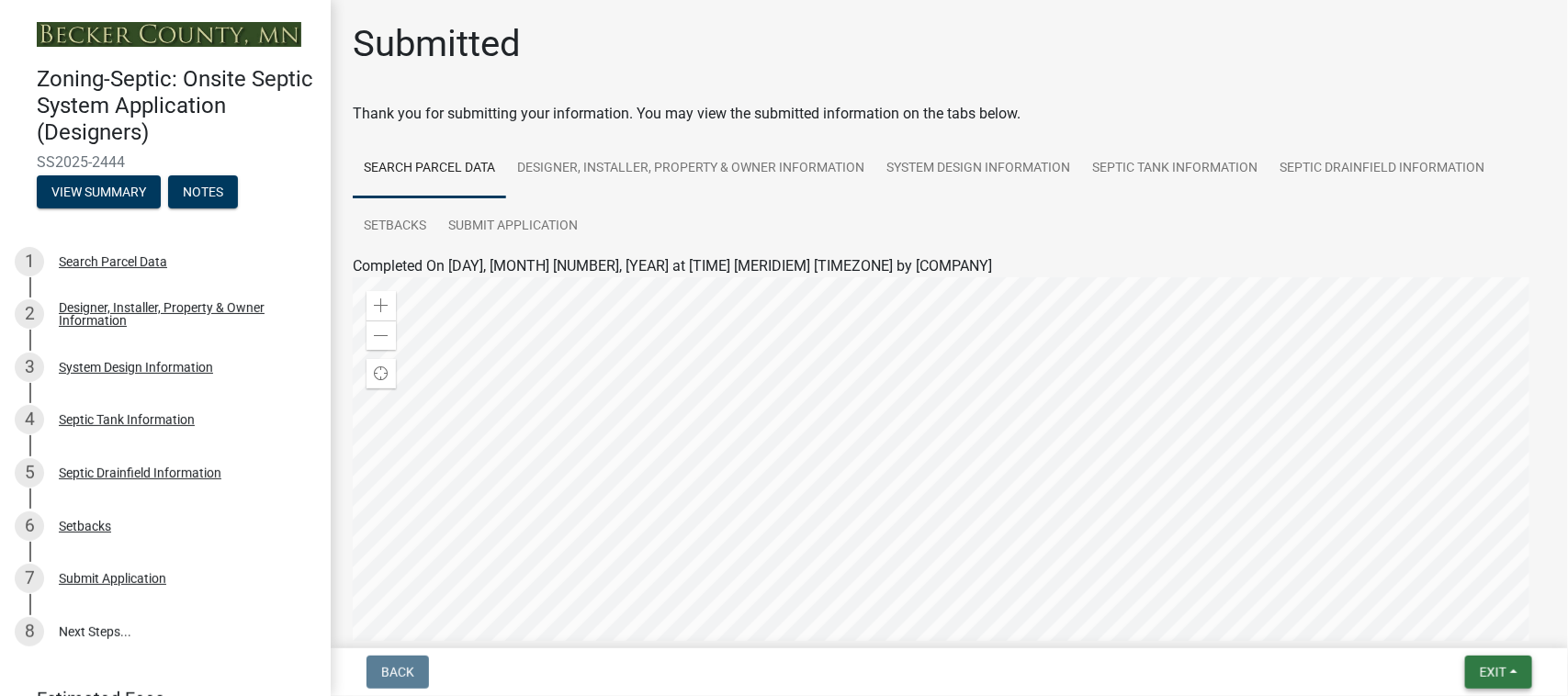 click on "Exit" at bounding box center (1498, 672) 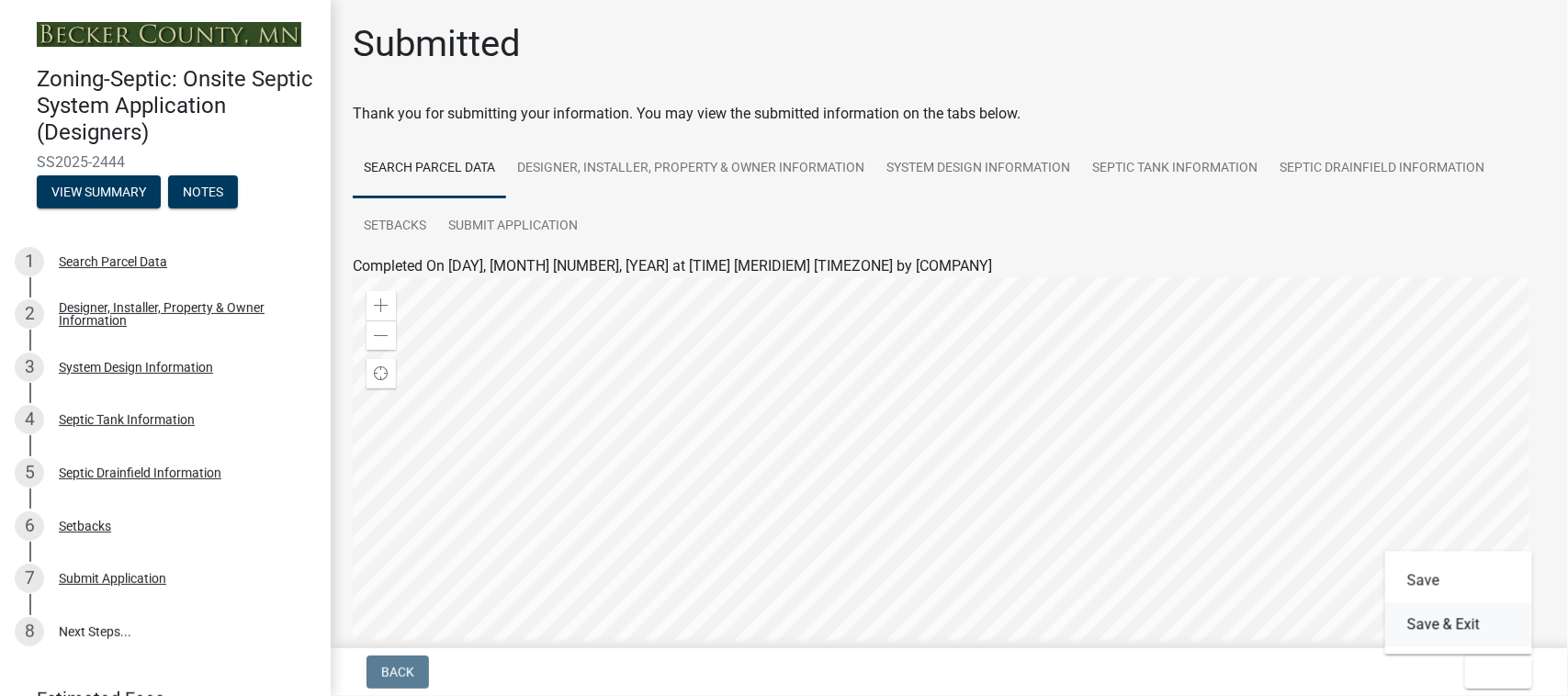 click on "Save & Exit" at bounding box center (1459, 625) 